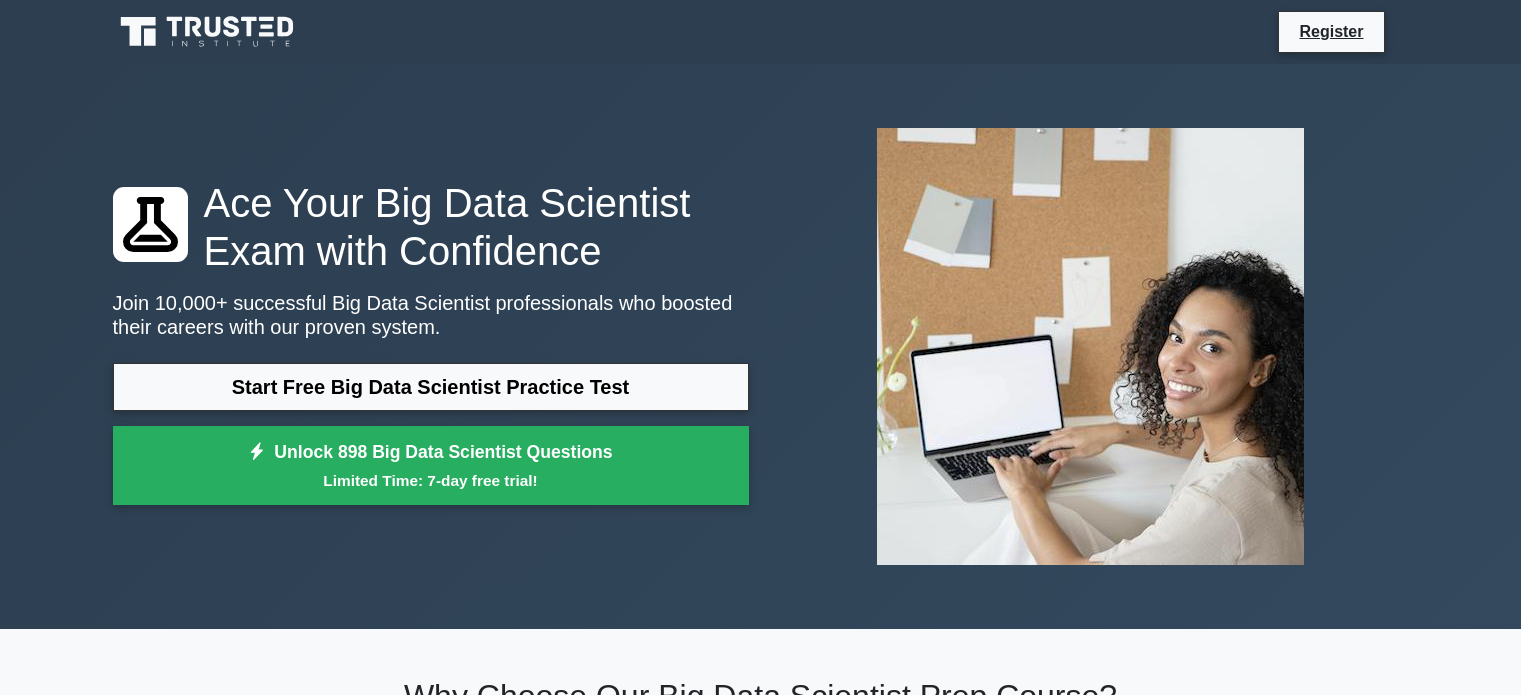 scroll, scrollTop: 0, scrollLeft: 0, axis: both 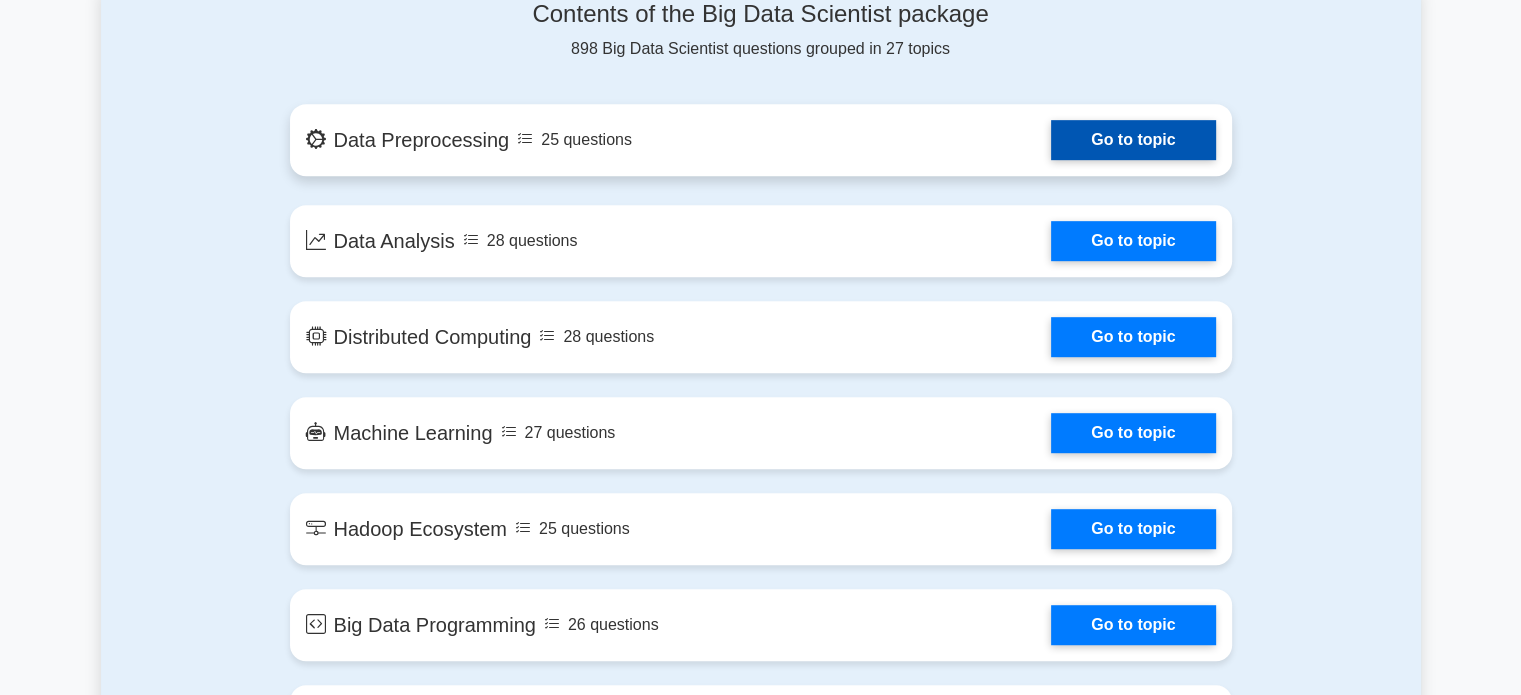 click on "Go to topic" at bounding box center (1133, 140) 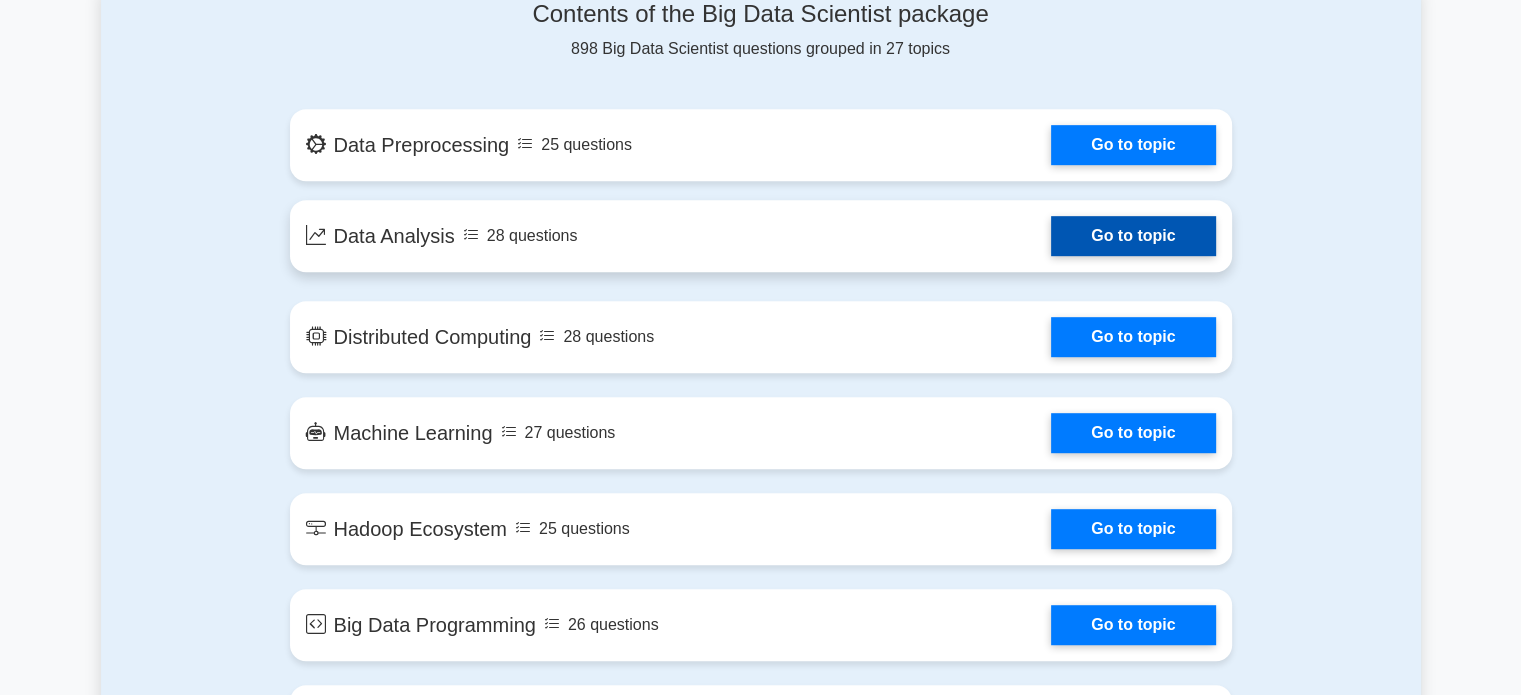 click on "Go to topic" at bounding box center (1133, 236) 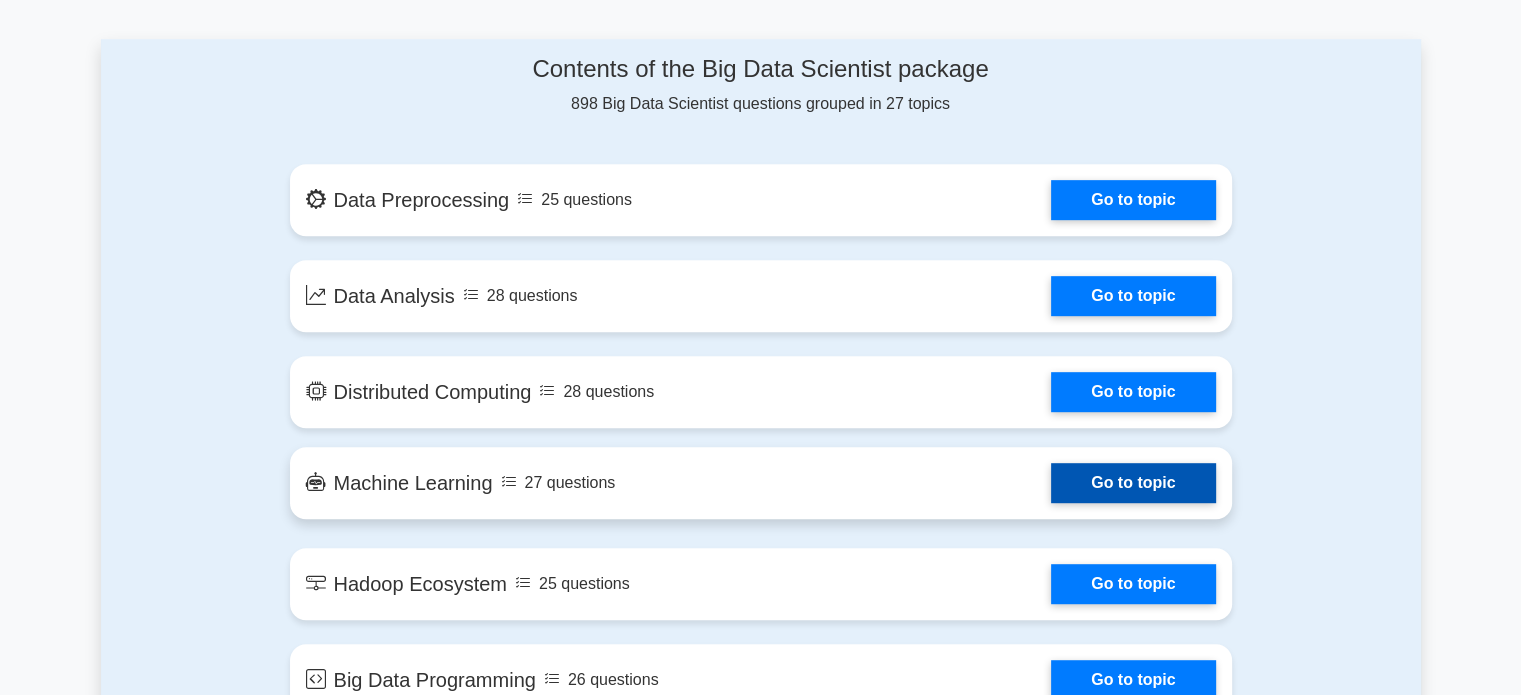 scroll, scrollTop: 1000, scrollLeft: 0, axis: vertical 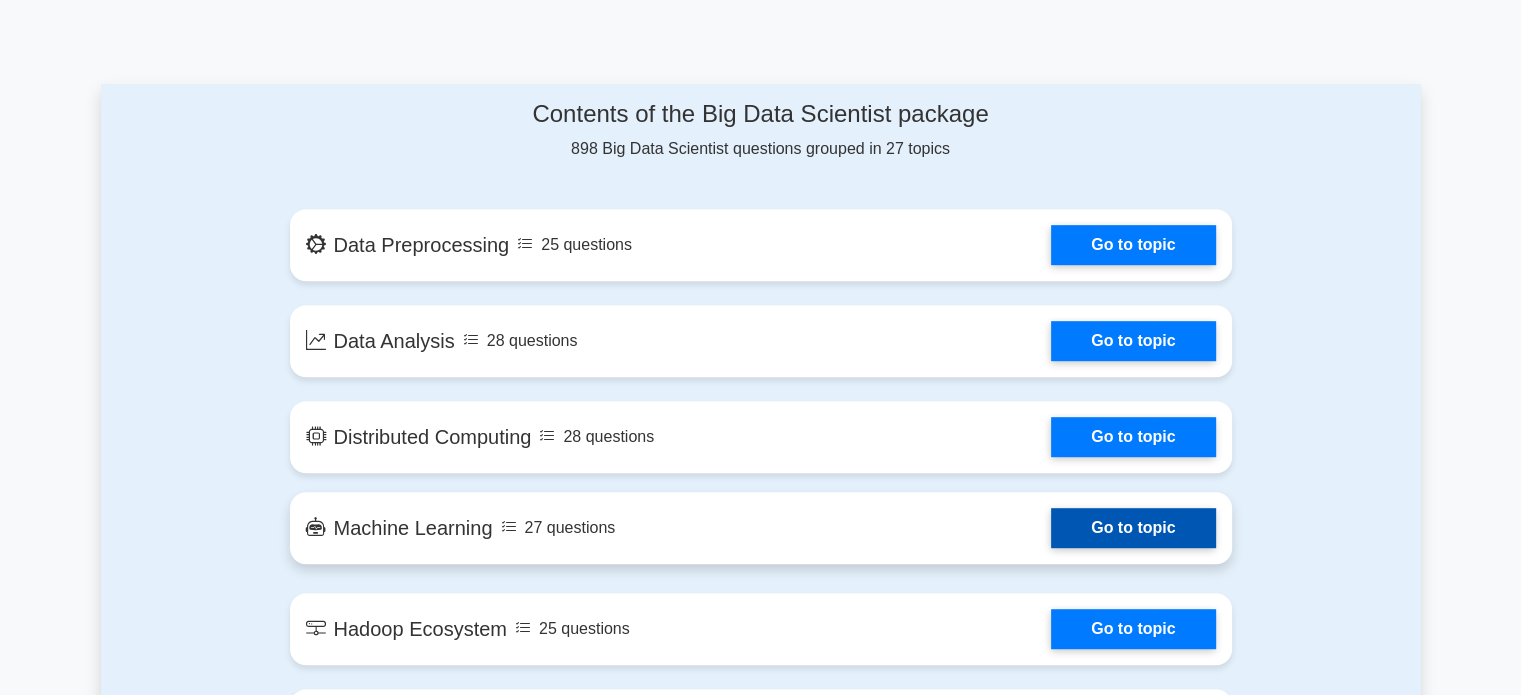 click on "Go to topic" at bounding box center (1133, 528) 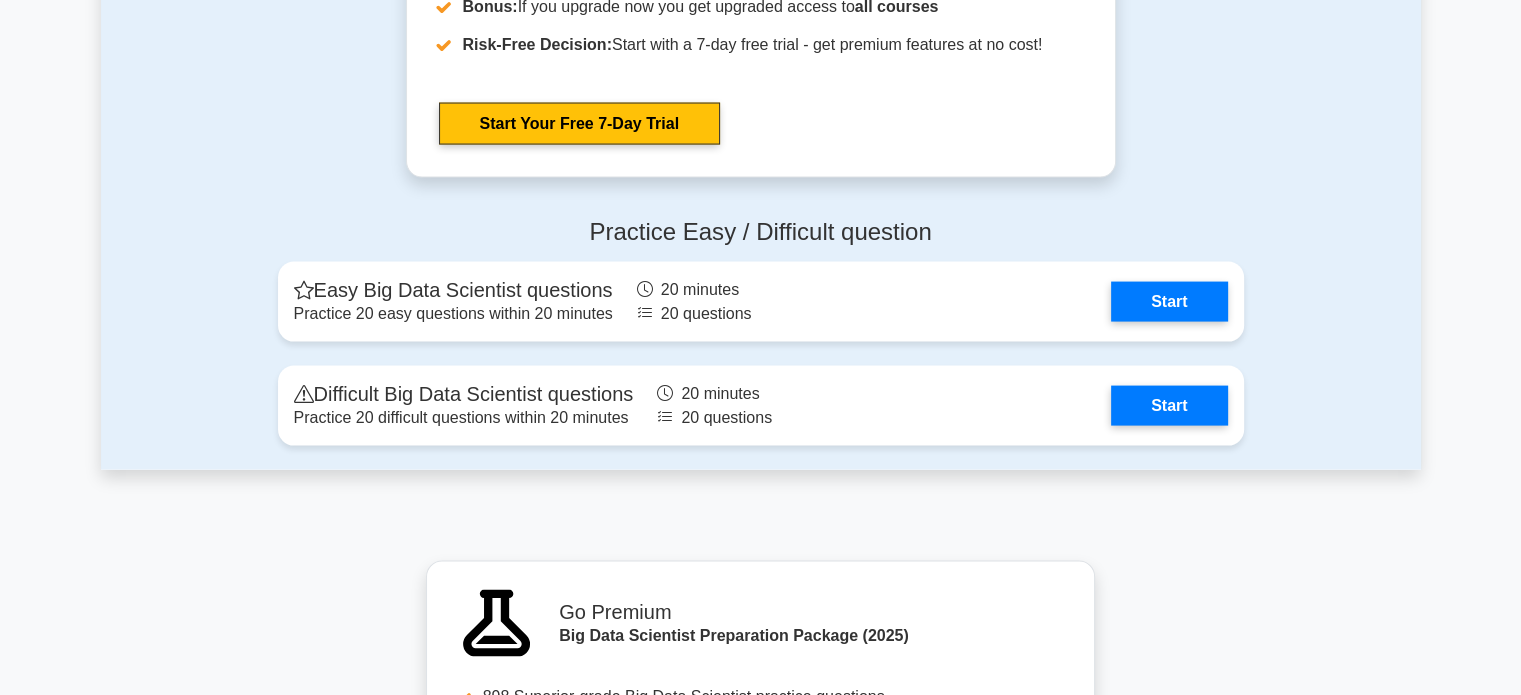 scroll, scrollTop: 4100, scrollLeft: 0, axis: vertical 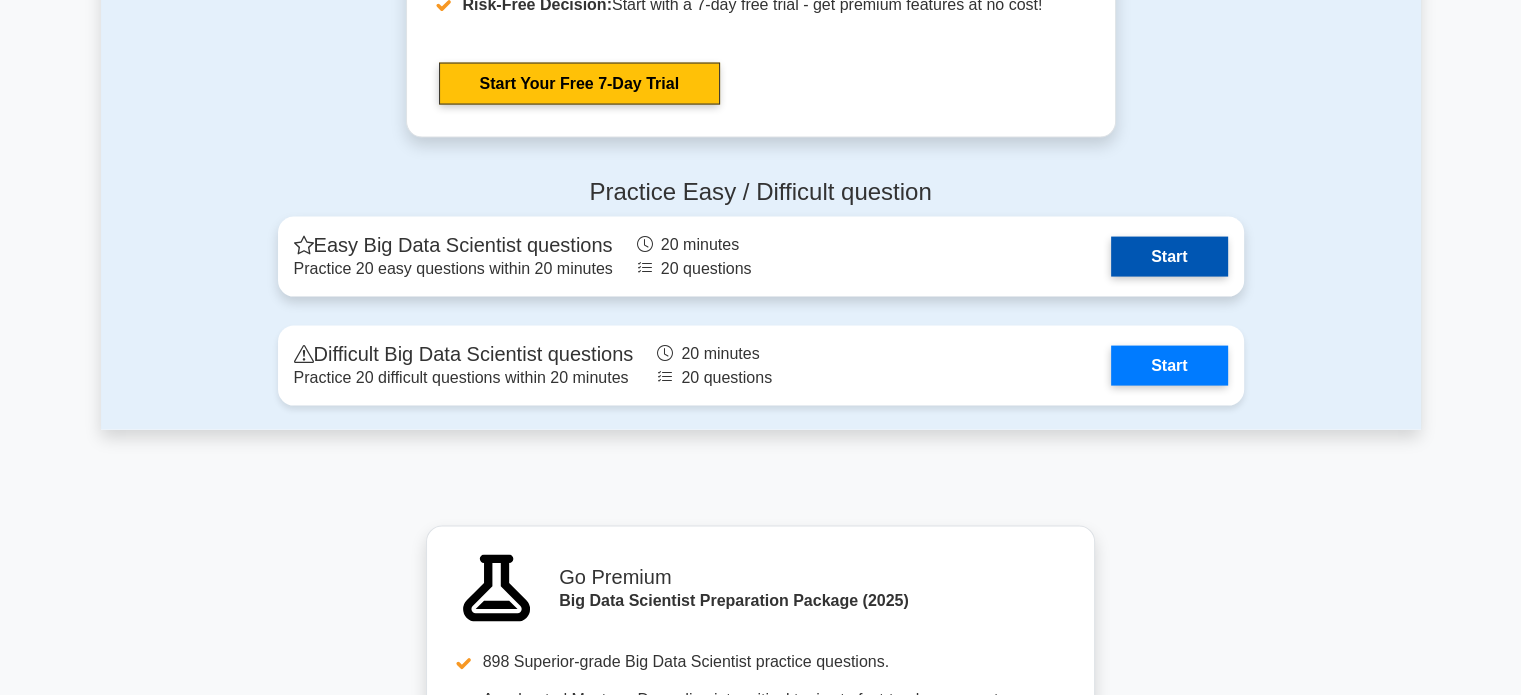 click on "Start" at bounding box center (1169, 257) 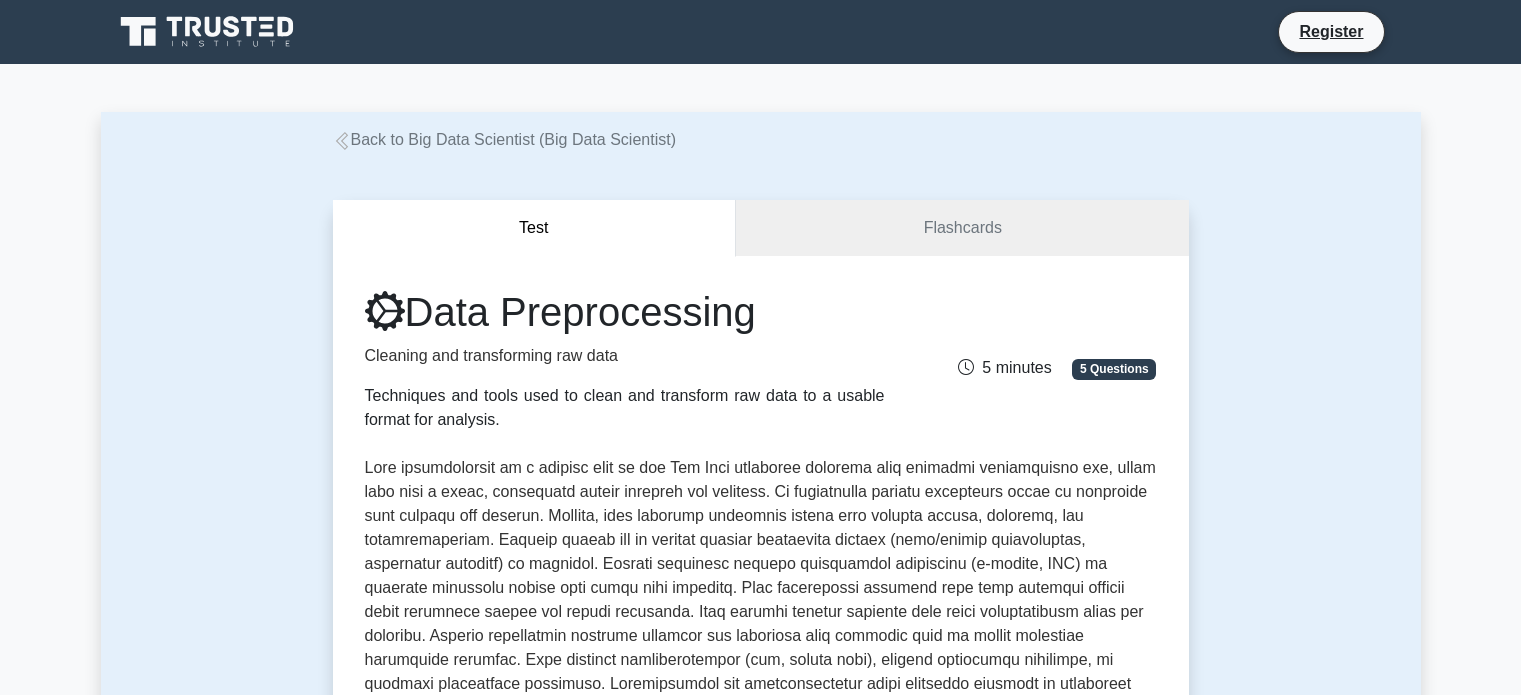 scroll, scrollTop: 0, scrollLeft: 0, axis: both 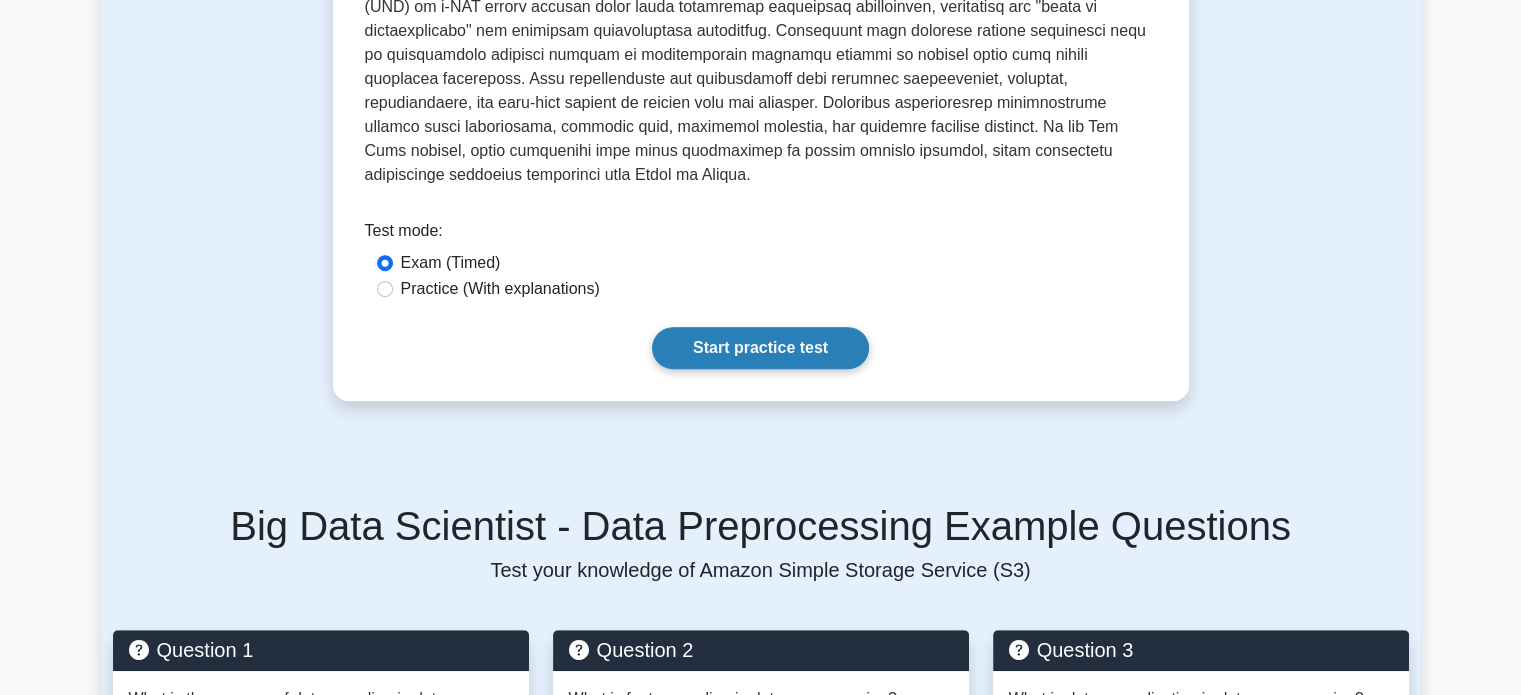 click on "Start practice test" at bounding box center (760, 348) 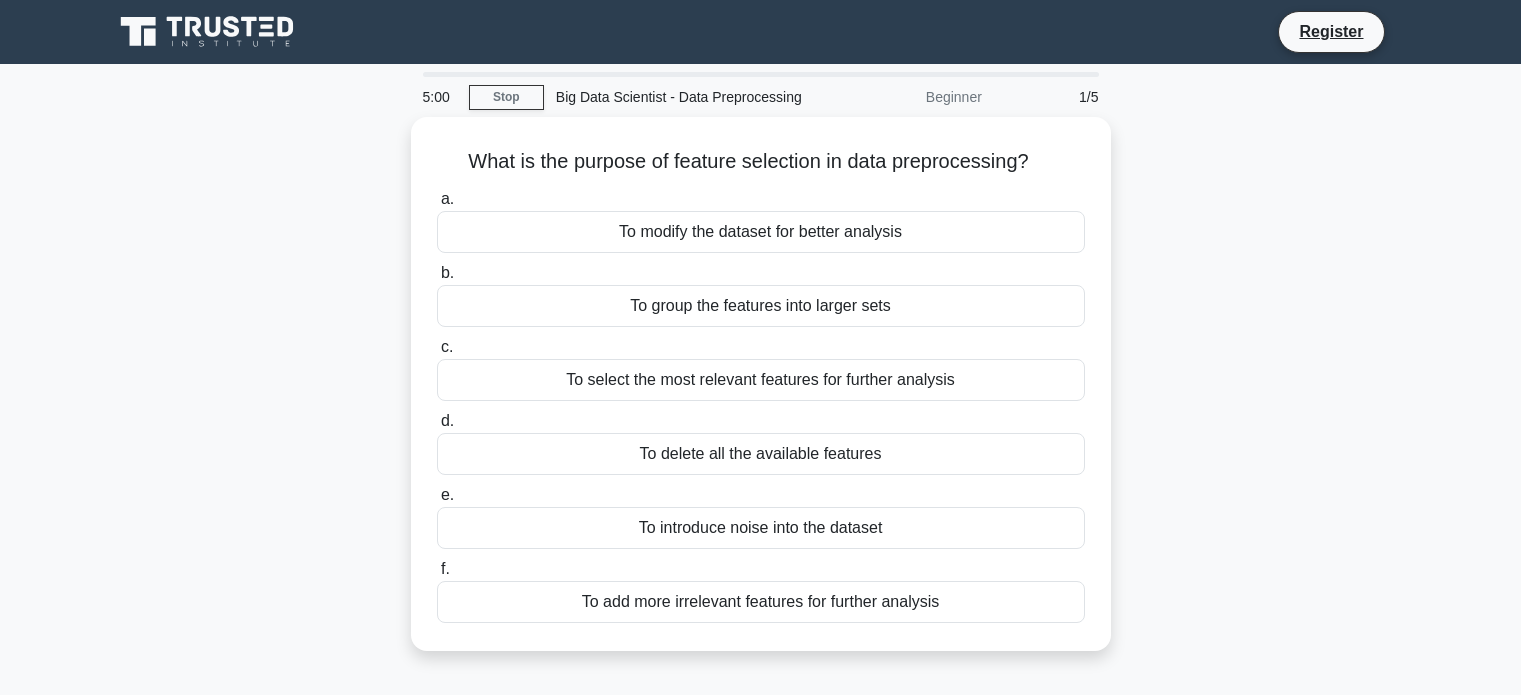 scroll, scrollTop: 0, scrollLeft: 0, axis: both 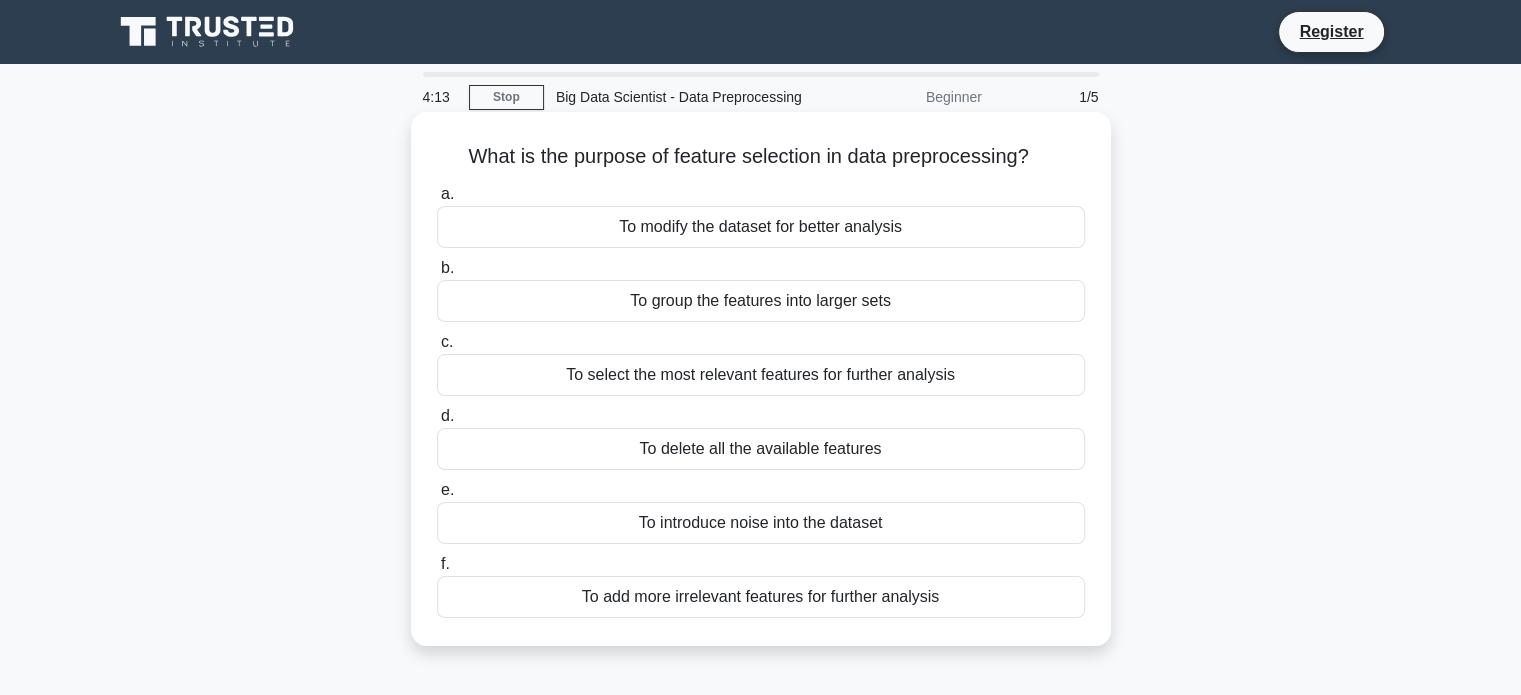 click on "To modify the dataset for better analysis" at bounding box center (761, 227) 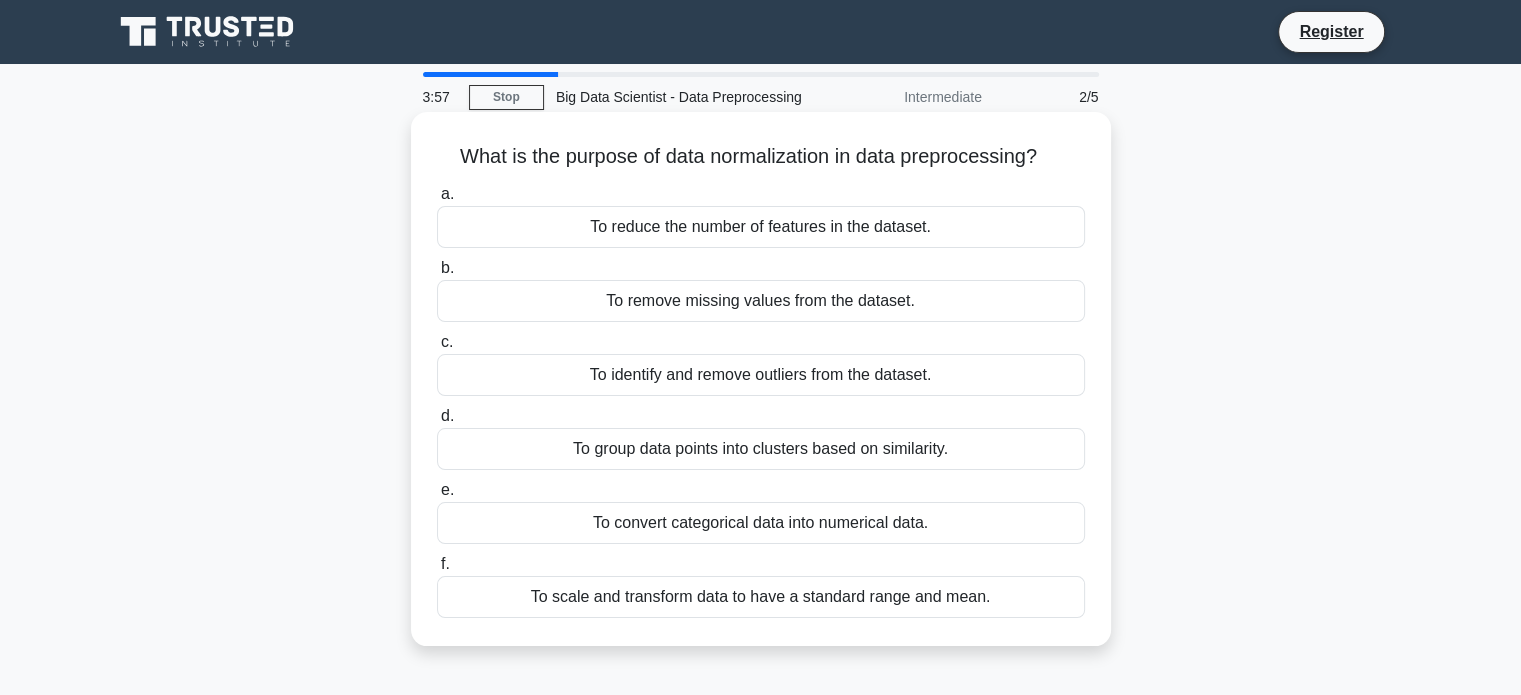 click on "To scale and transform data to have a standard range and mean." at bounding box center [761, 597] 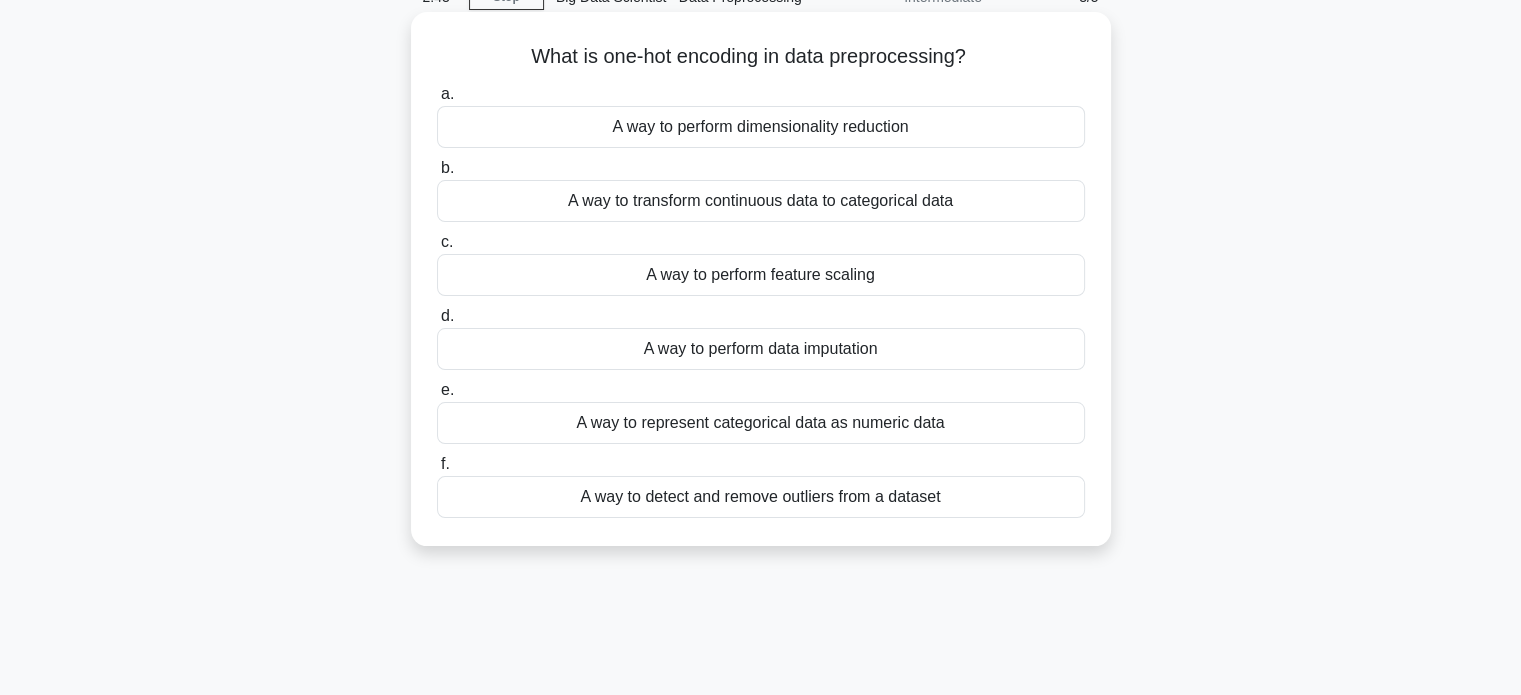 scroll, scrollTop: 0, scrollLeft: 0, axis: both 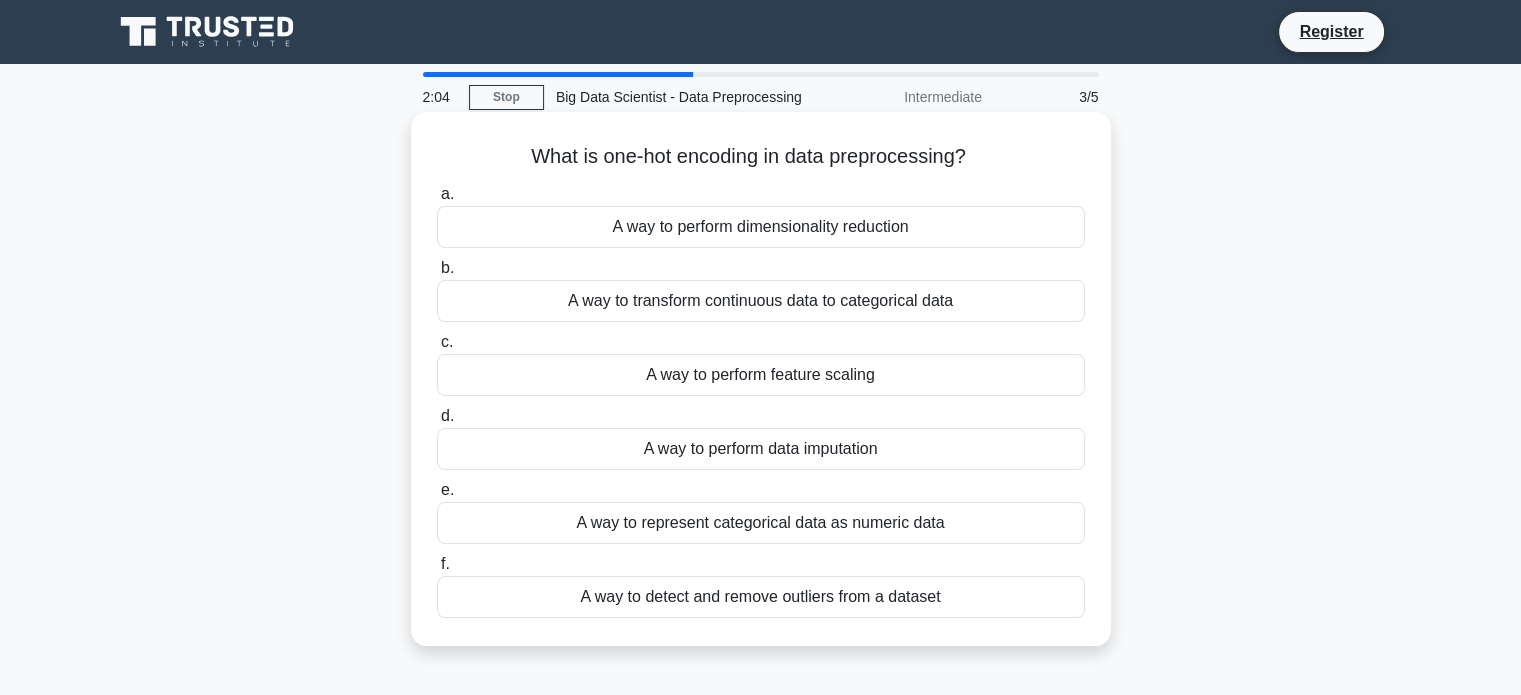 click on "A way to represent categorical data as numeric data" at bounding box center [761, 523] 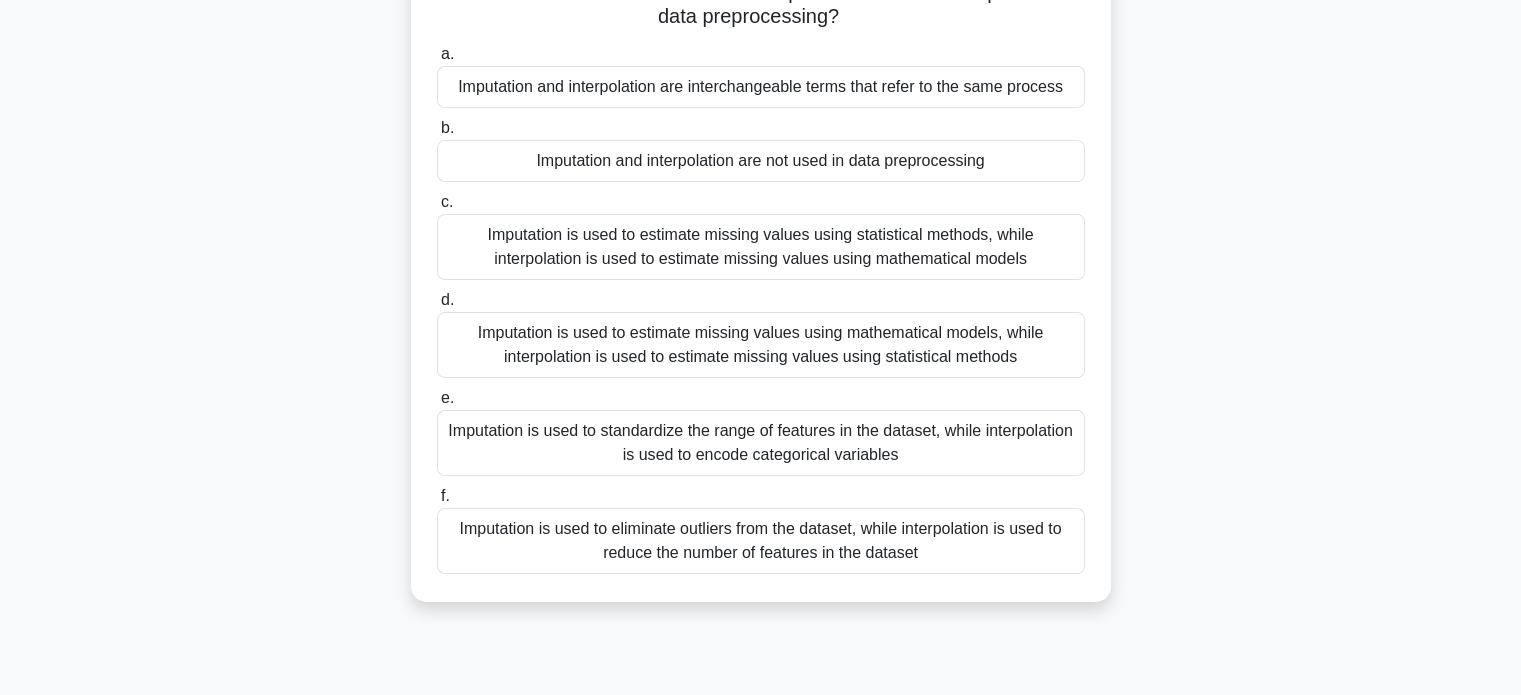 scroll, scrollTop: 200, scrollLeft: 0, axis: vertical 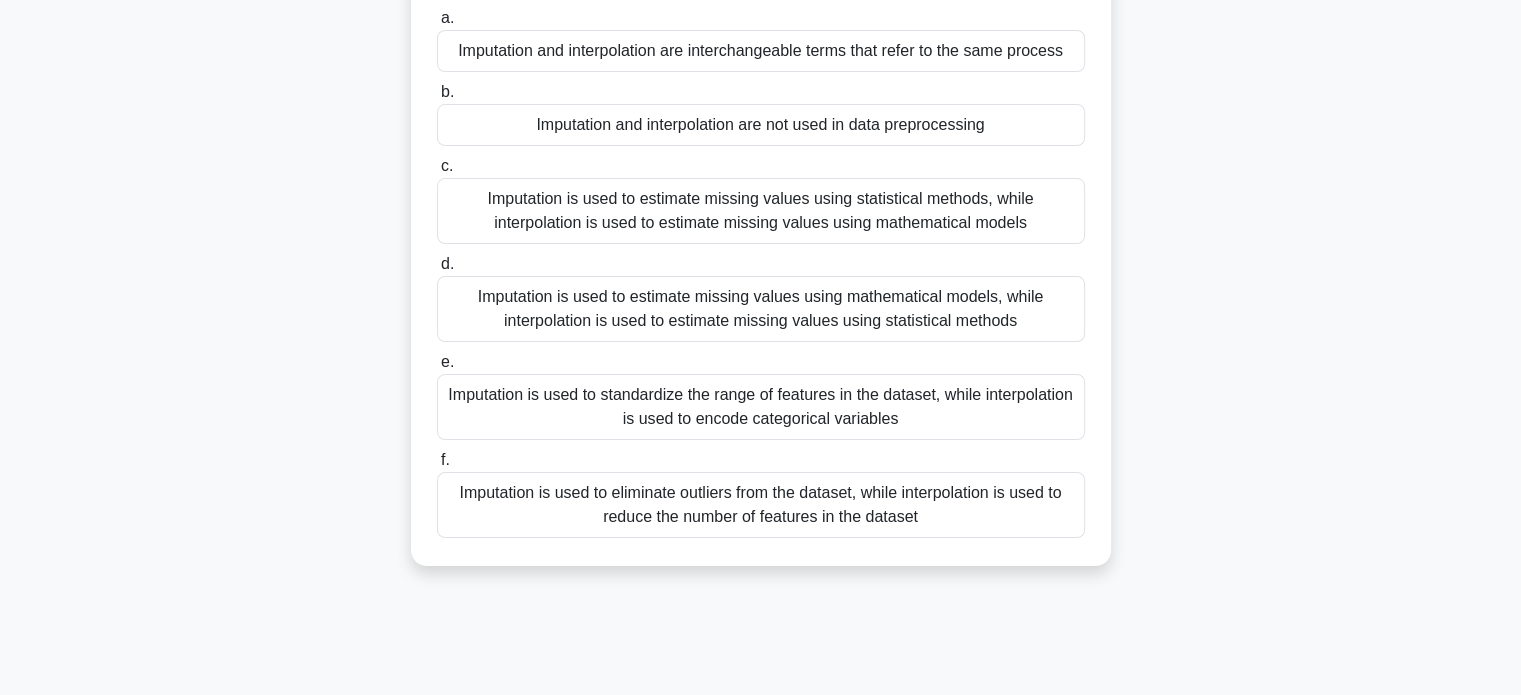 click on "Imputation is used to estimate missing values using statistical methods, while interpolation is used to estimate missing values using mathematical models" at bounding box center [761, 211] 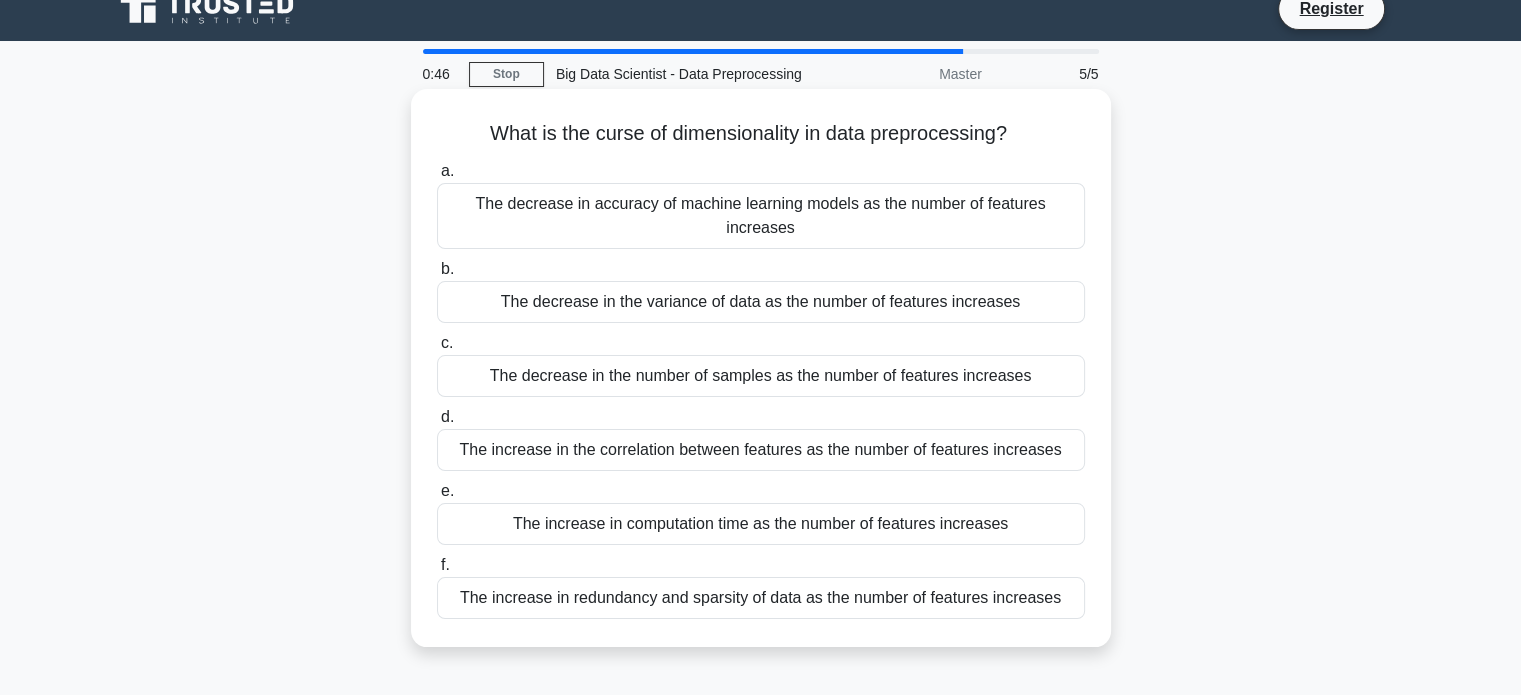 scroll, scrollTop: 0, scrollLeft: 0, axis: both 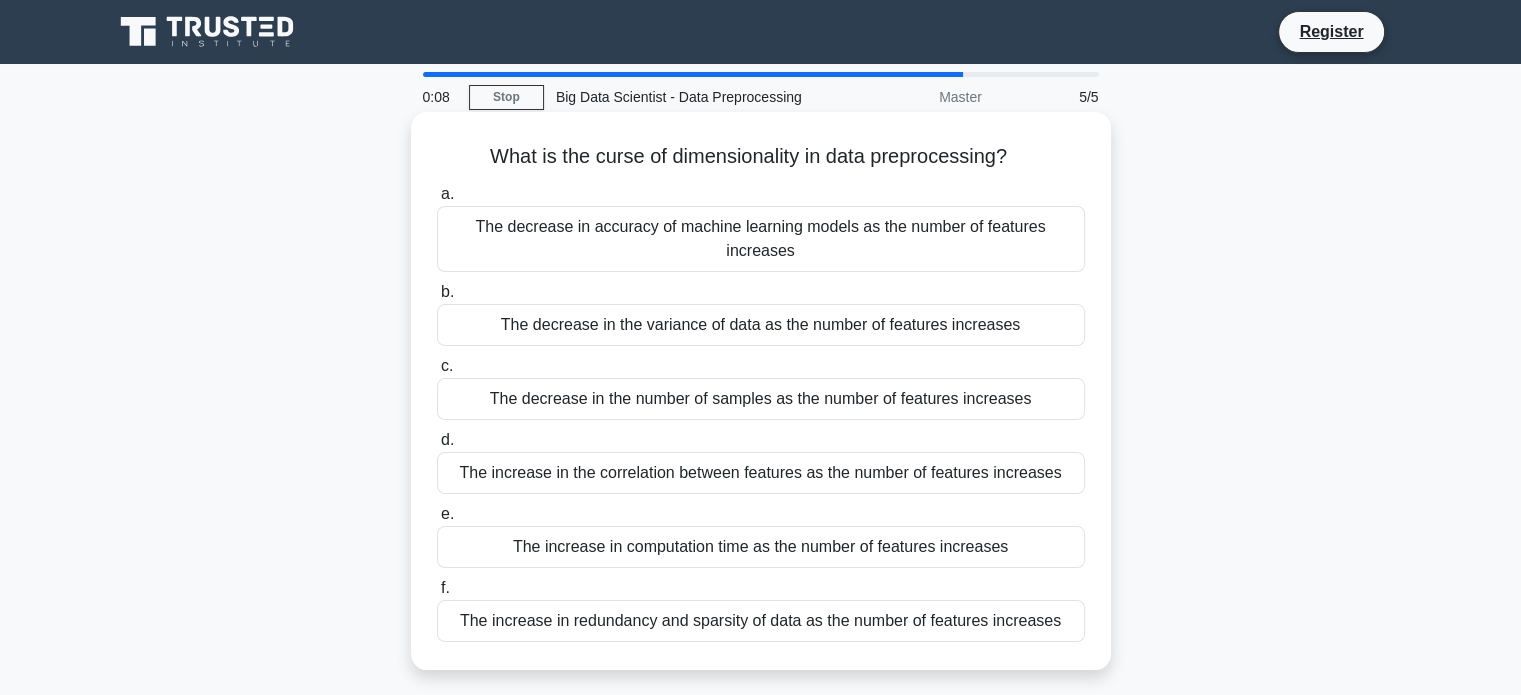 click on "The decrease in accuracy of machine learning models as the number of features increases" at bounding box center [761, 239] 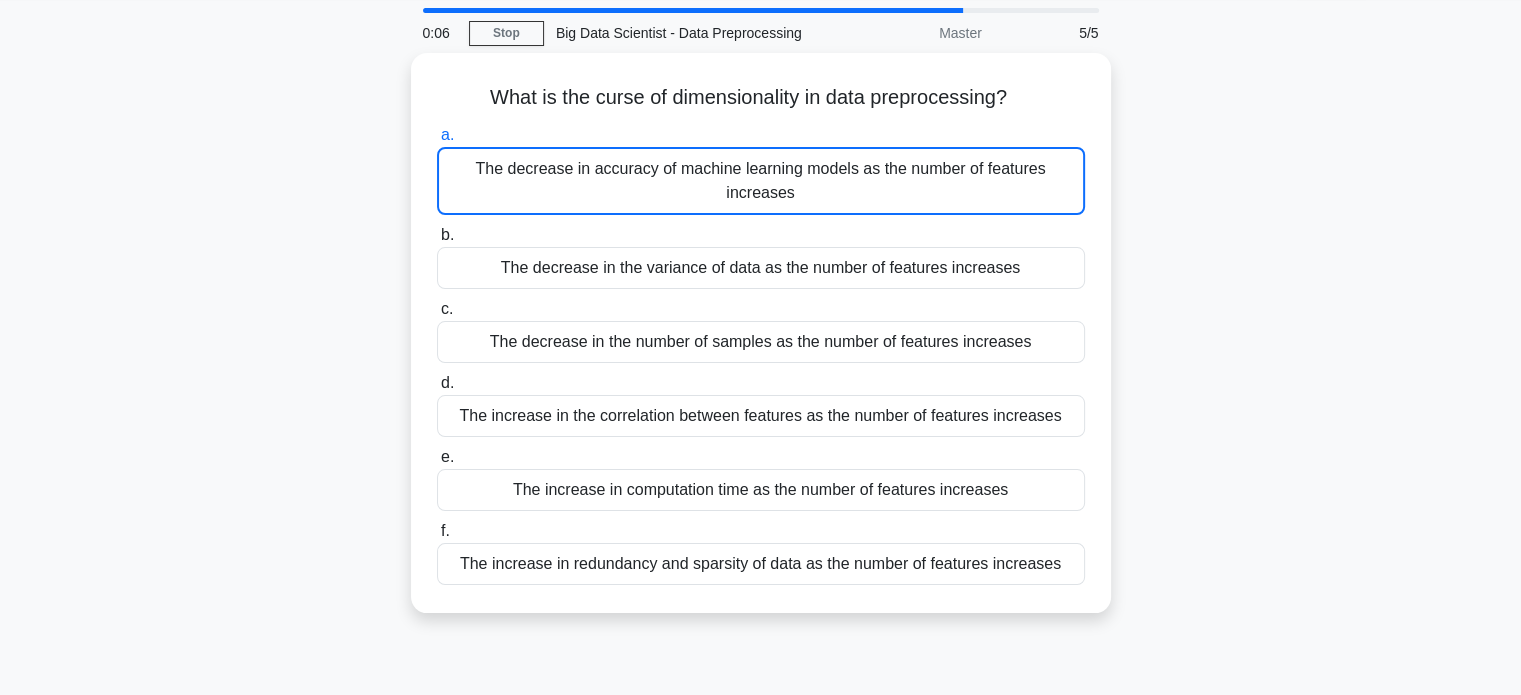 scroll, scrollTop: 100, scrollLeft: 0, axis: vertical 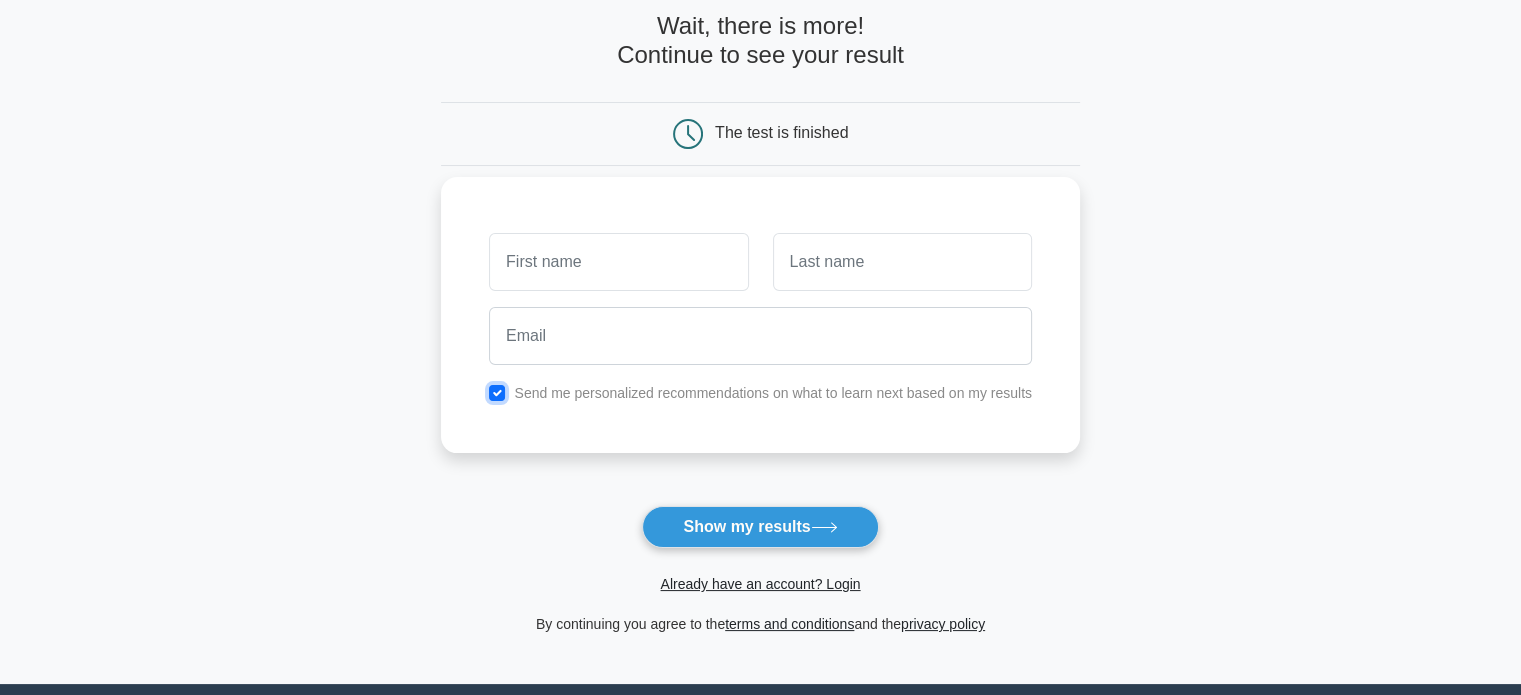 click at bounding box center (497, 393) 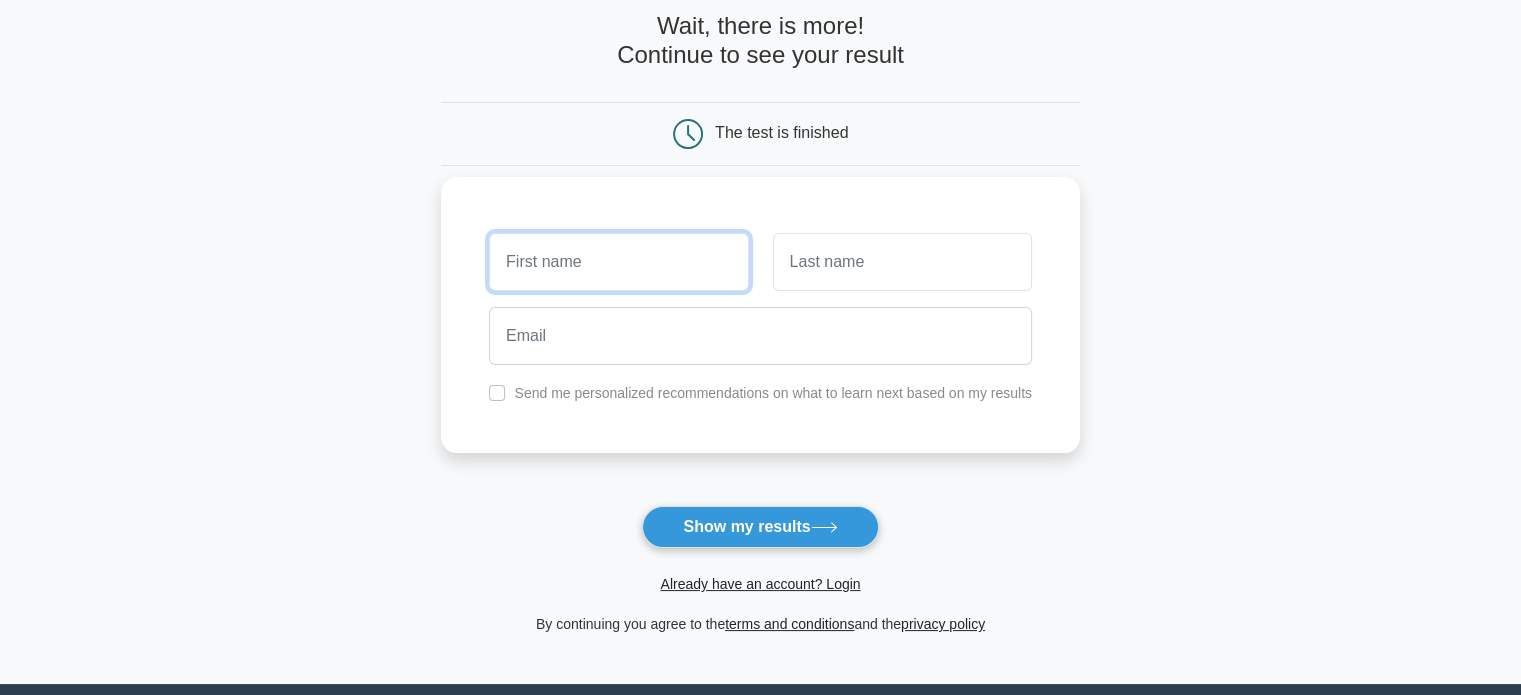click at bounding box center (618, 262) 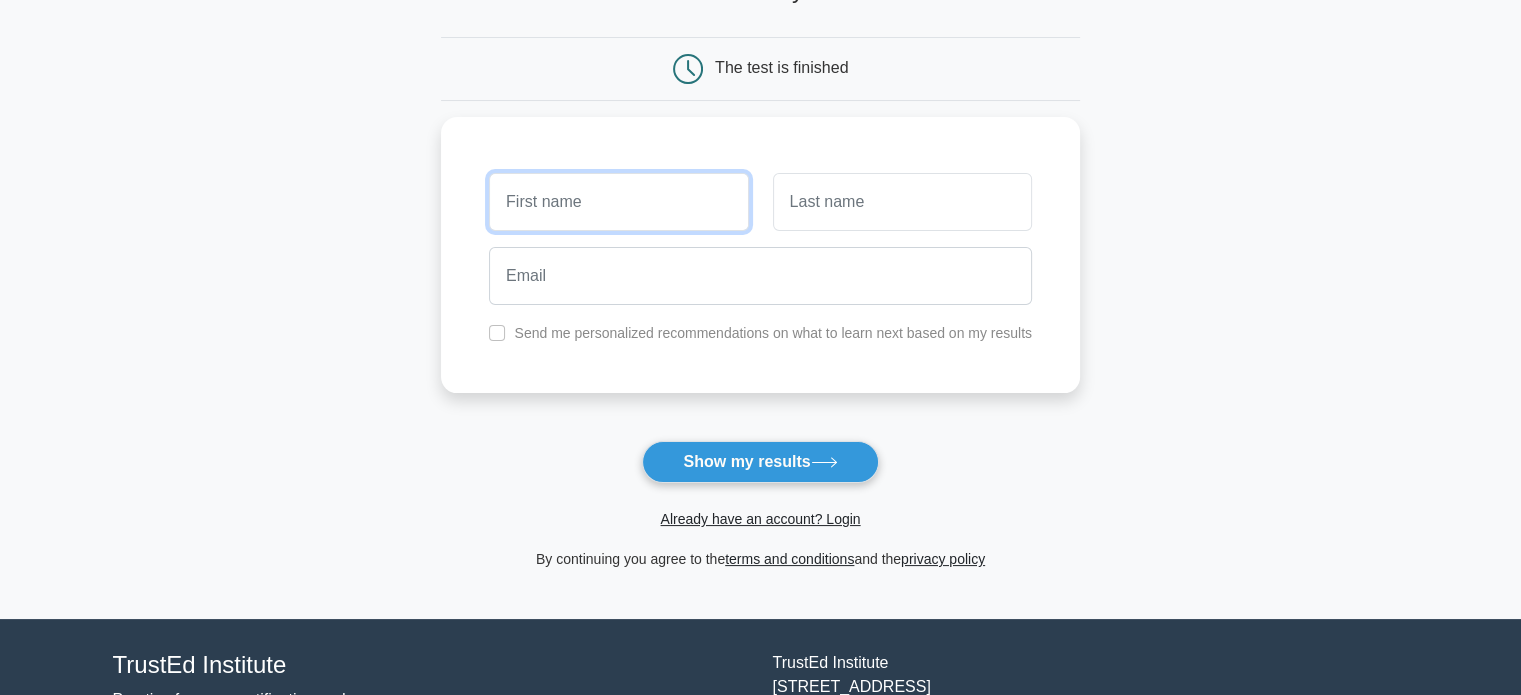 scroll, scrollTop: 200, scrollLeft: 0, axis: vertical 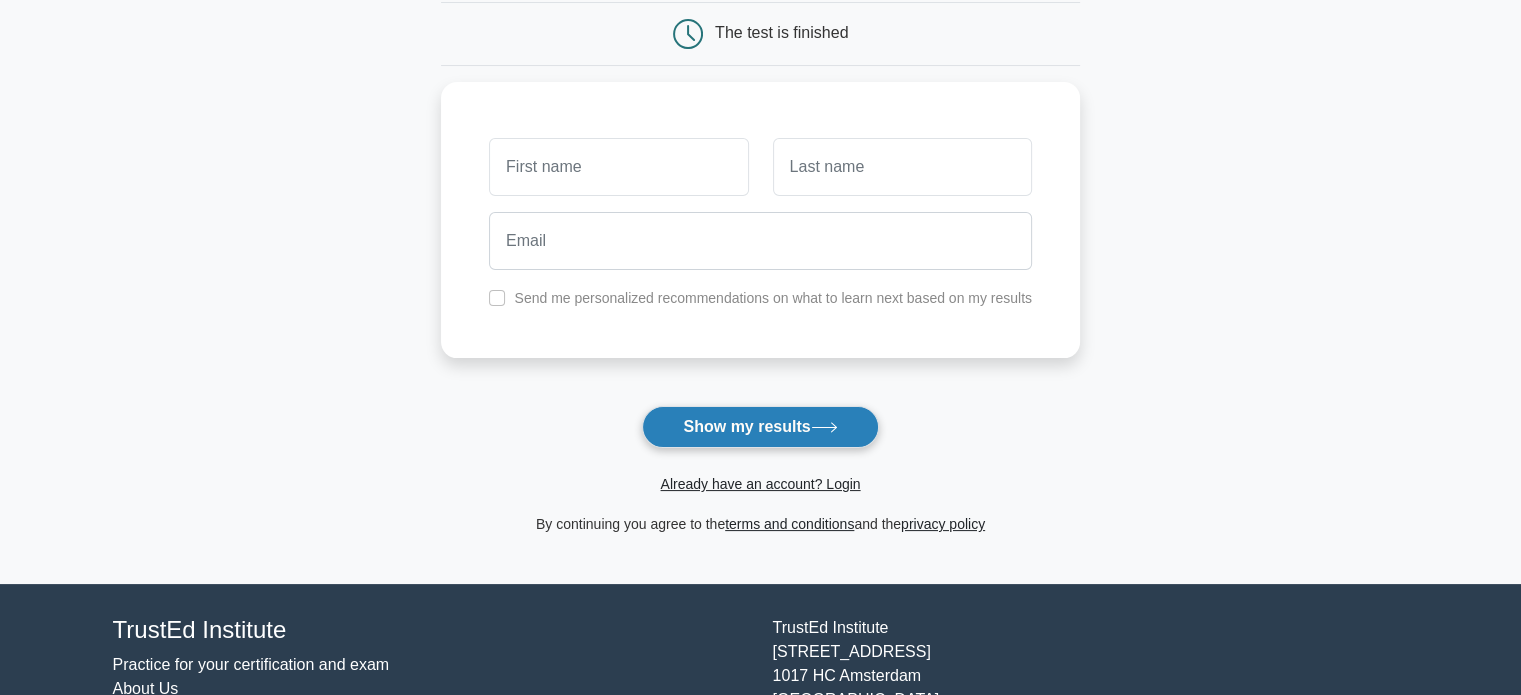 click on "Show my results" at bounding box center [760, 427] 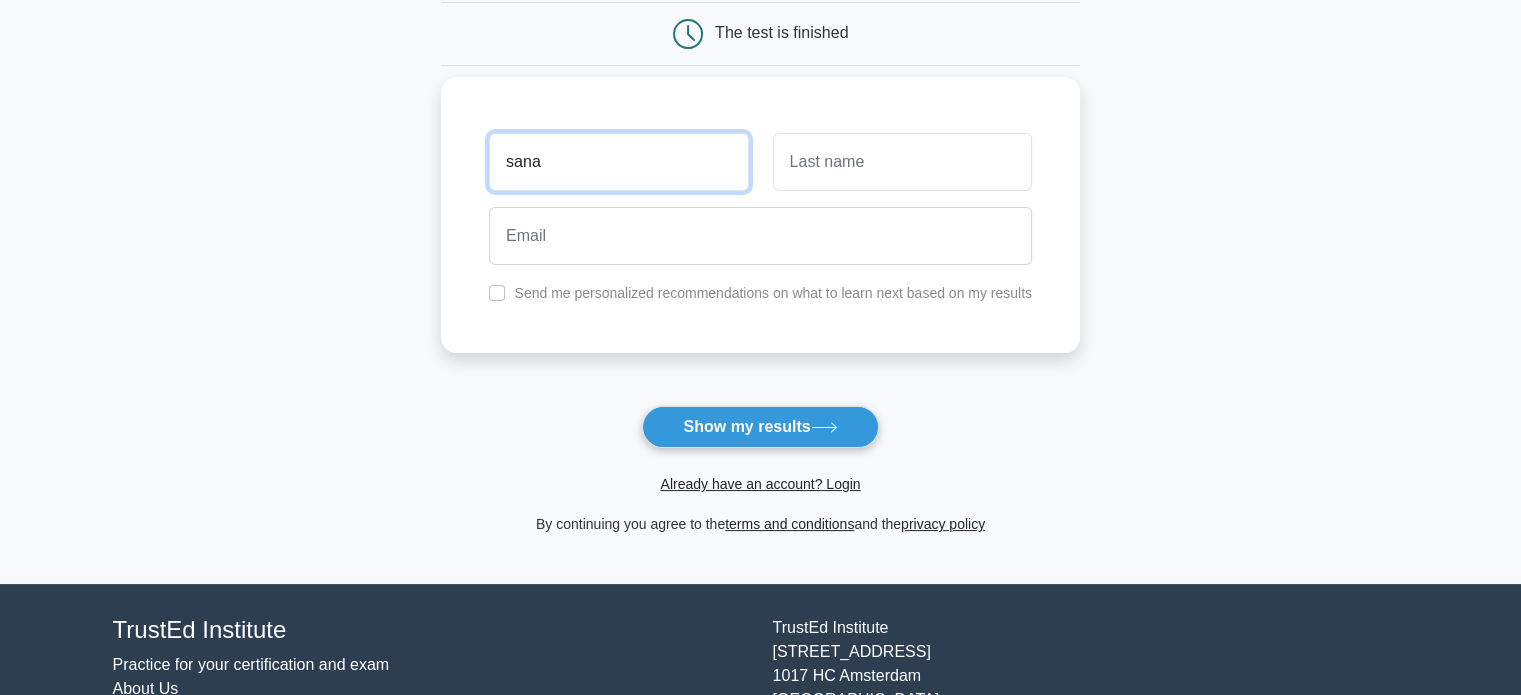 type on "sana" 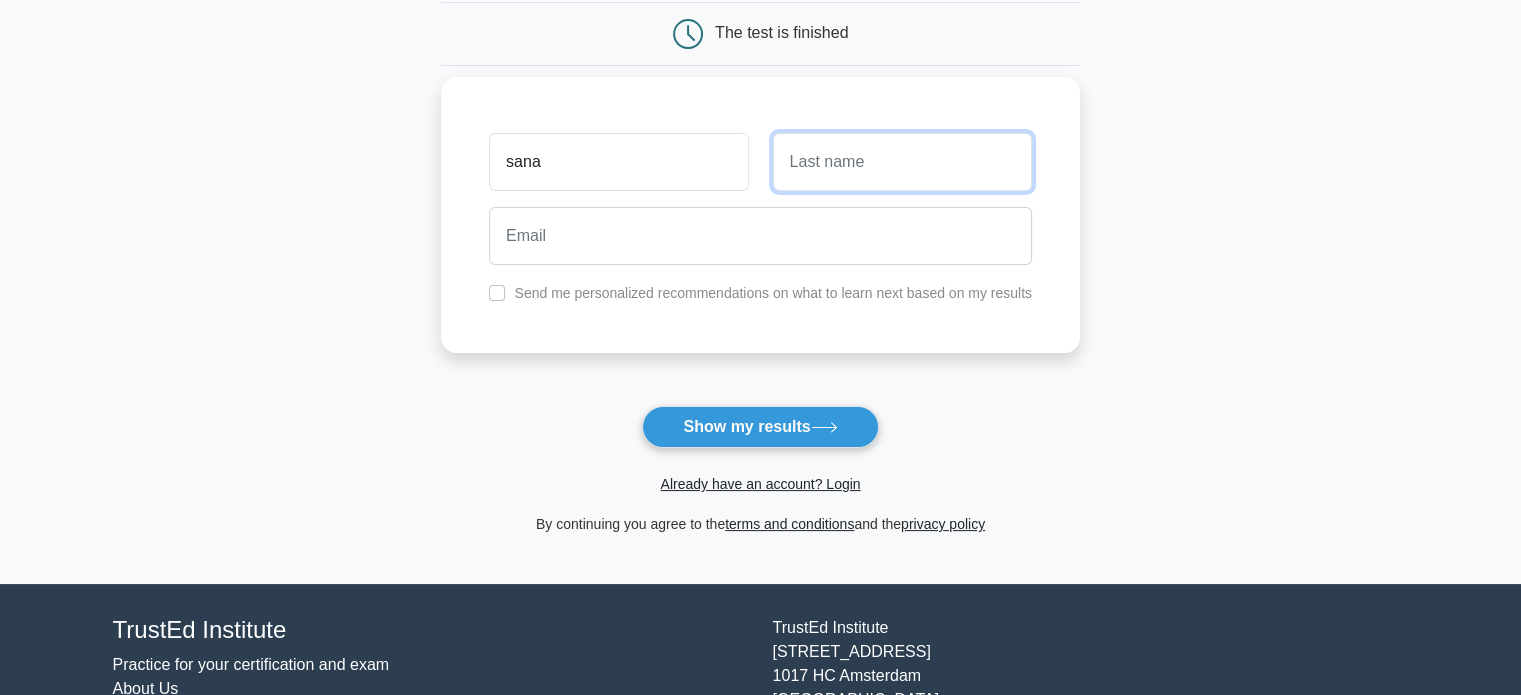 click at bounding box center (902, 162) 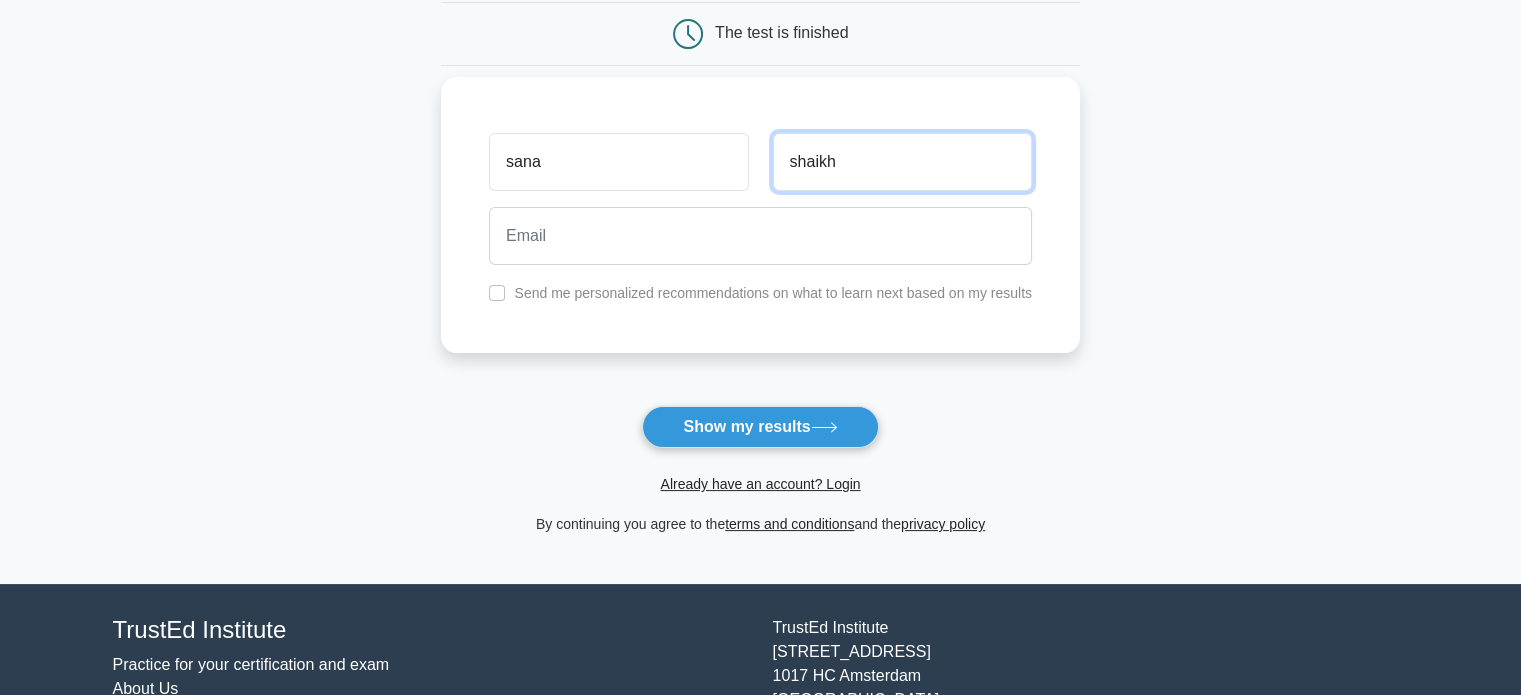 type on "shaikh" 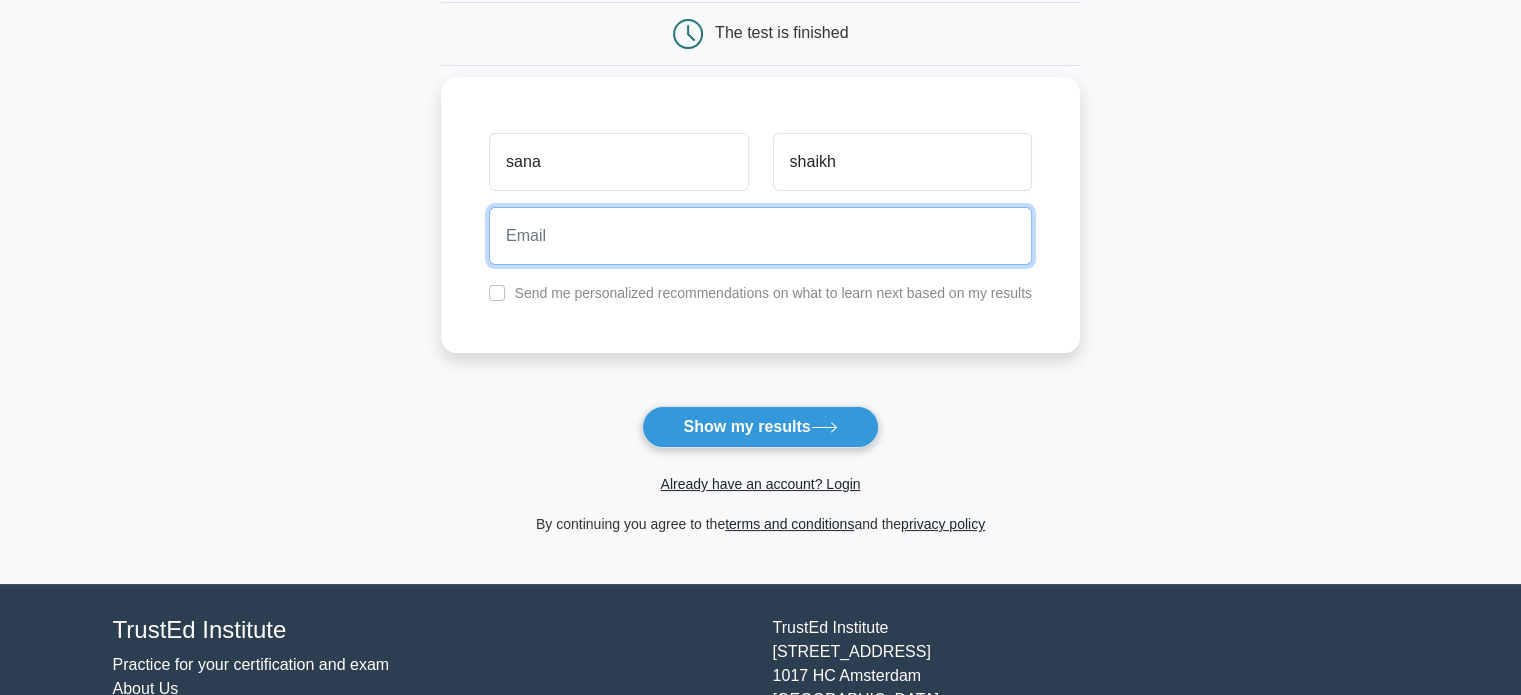 click at bounding box center (760, 236) 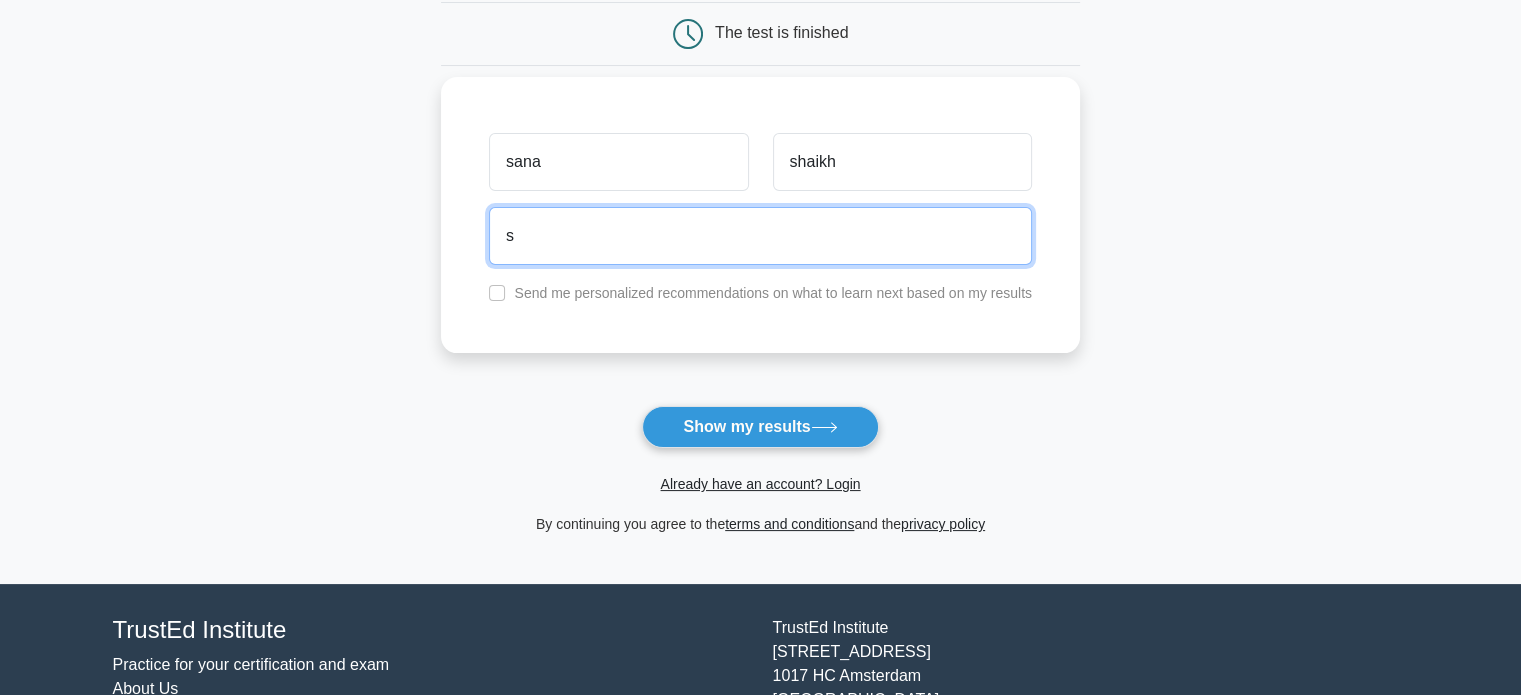 type on "shaikhsana0925@gmail.com" 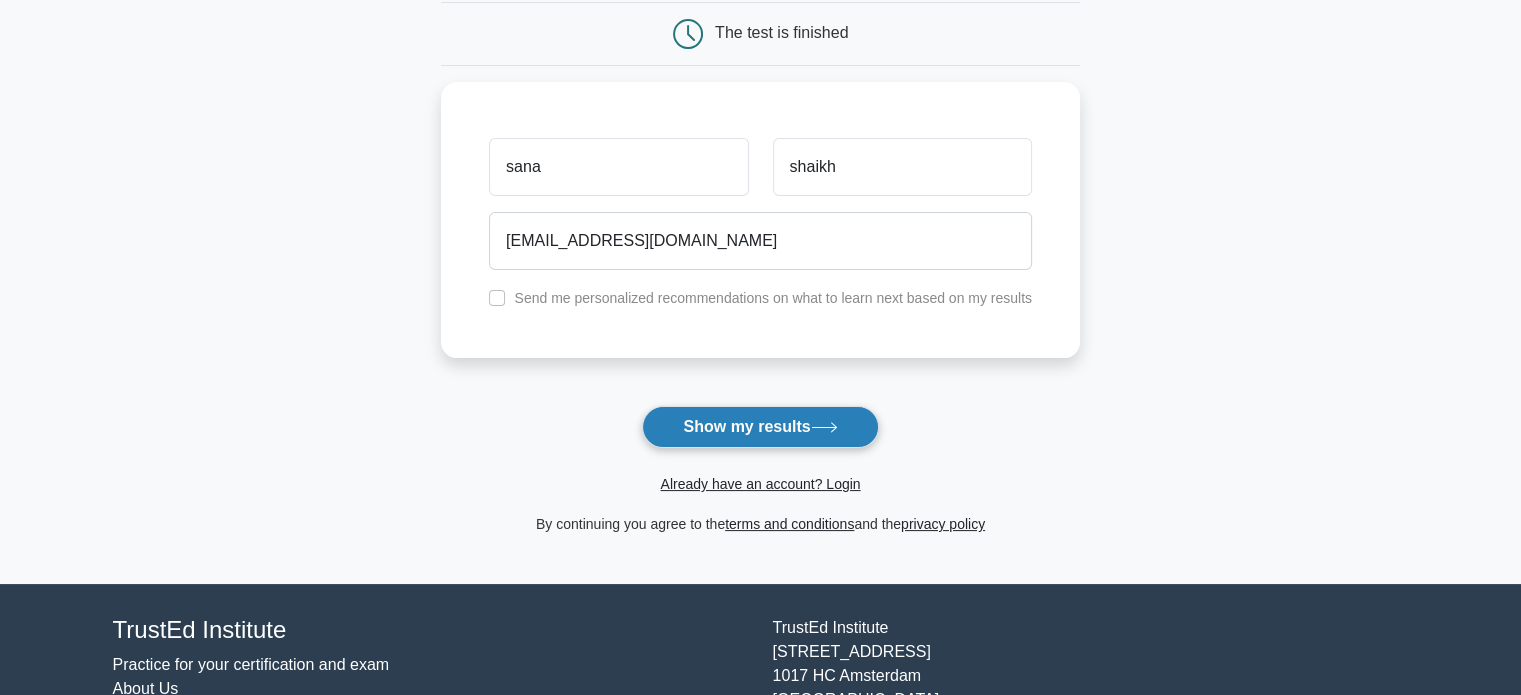 click on "Show my results" at bounding box center (760, 427) 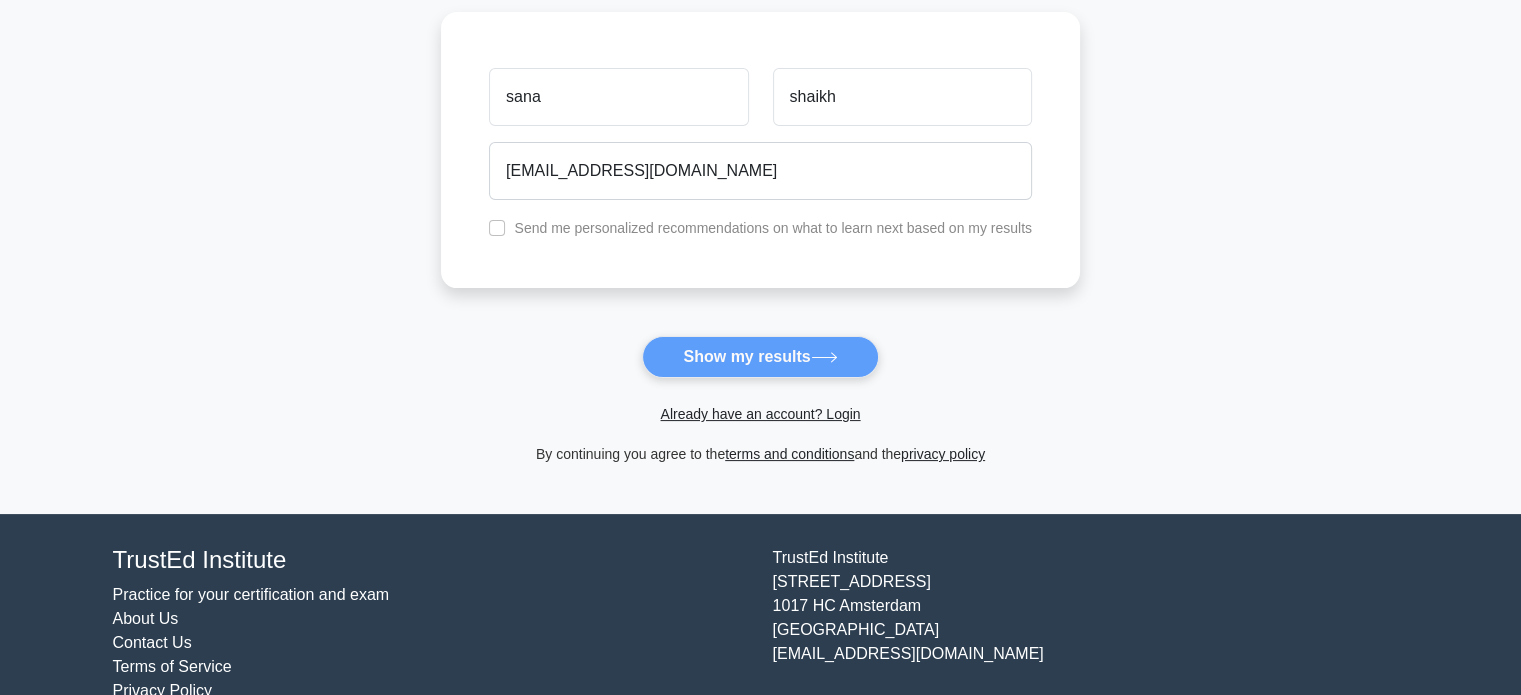 scroll, scrollTop: 300, scrollLeft: 0, axis: vertical 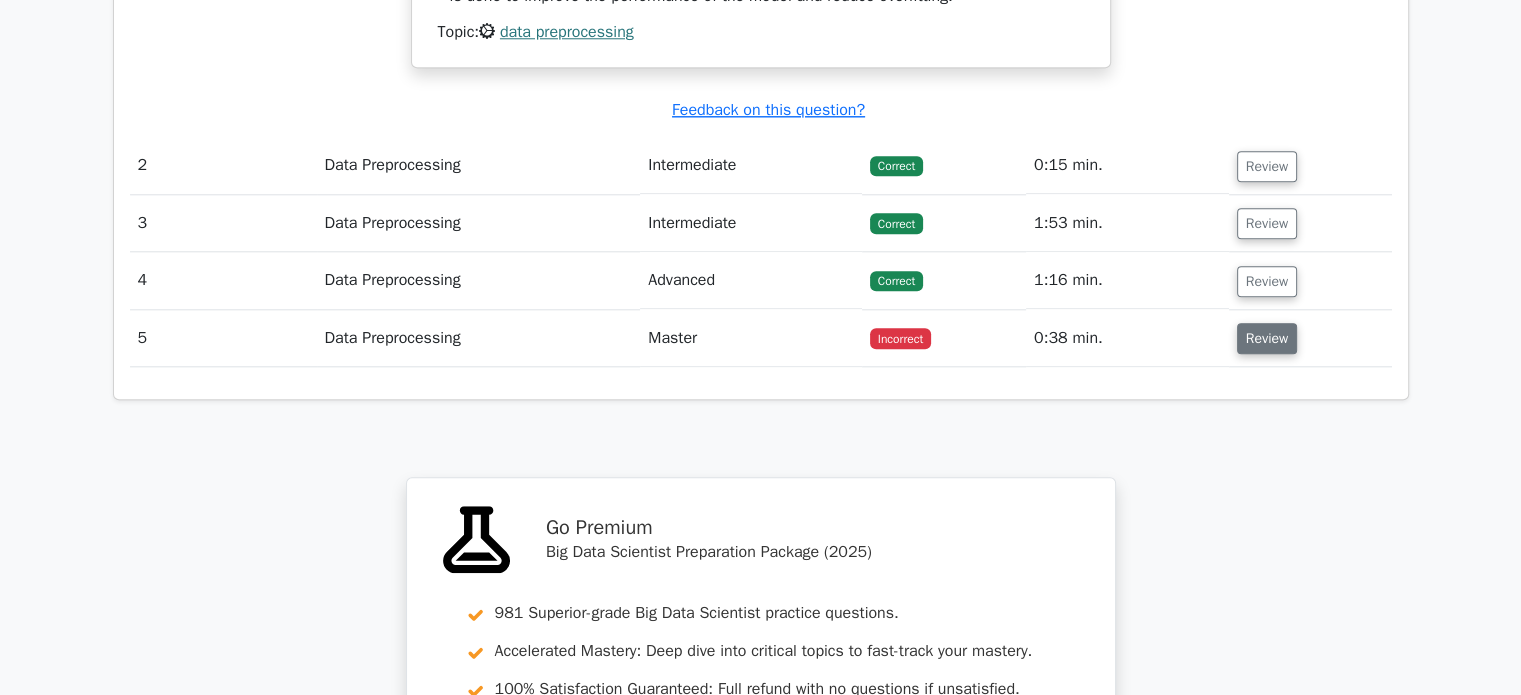 click on "Review" at bounding box center [1267, 338] 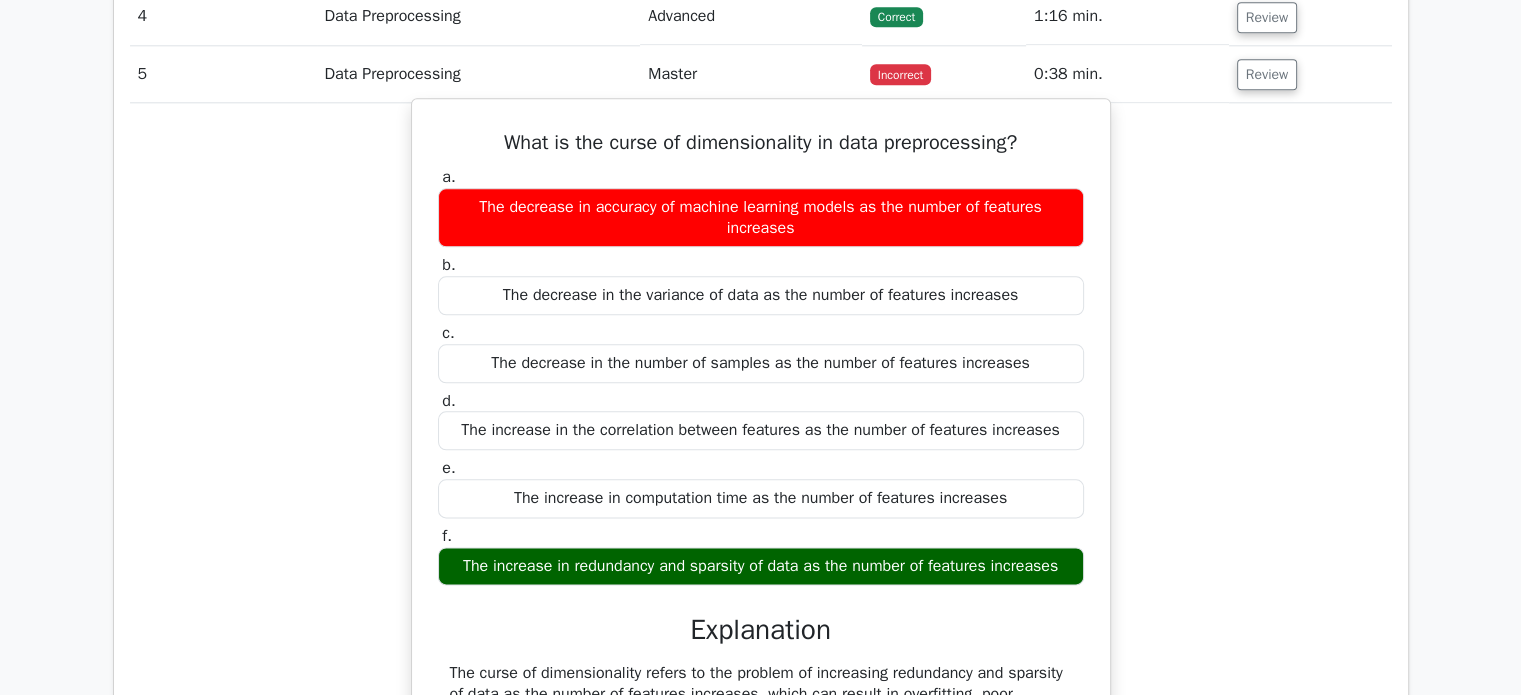 scroll, scrollTop: 2500, scrollLeft: 0, axis: vertical 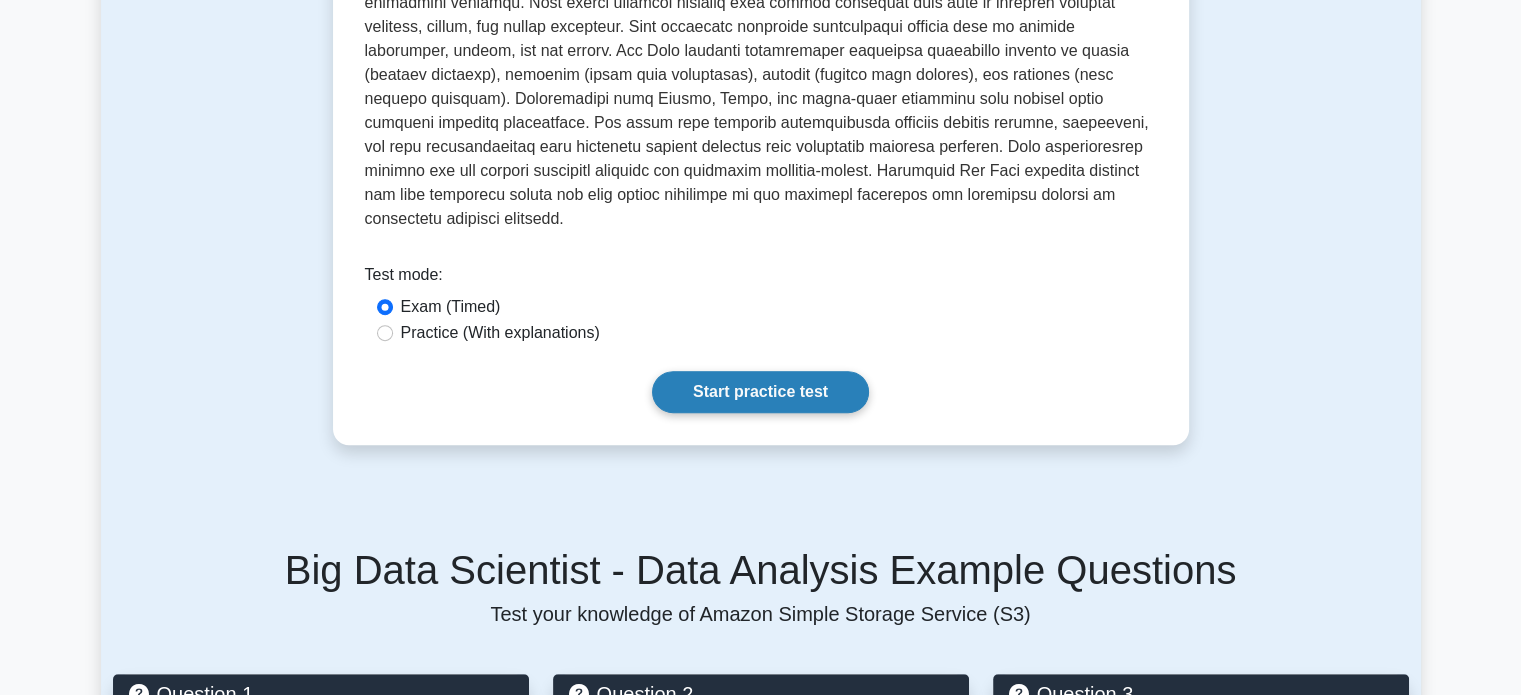 click on "Start practice test" at bounding box center [760, 392] 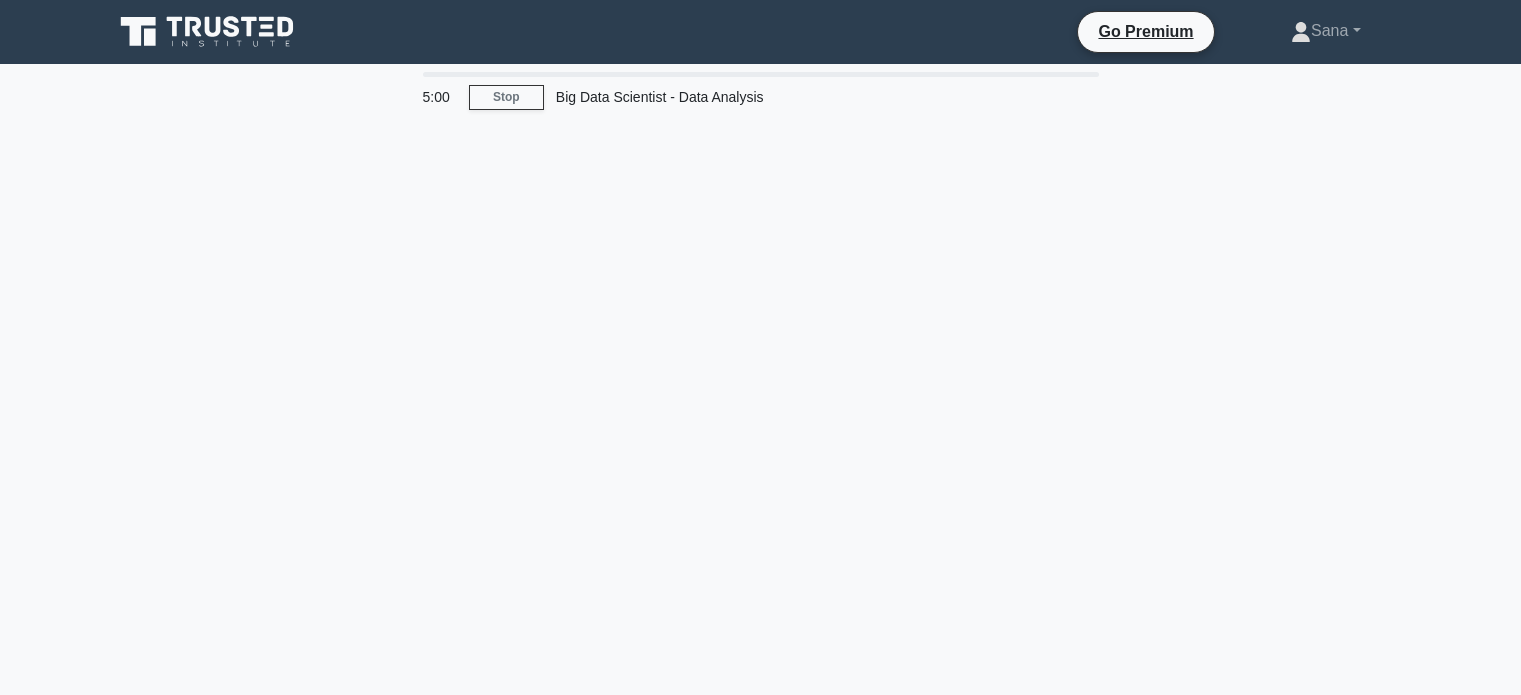 scroll, scrollTop: 0, scrollLeft: 0, axis: both 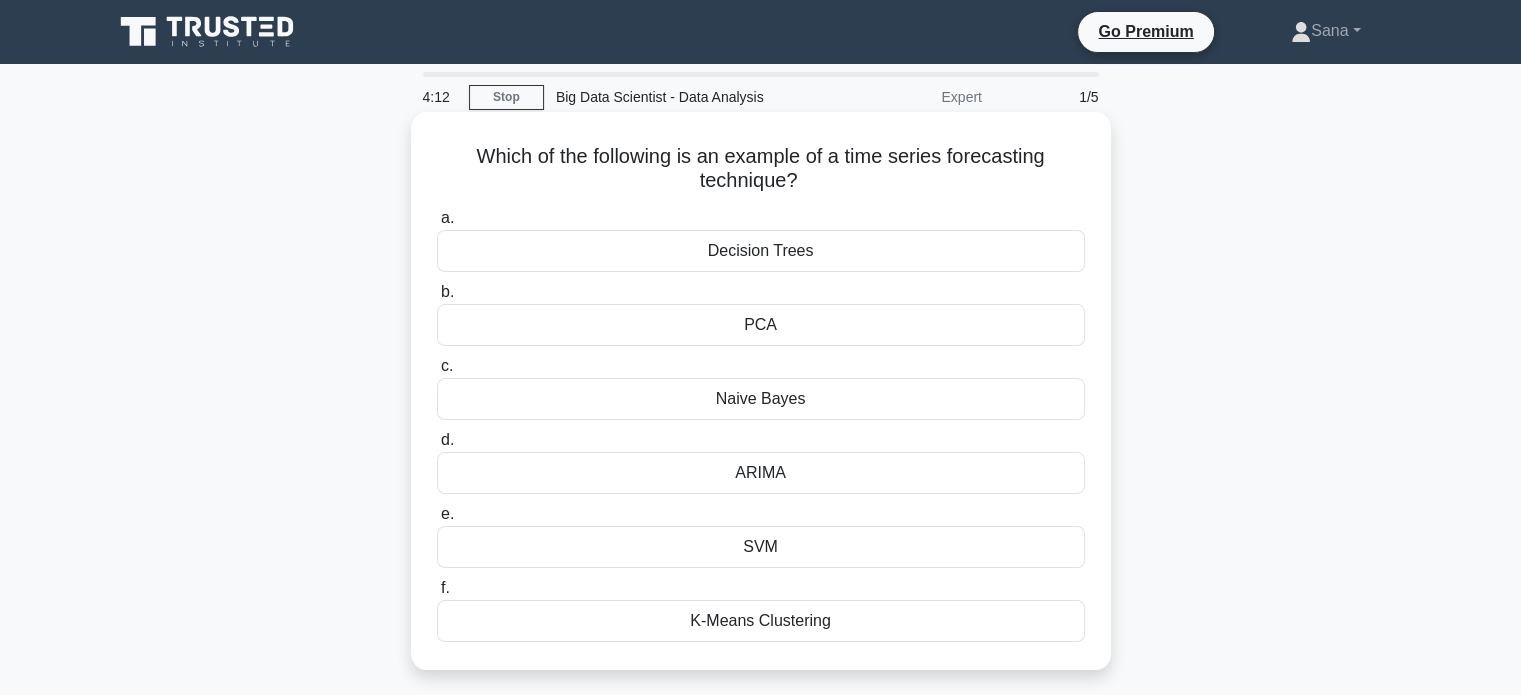 drag, startPoint x: 463, startPoint y: 155, endPoint x: 808, endPoint y: 183, distance: 346.13437 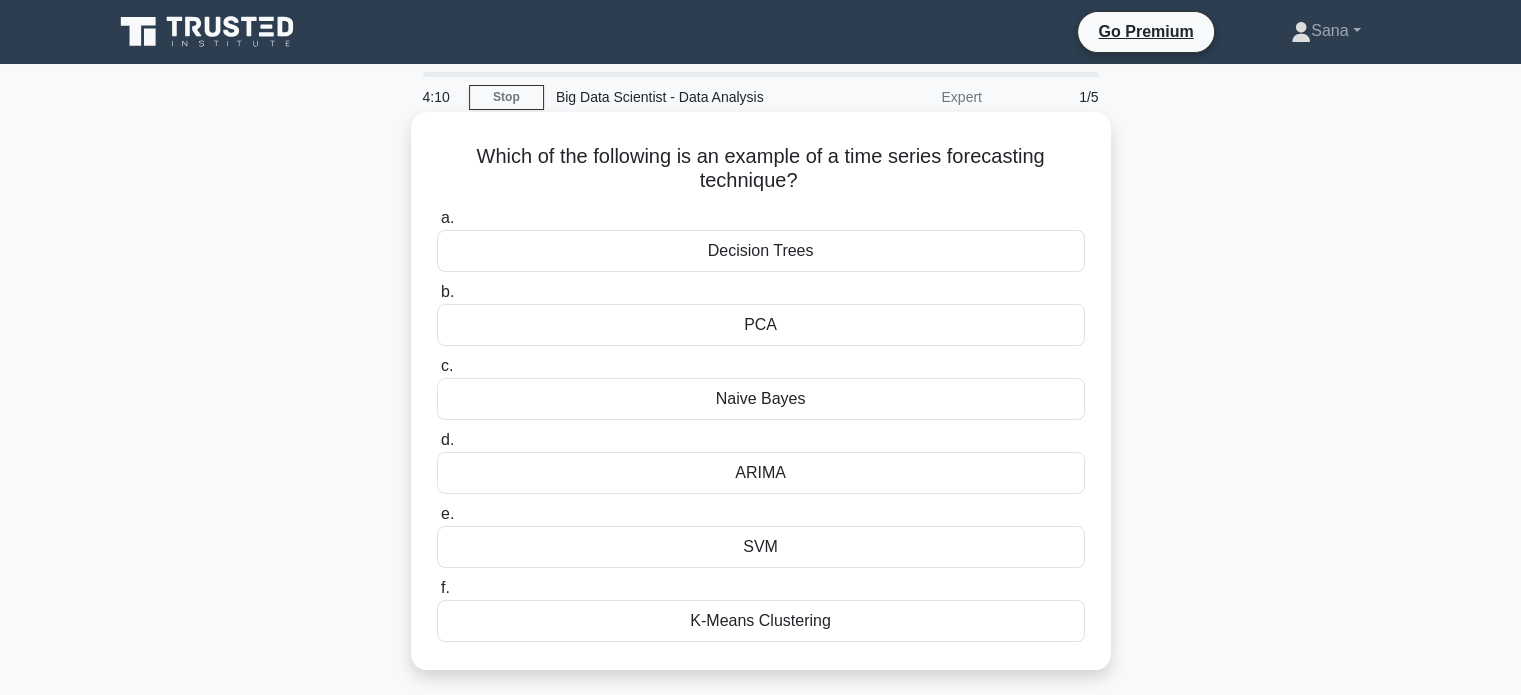 copy on "Which of the following is an example of a time series forecasting technique?" 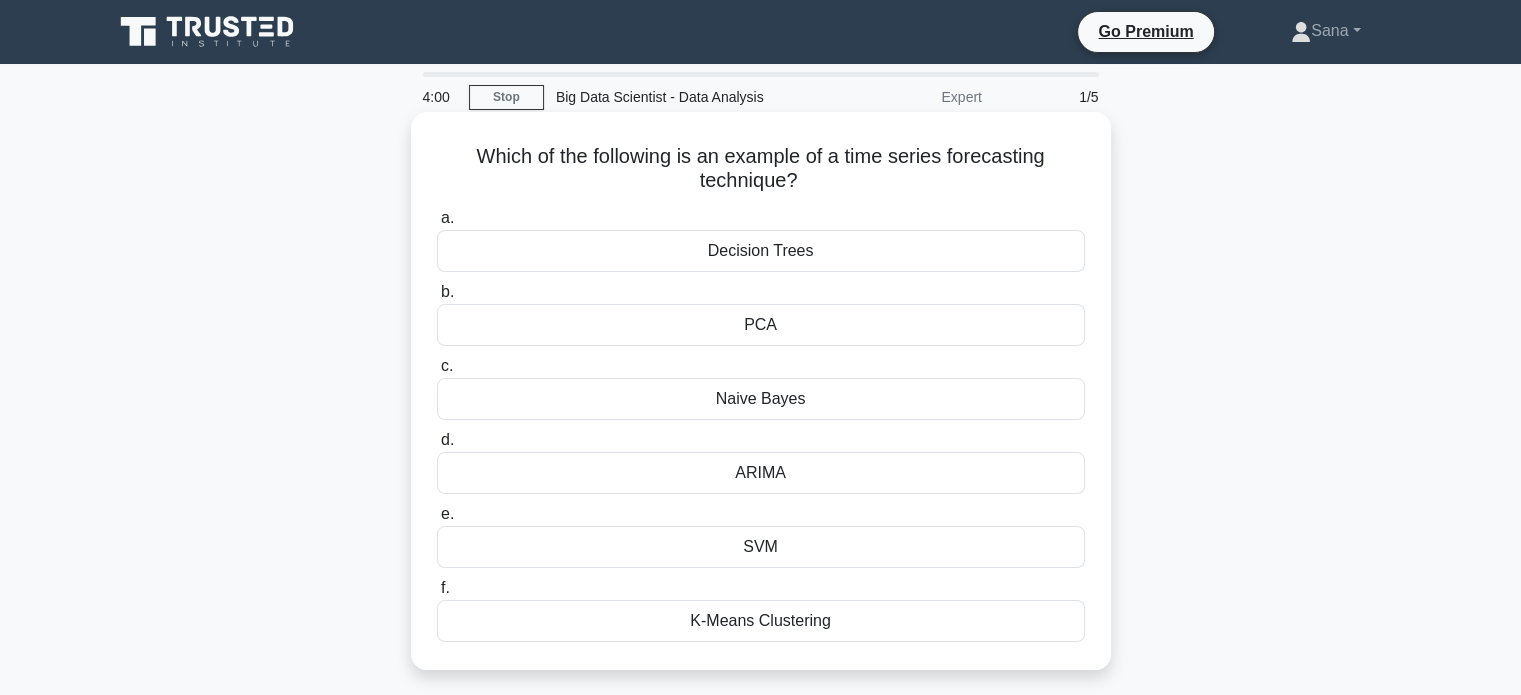 click on "SVM" at bounding box center (761, 547) 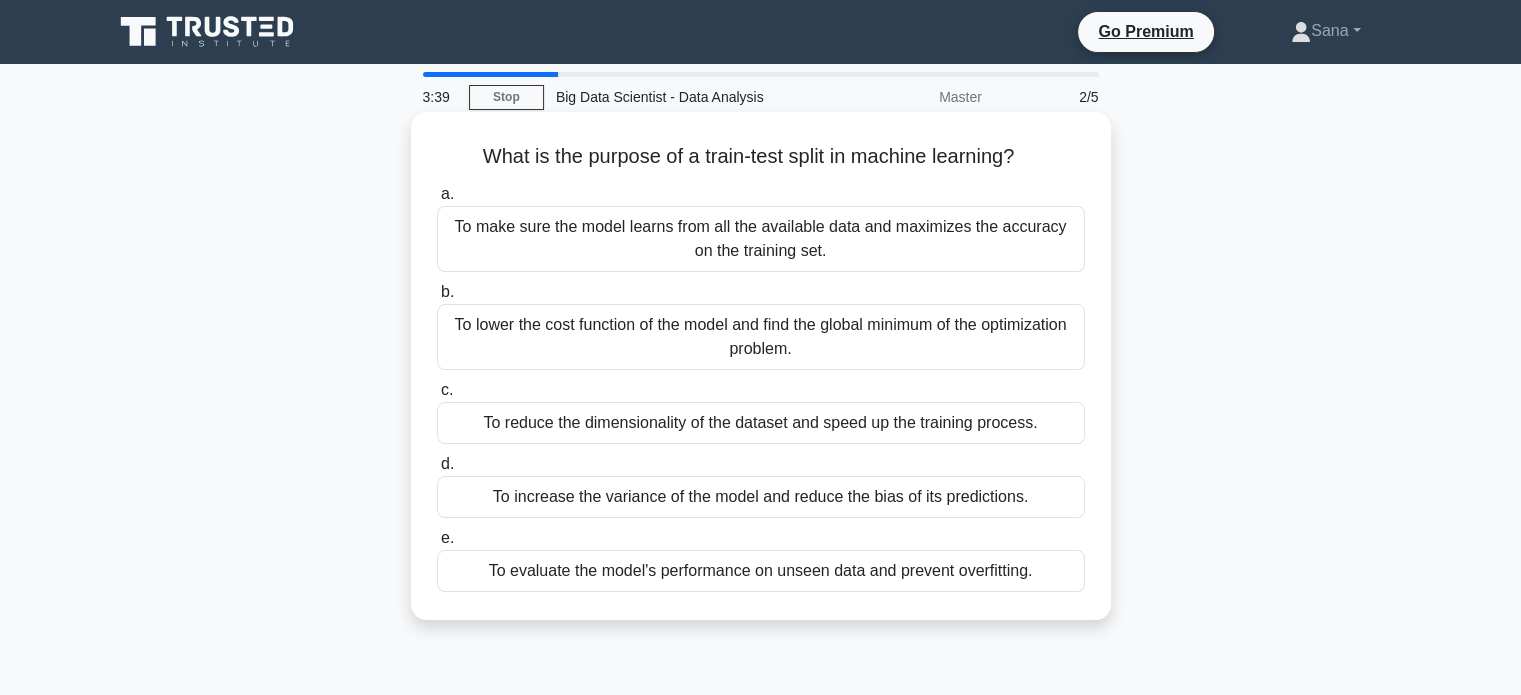 click on "To make sure the model learns from all the available data and maximizes the accuracy on the training set." at bounding box center (761, 239) 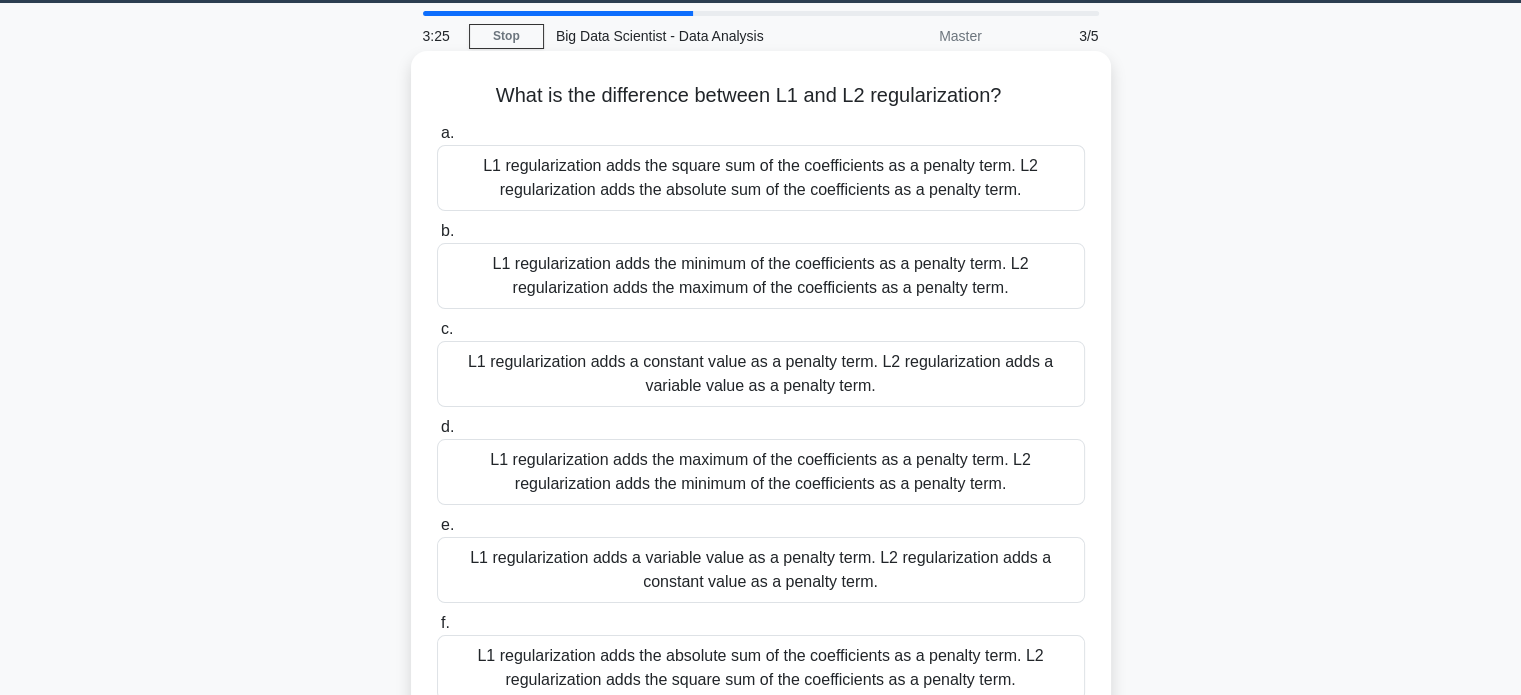 scroll, scrollTop: 0, scrollLeft: 0, axis: both 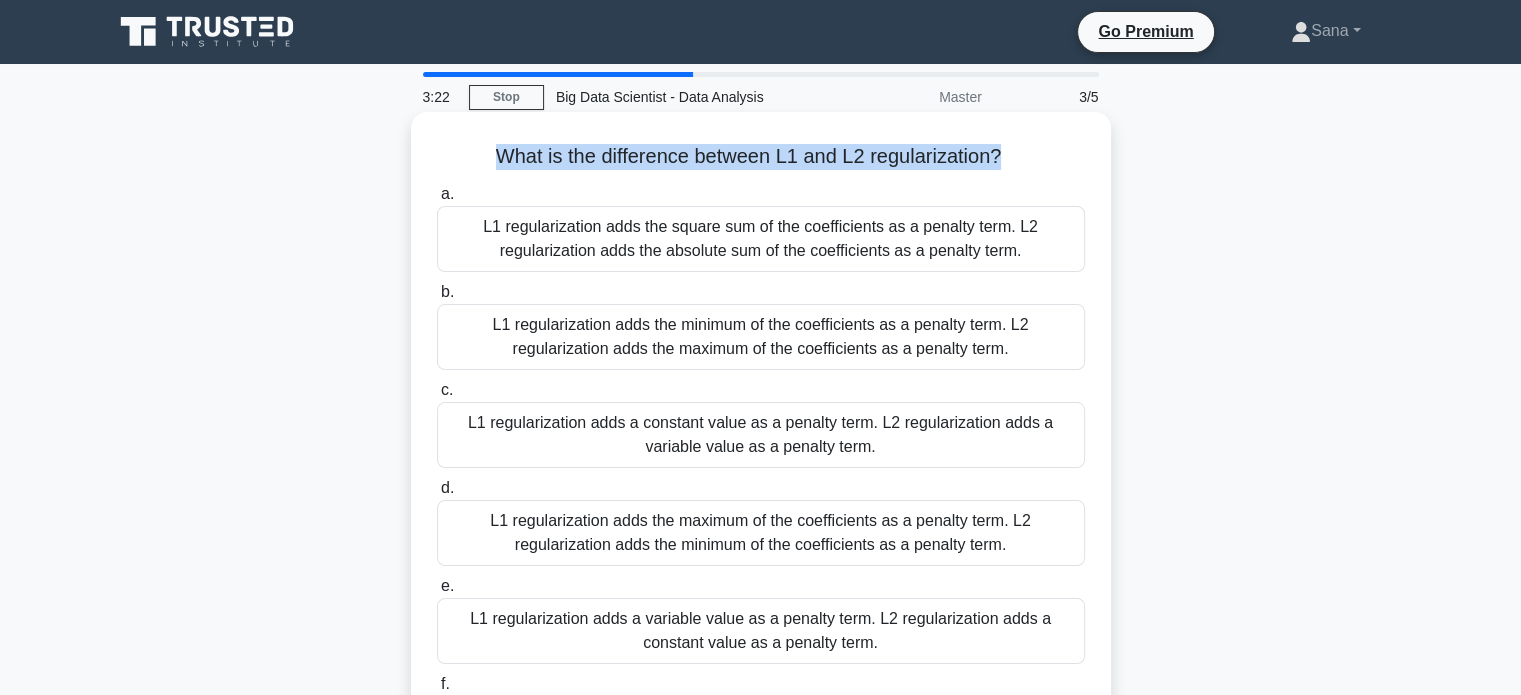 drag, startPoint x: 486, startPoint y: 146, endPoint x: 1000, endPoint y: 151, distance: 514.0243 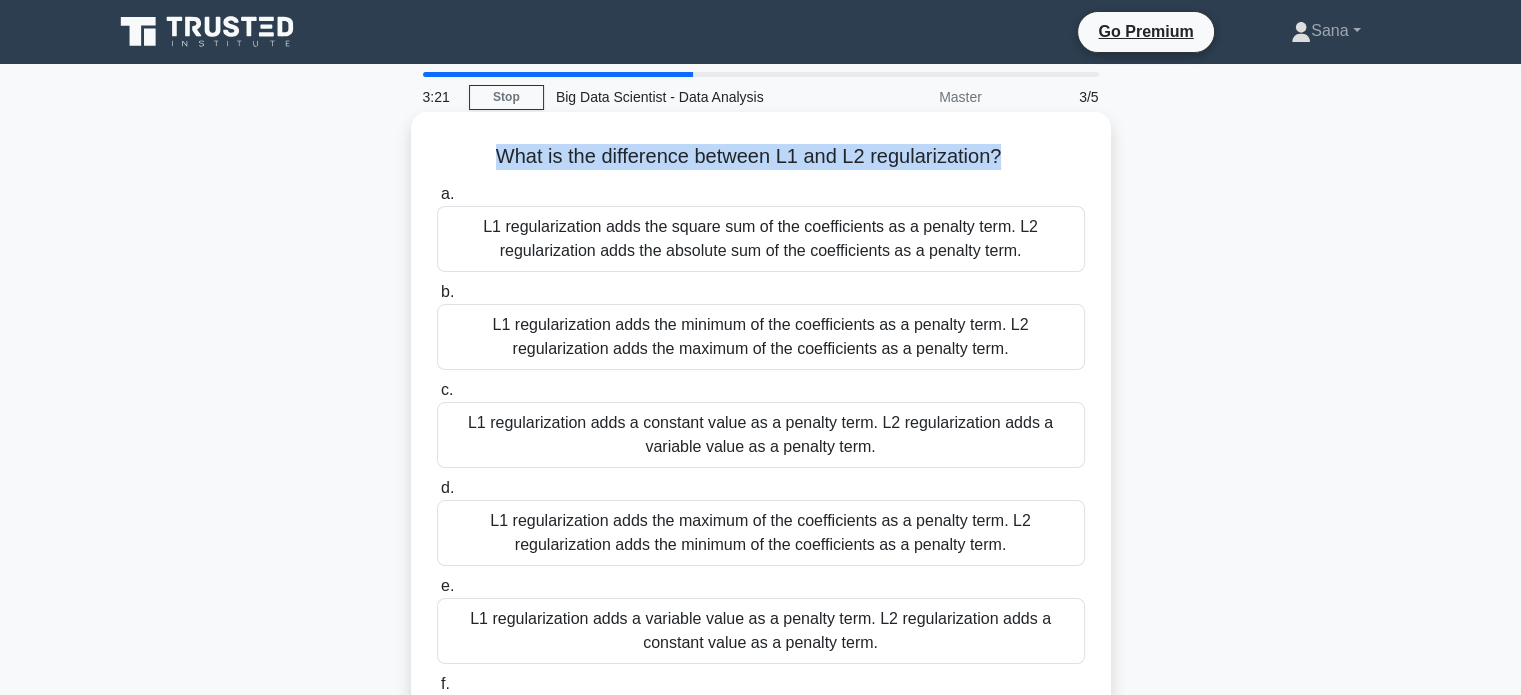 copy on "What is the difference between L1 and L2 regularization?" 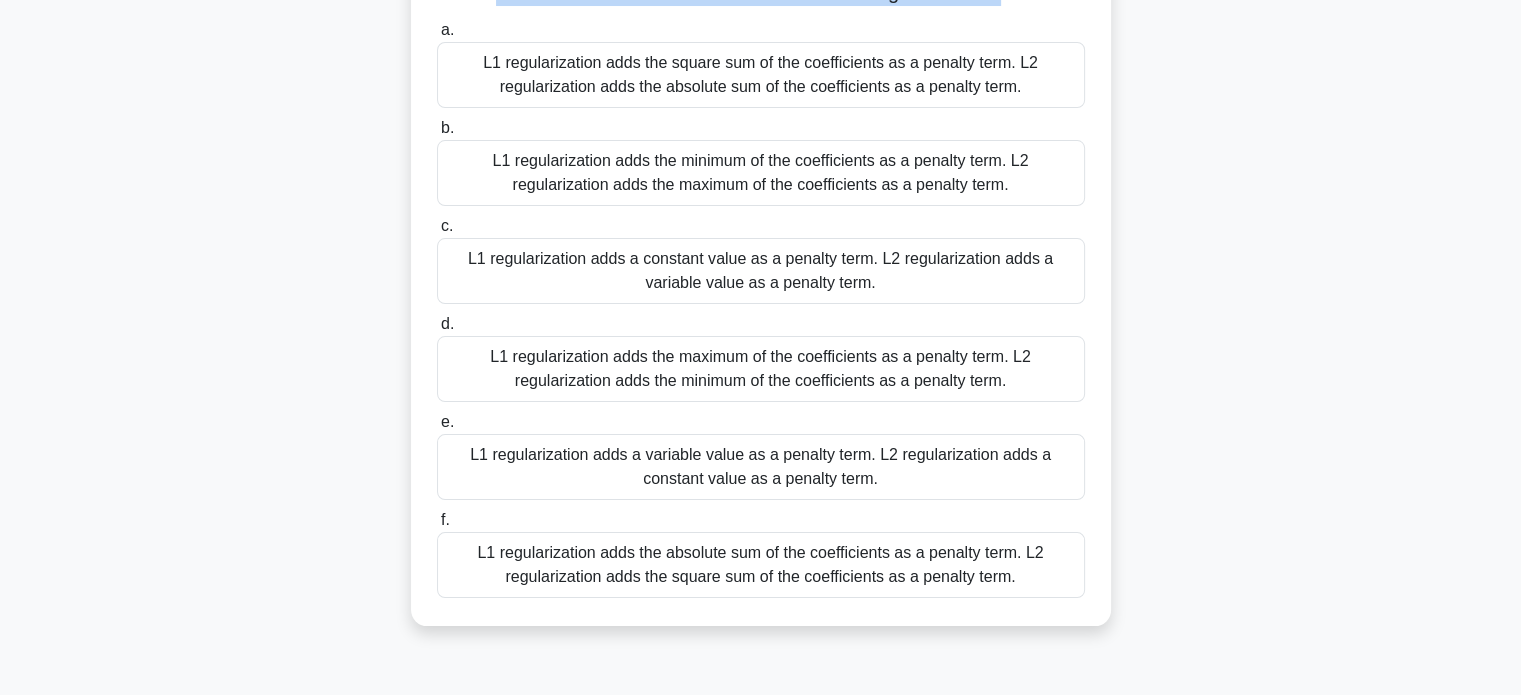 scroll, scrollTop: 200, scrollLeft: 0, axis: vertical 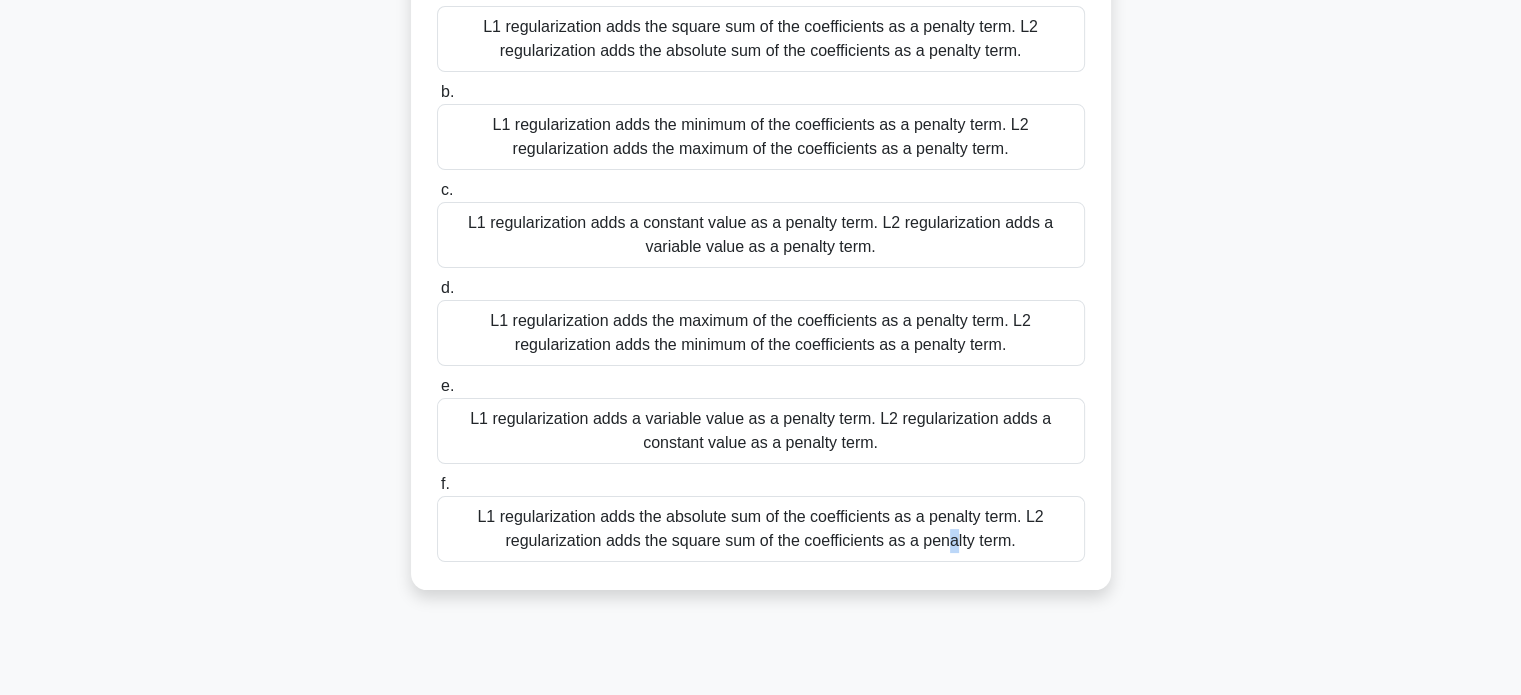 click on "L1 regularization adds the absolute sum of the coefficients as a penalty term. L2 regularization adds the square sum of the coefficients as a penalty term." at bounding box center (761, 529) 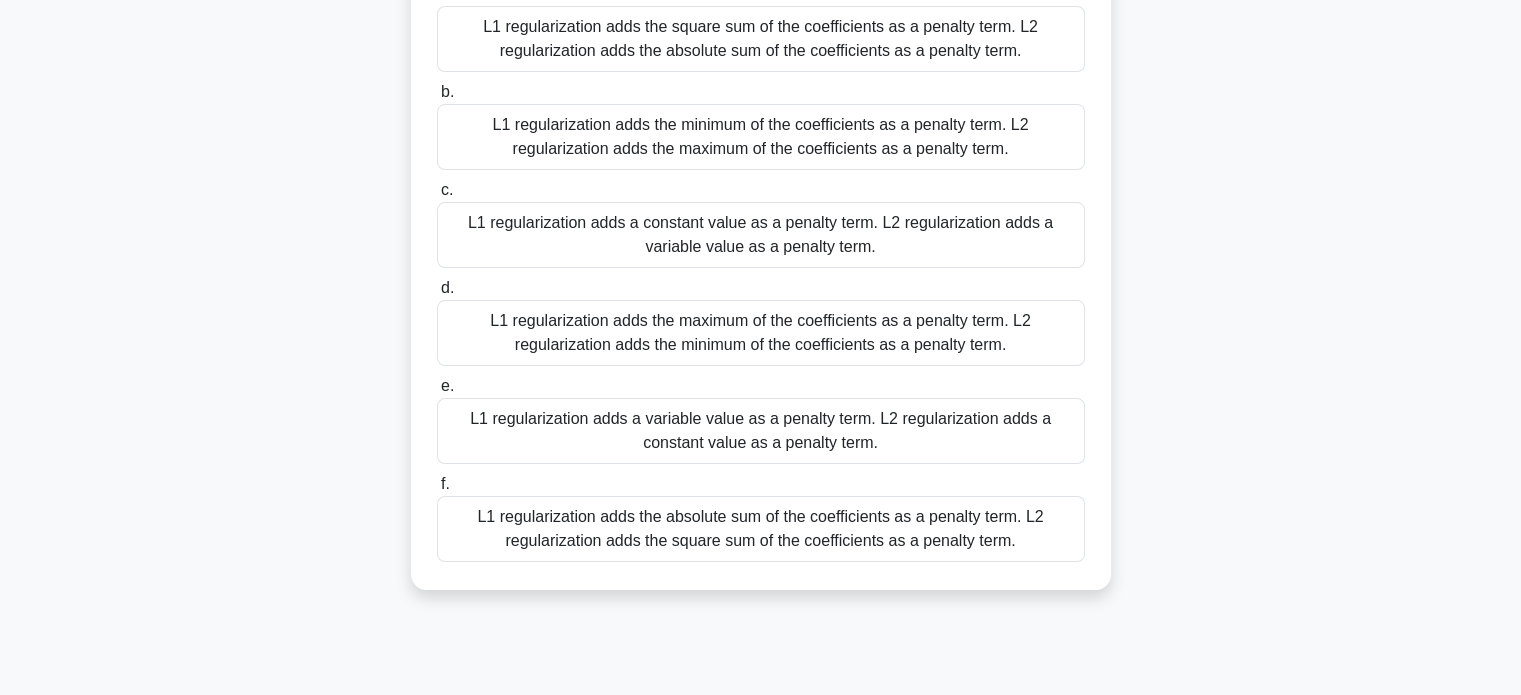 click on "L1 regularization adds the absolute sum of the coefficients as a penalty term. L2 regularization adds the square sum of the coefficients as a penalty term." at bounding box center (761, 529) 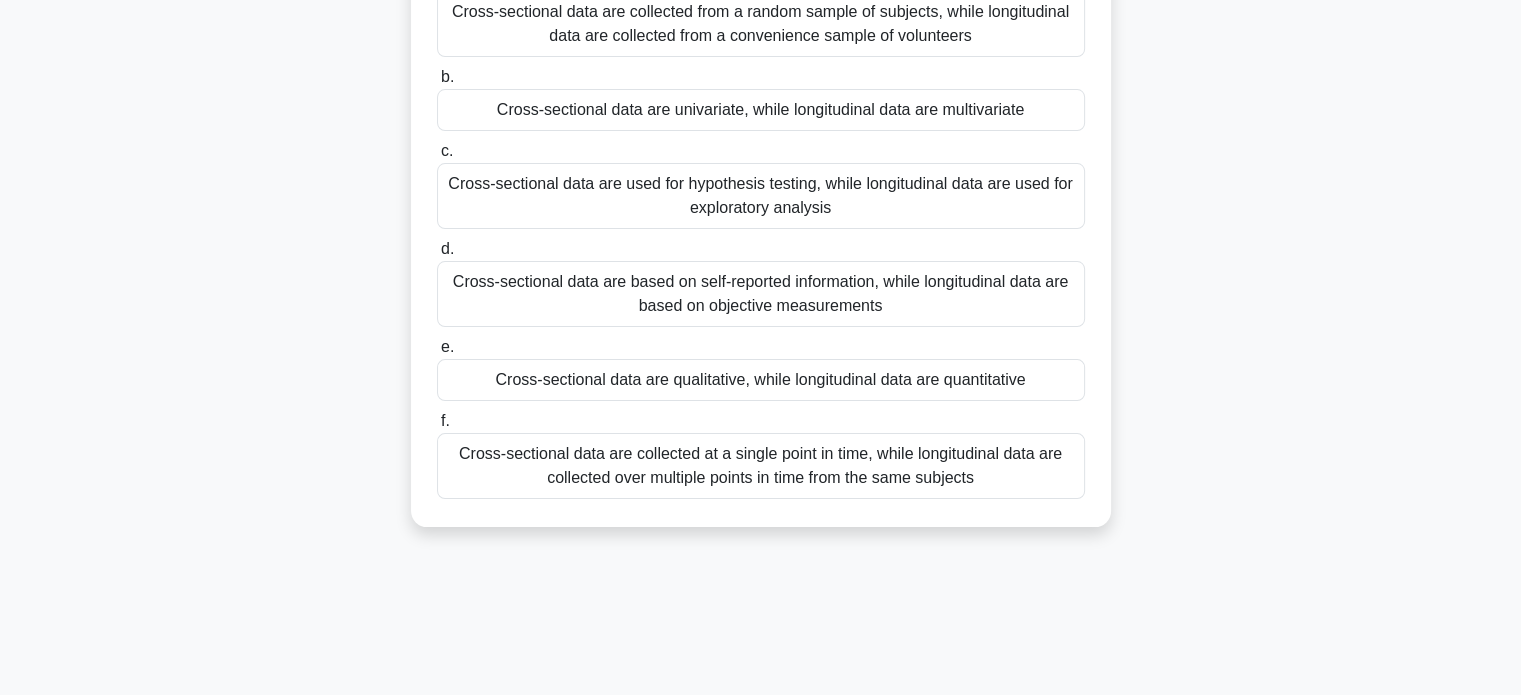 scroll, scrollTop: 0, scrollLeft: 0, axis: both 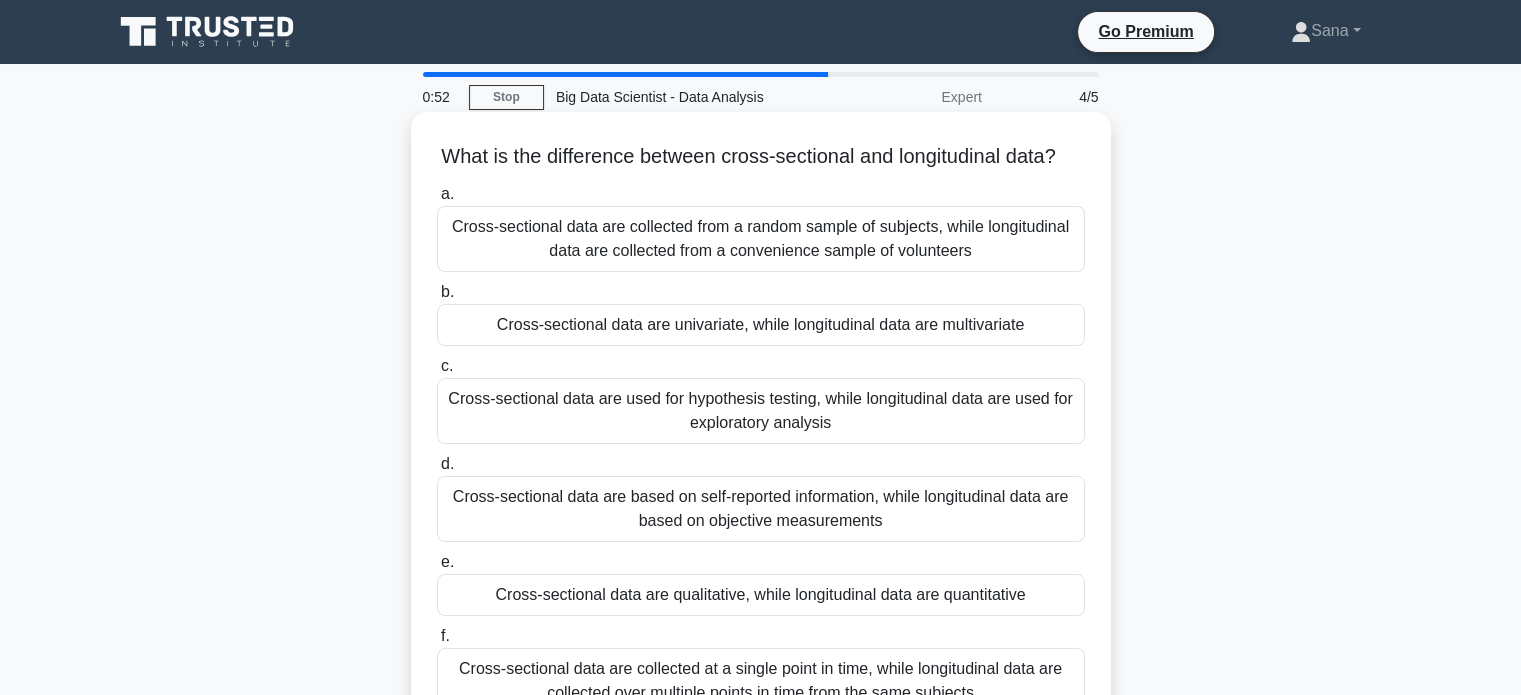 drag, startPoint x: 429, startPoint y: 157, endPoint x: 1008, endPoint y: 191, distance: 579.99744 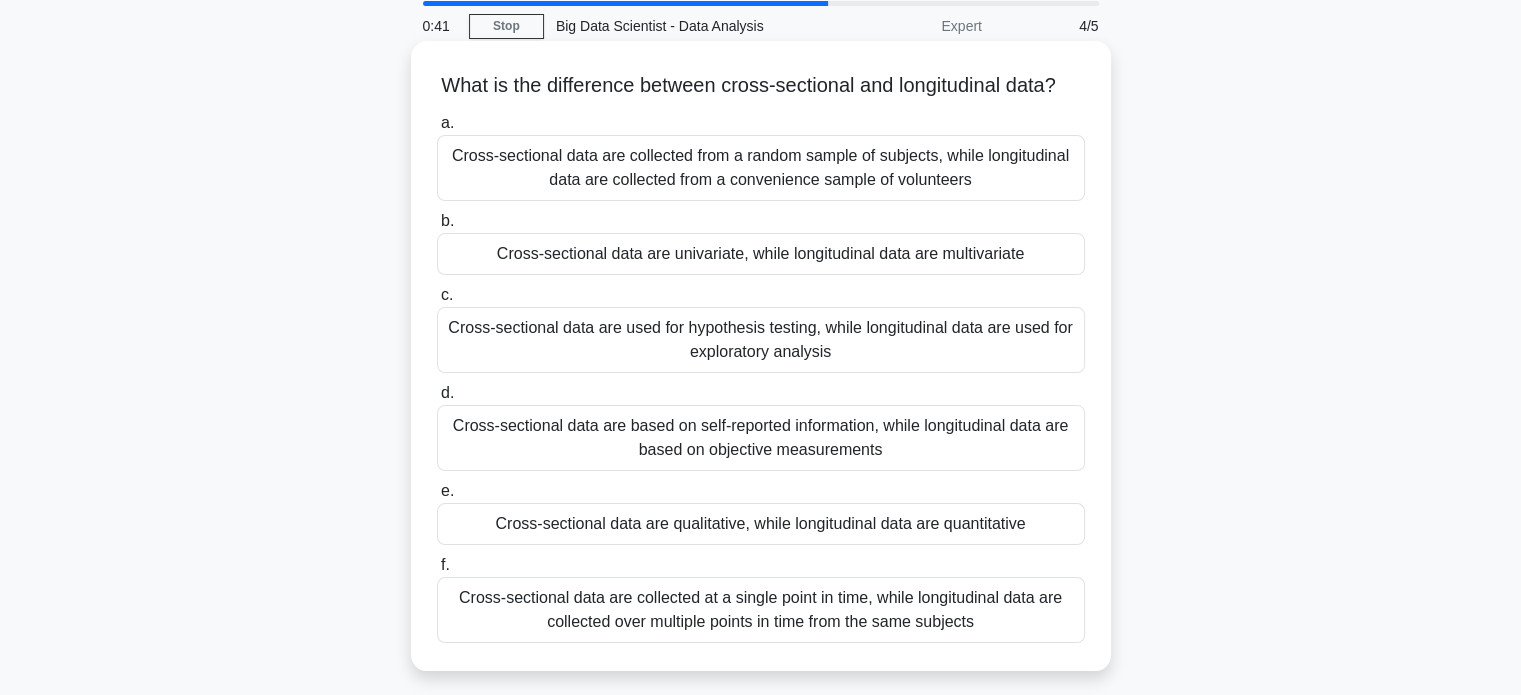 scroll, scrollTop: 0, scrollLeft: 0, axis: both 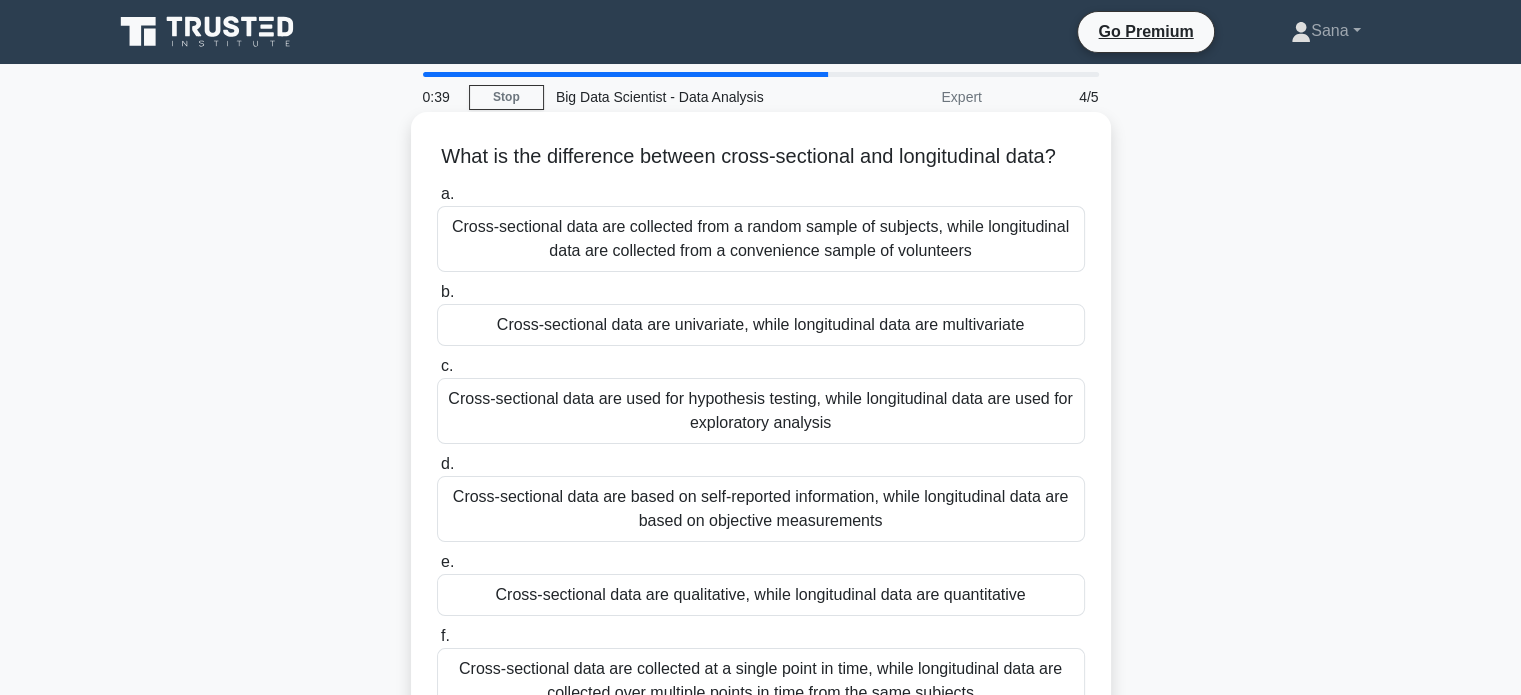 click on "Cross-sectional data are collected from a random sample of subjects, while longitudinal data are collected from a convenience sample of volunteers" at bounding box center (761, 239) 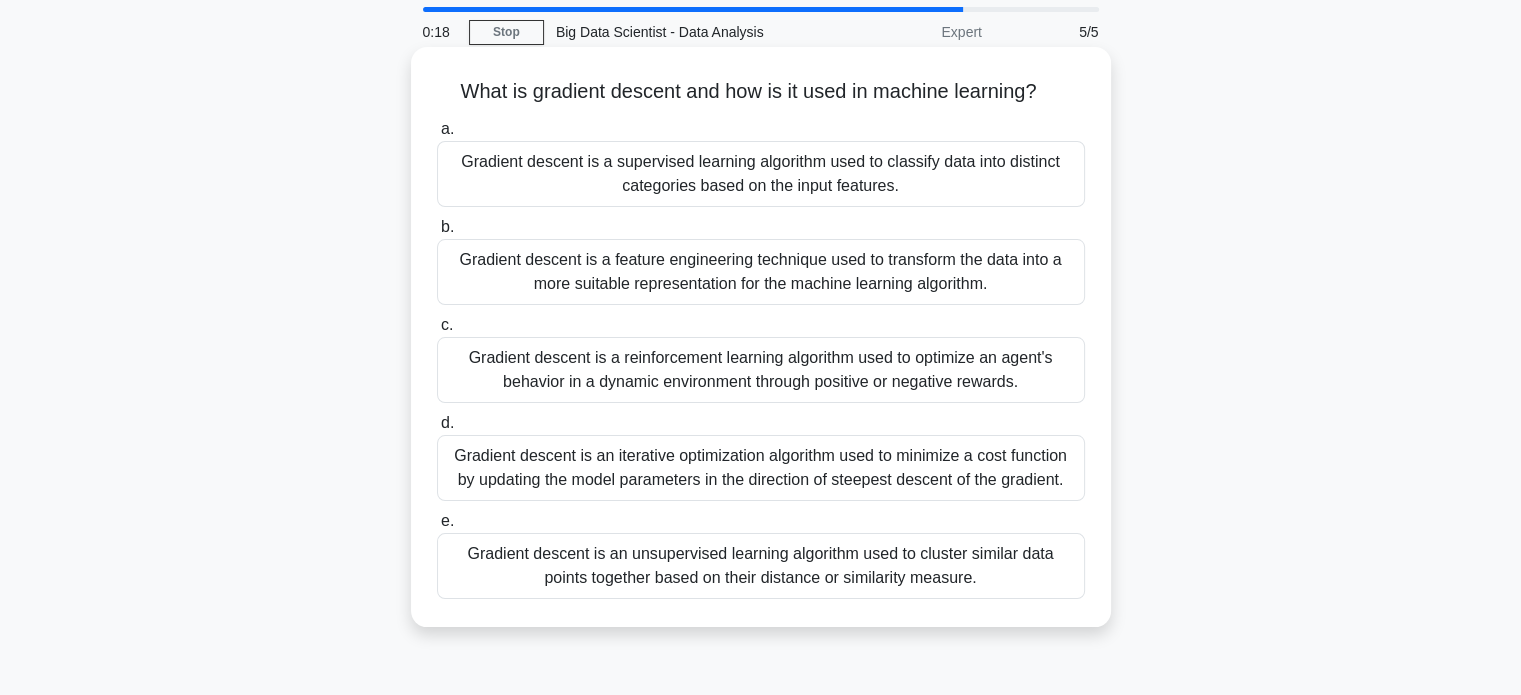 scroll, scrollTop: 100, scrollLeft: 0, axis: vertical 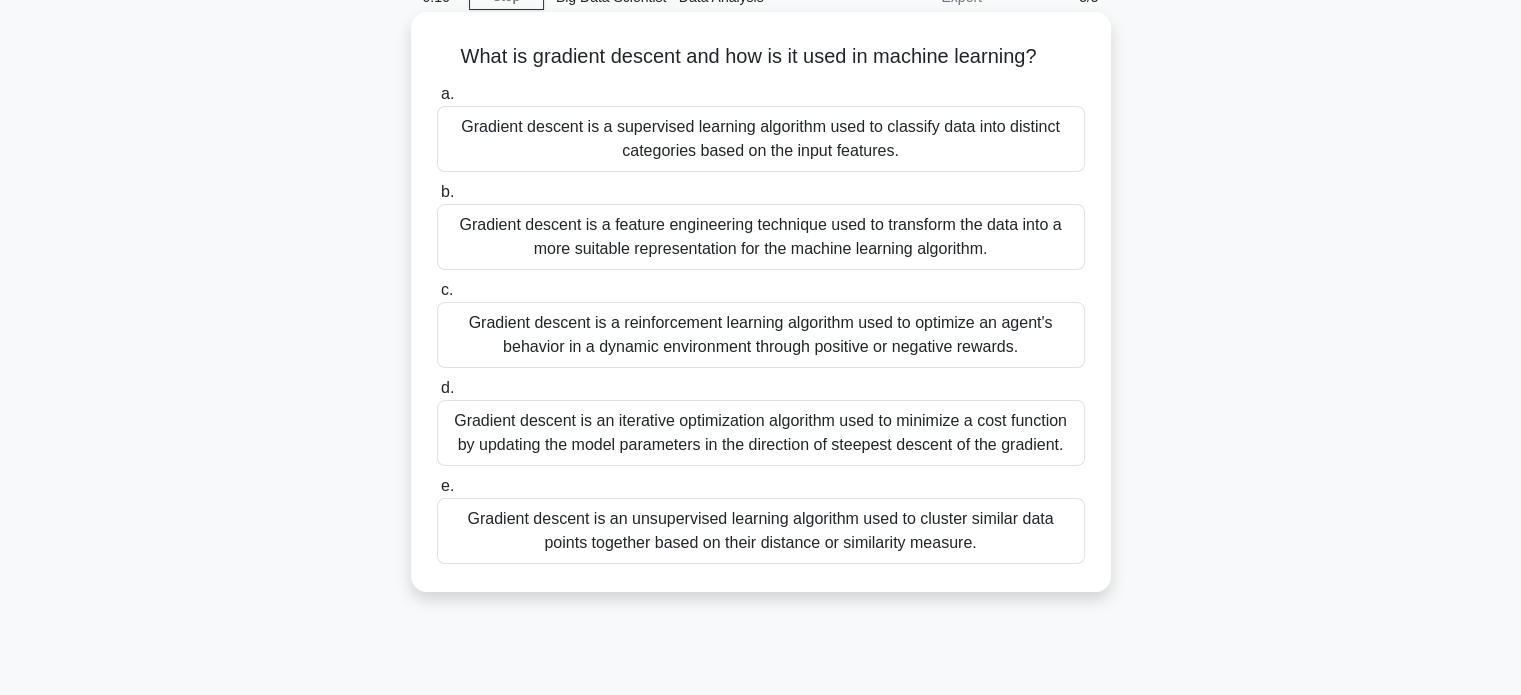click on "Gradient descent is an iterative optimization algorithm used to minimize a cost function by updating the model parameters in the direction of steepest descent of the gradient." at bounding box center [761, 433] 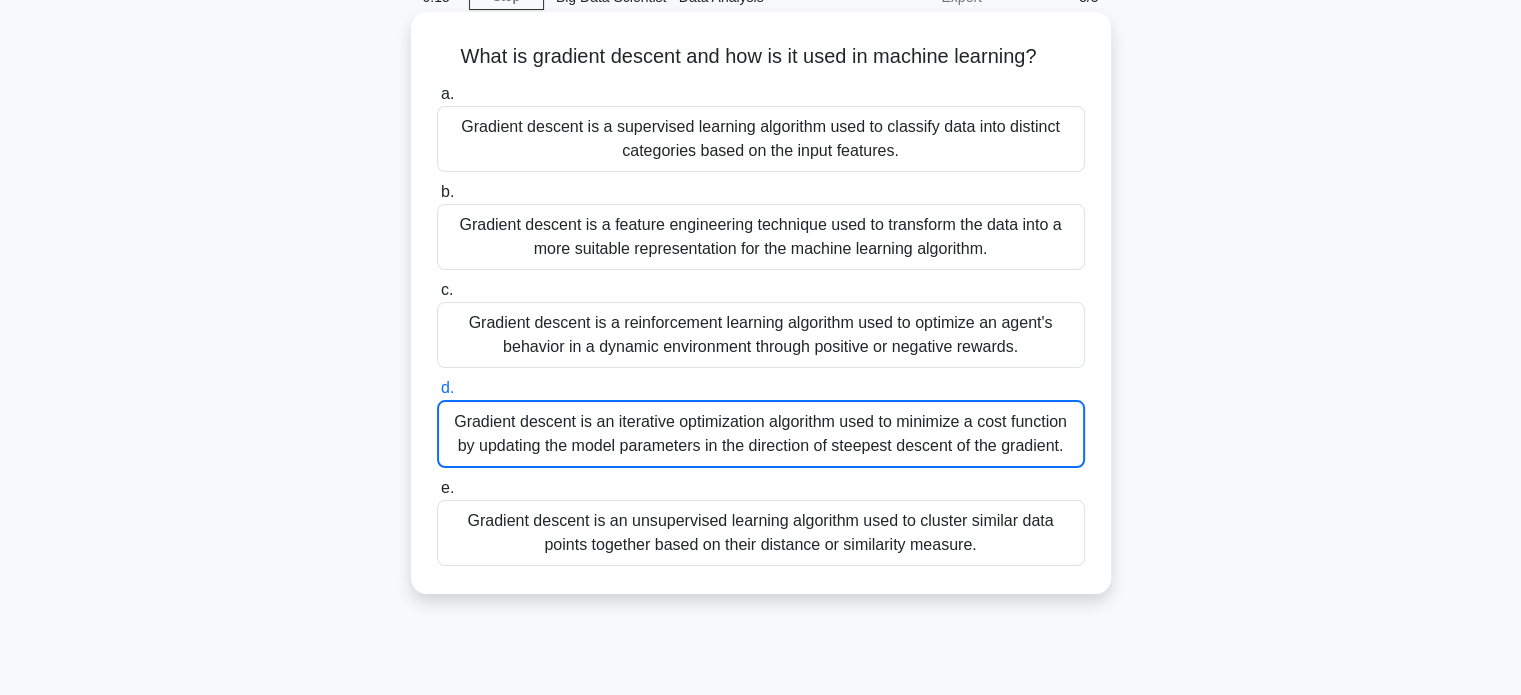 scroll, scrollTop: 0, scrollLeft: 0, axis: both 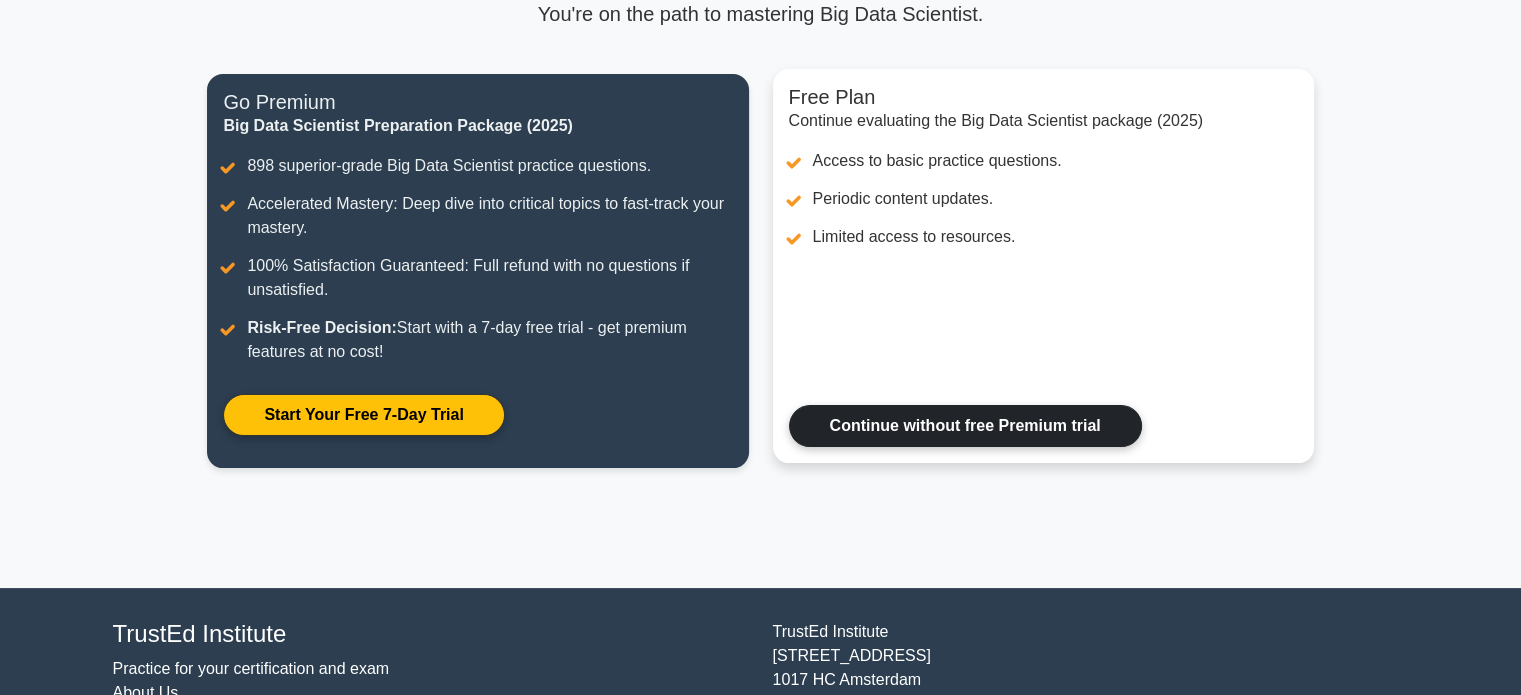 click on "Continue without free Premium trial" at bounding box center [965, 426] 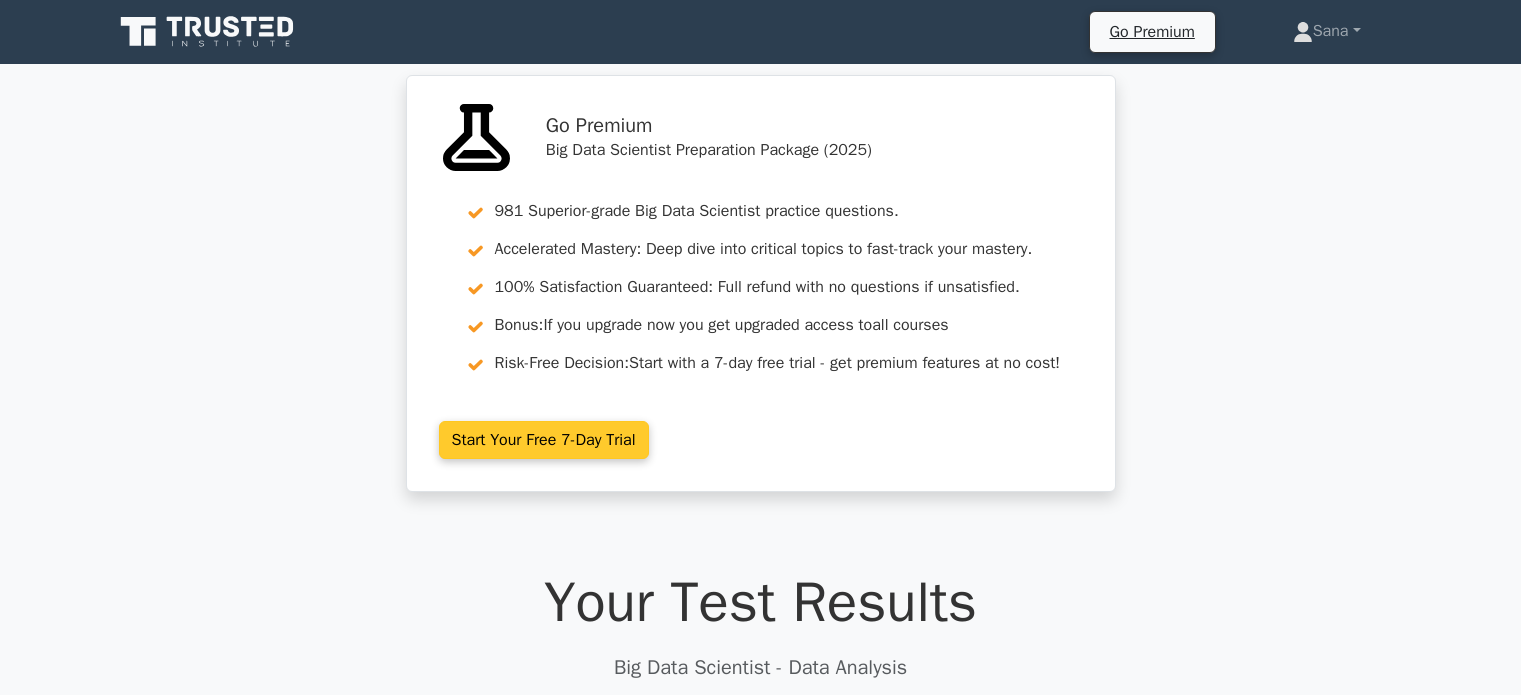scroll, scrollTop: 0, scrollLeft: 0, axis: both 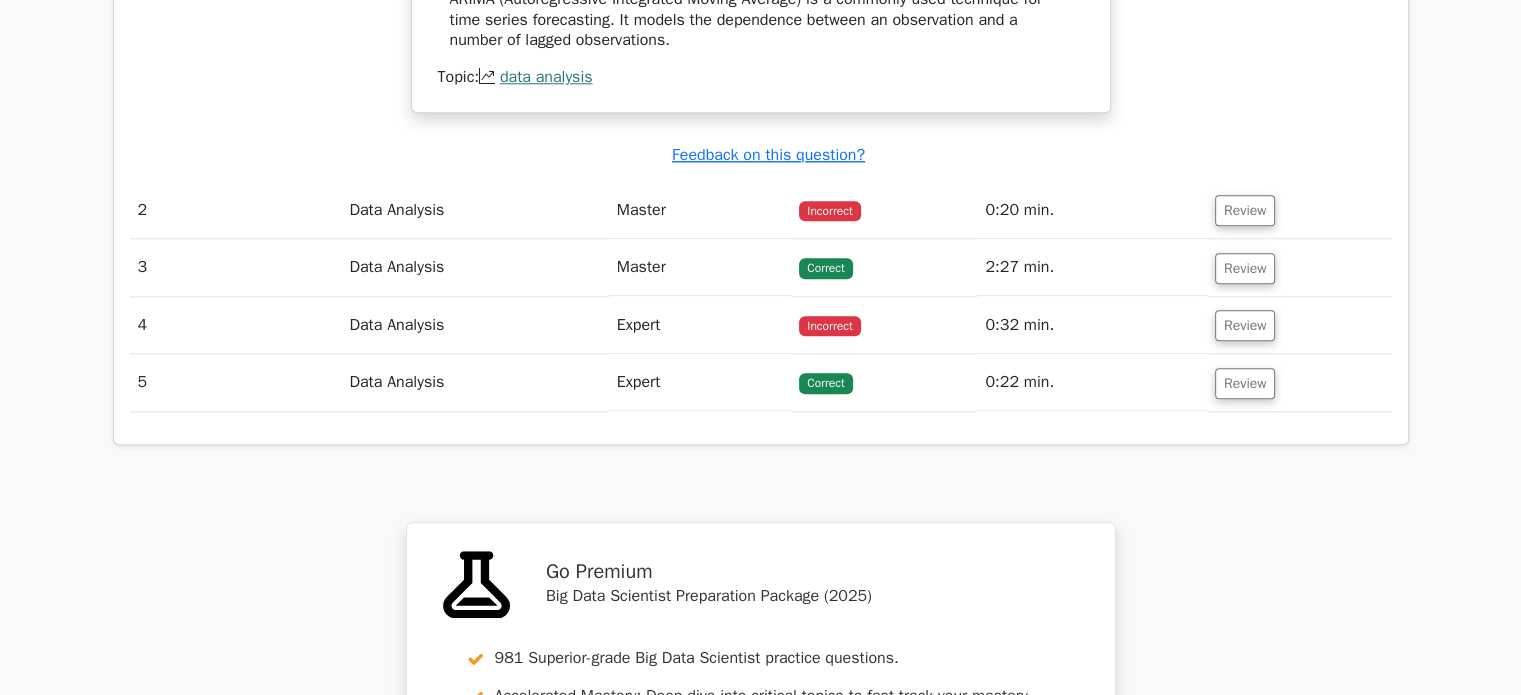 click on "Review" at bounding box center (1299, 210) 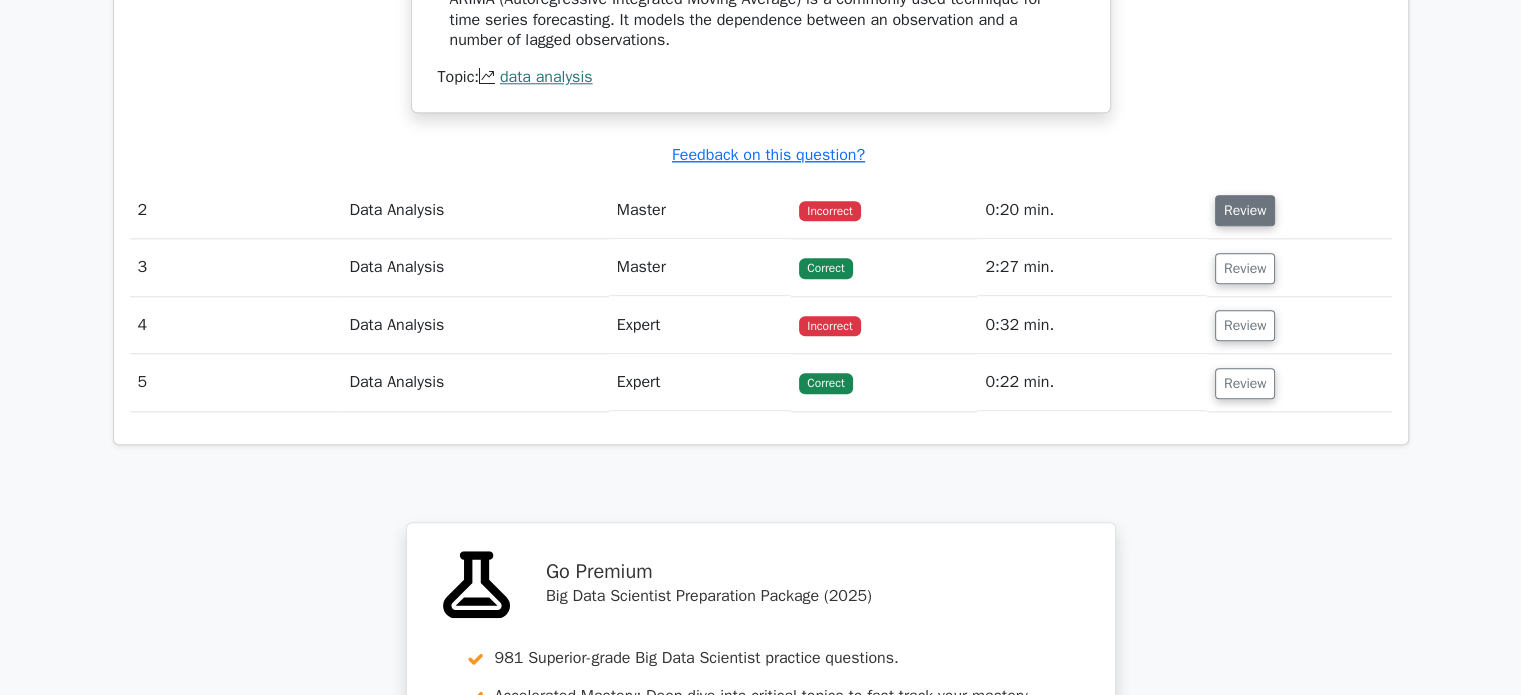 click on "Review" at bounding box center [1245, 210] 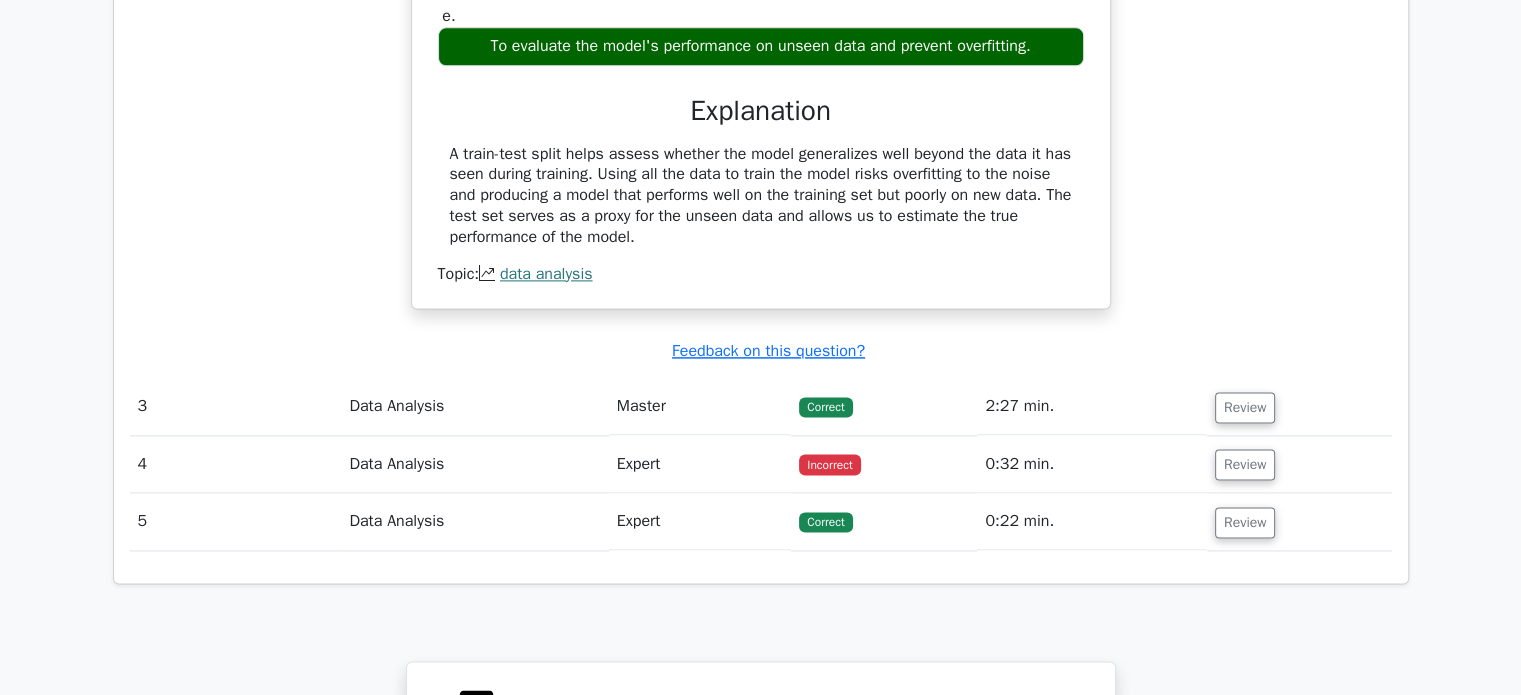 scroll, scrollTop: 2900, scrollLeft: 0, axis: vertical 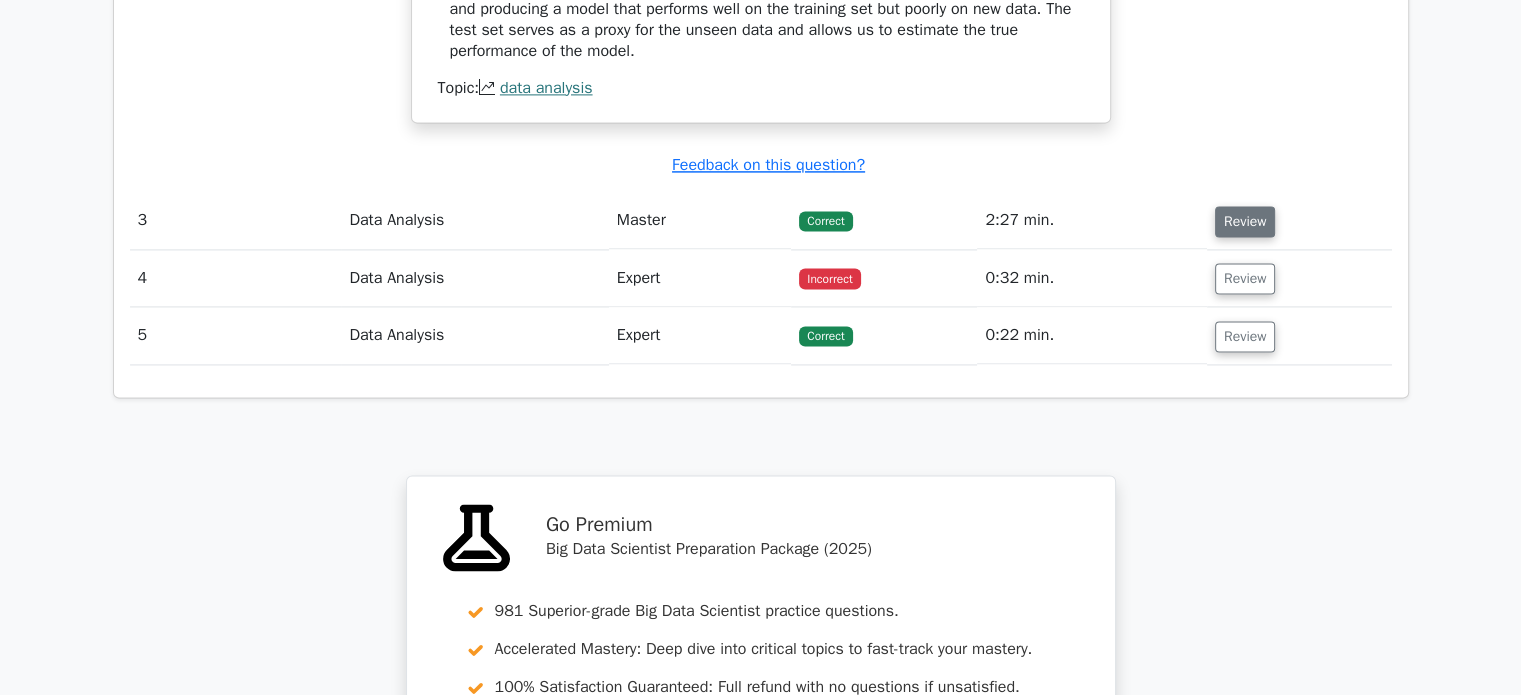 click on "Review" at bounding box center (1245, 221) 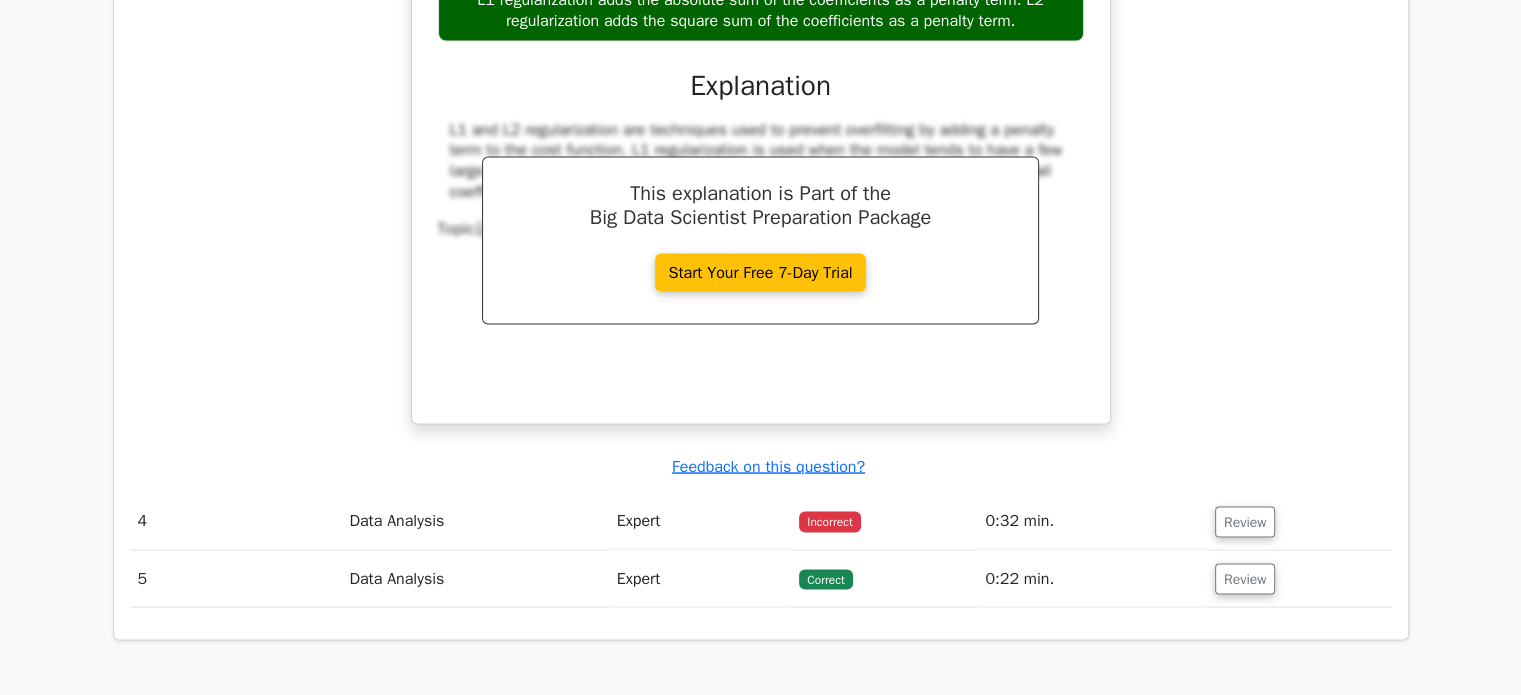 scroll, scrollTop: 3900, scrollLeft: 0, axis: vertical 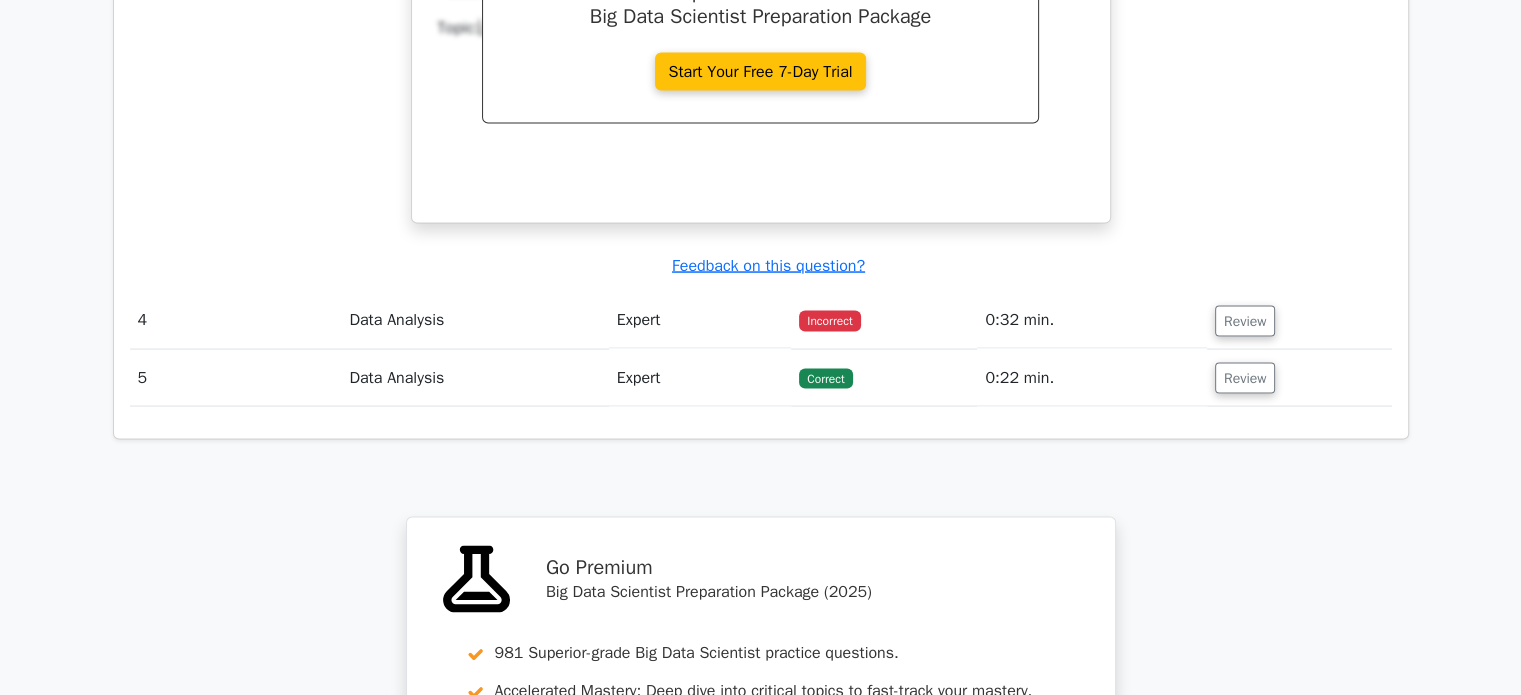 click on "Review" at bounding box center [1299, 320] 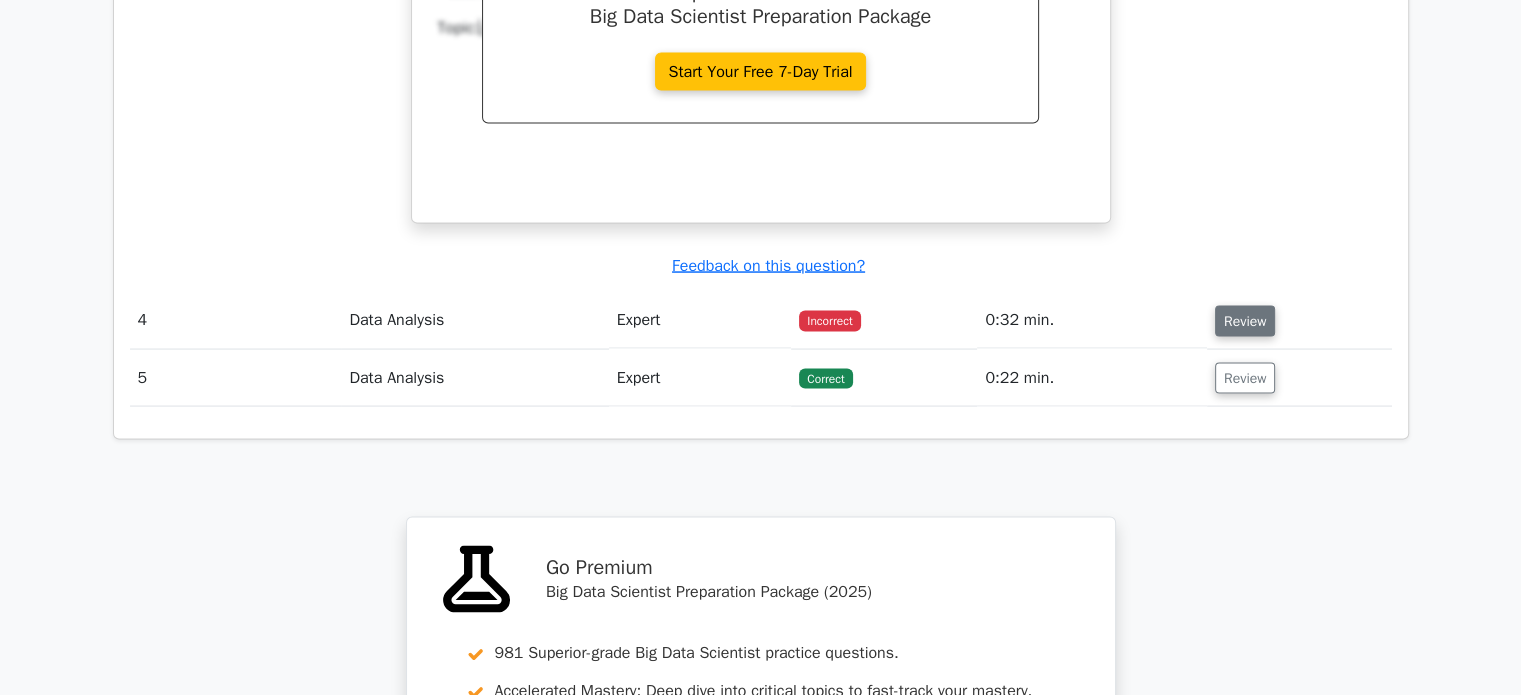 click on "Review" at bounding box center (1245, 321) 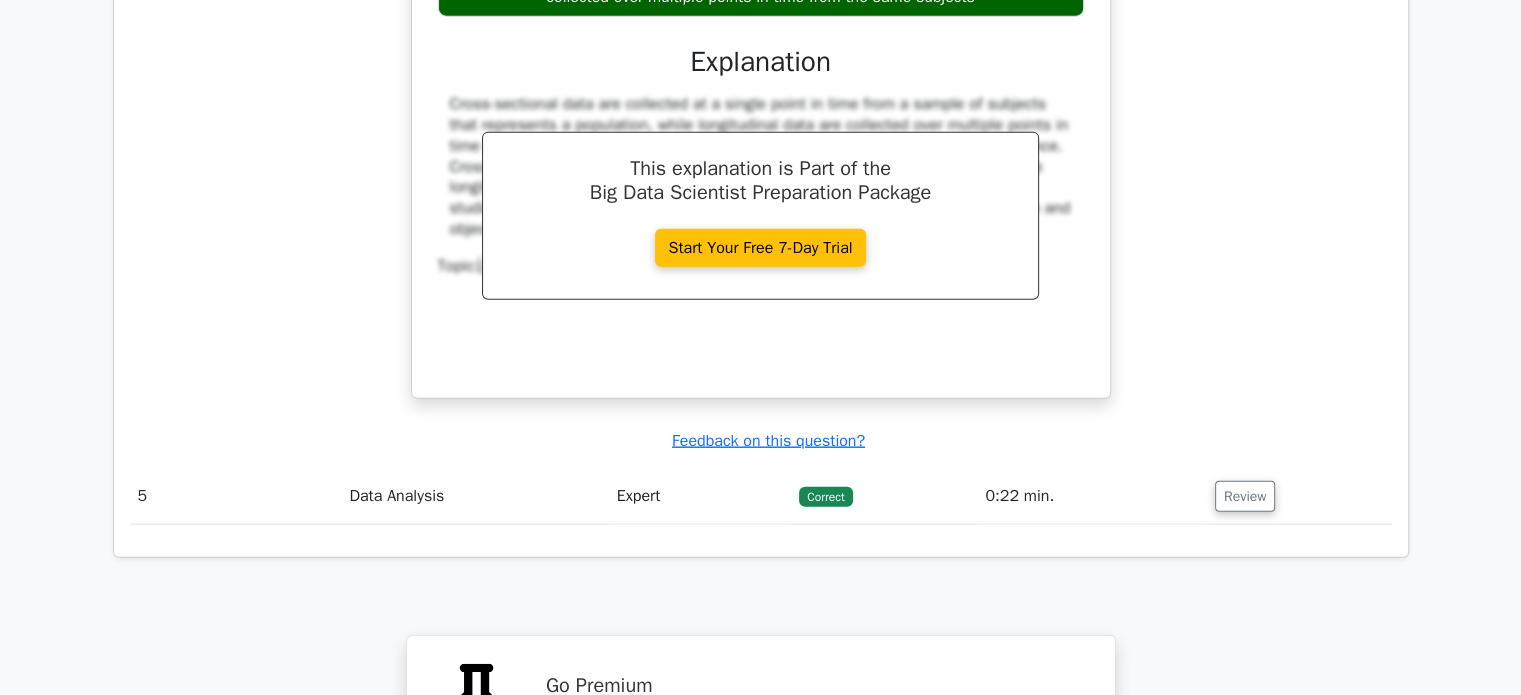 scroll, scrollTop: 5000, scrollLeft: 0, axis: vertical 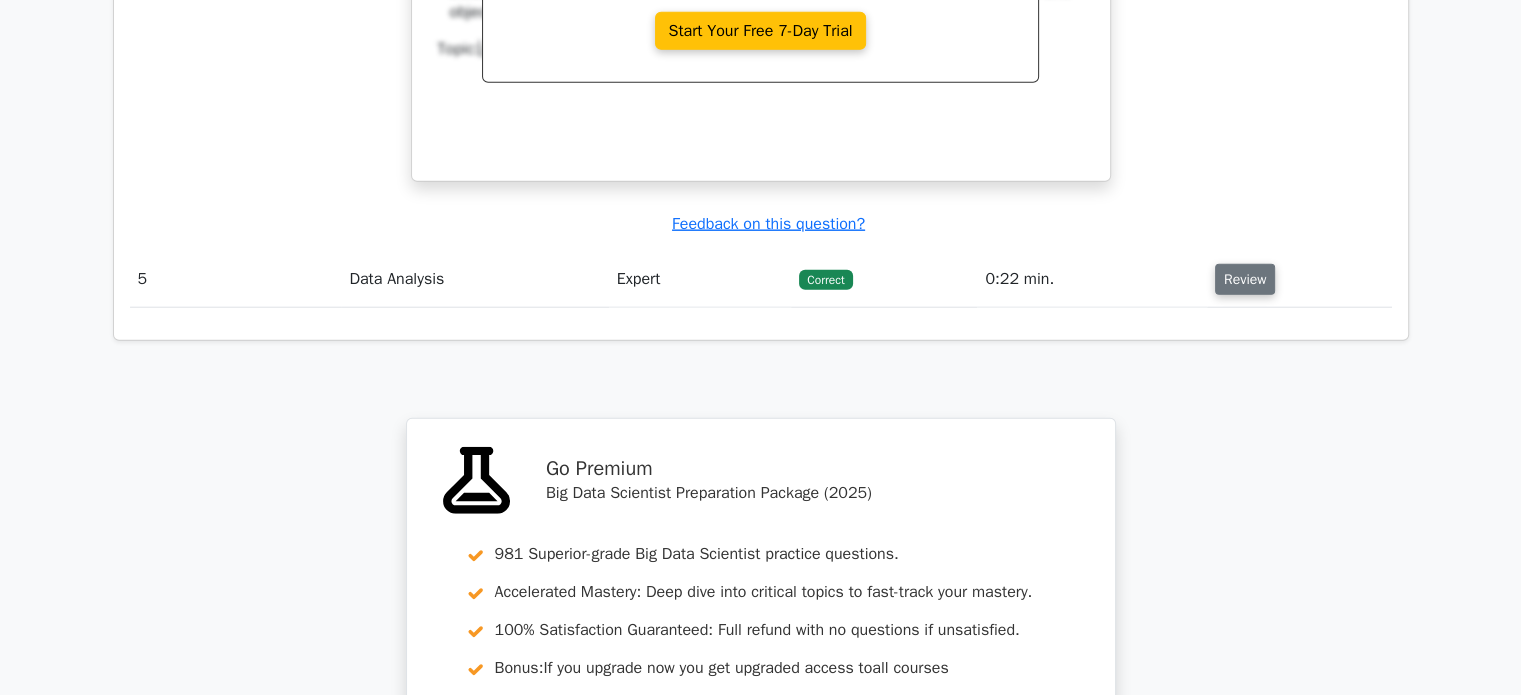 click on "Review" at bounding box center [1245, 279] 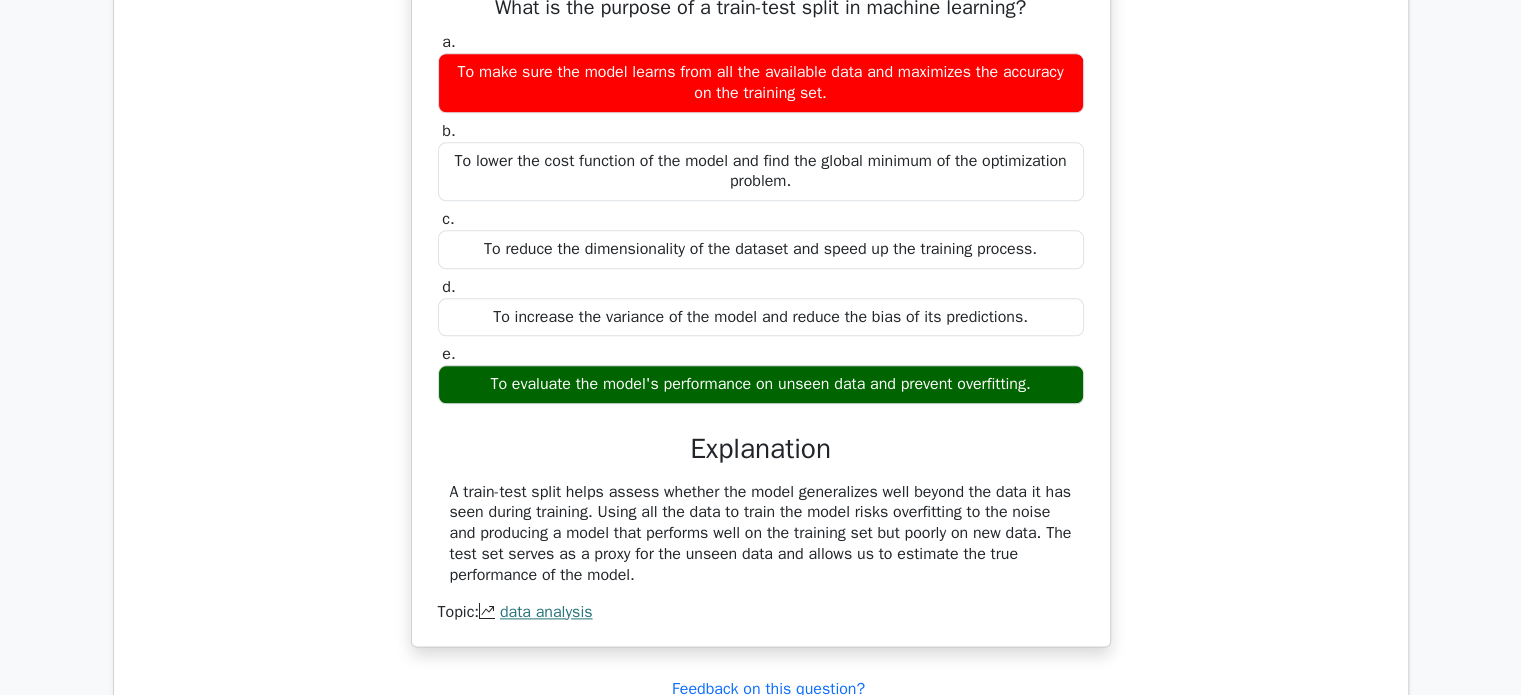 scroll, scrollTop: 2100, scrollLeft: 0, axis: vertical 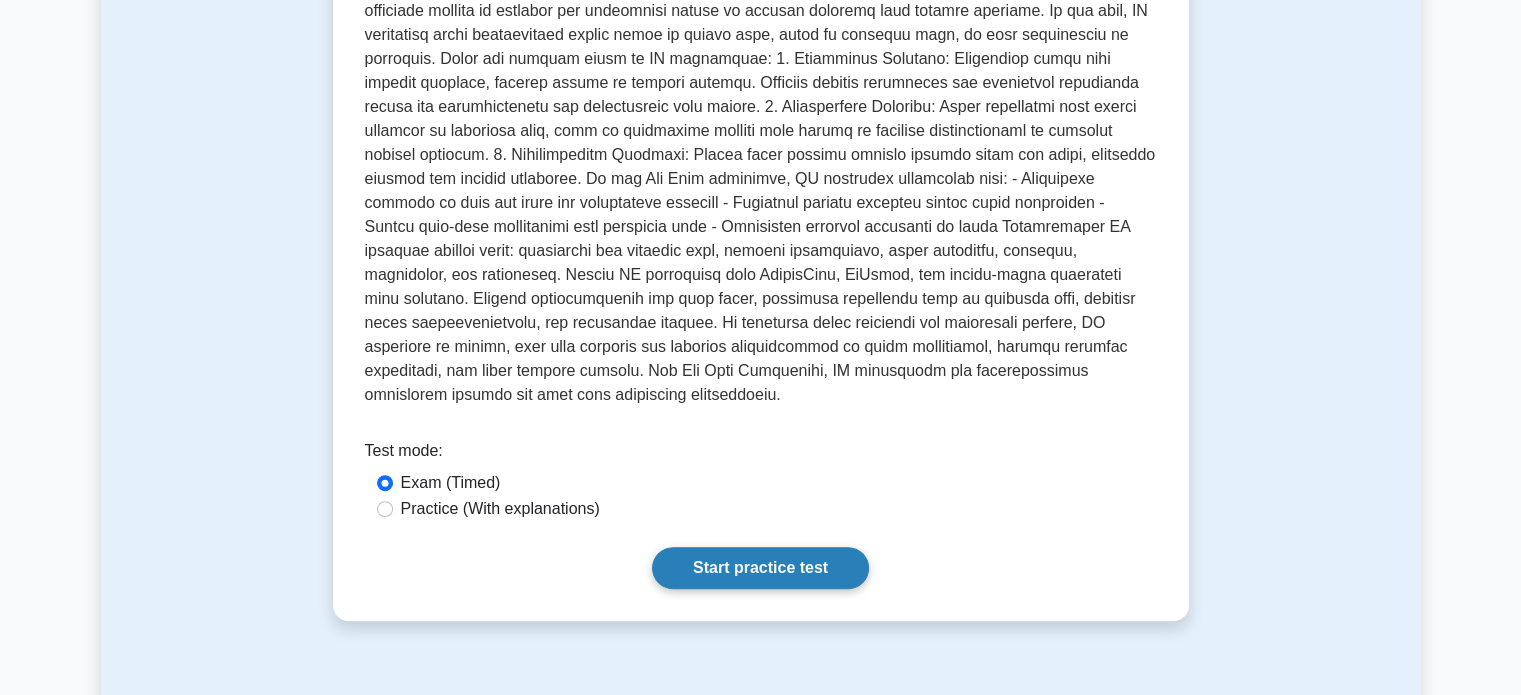 click on "Start practice test" at bounding box center (760, 568) 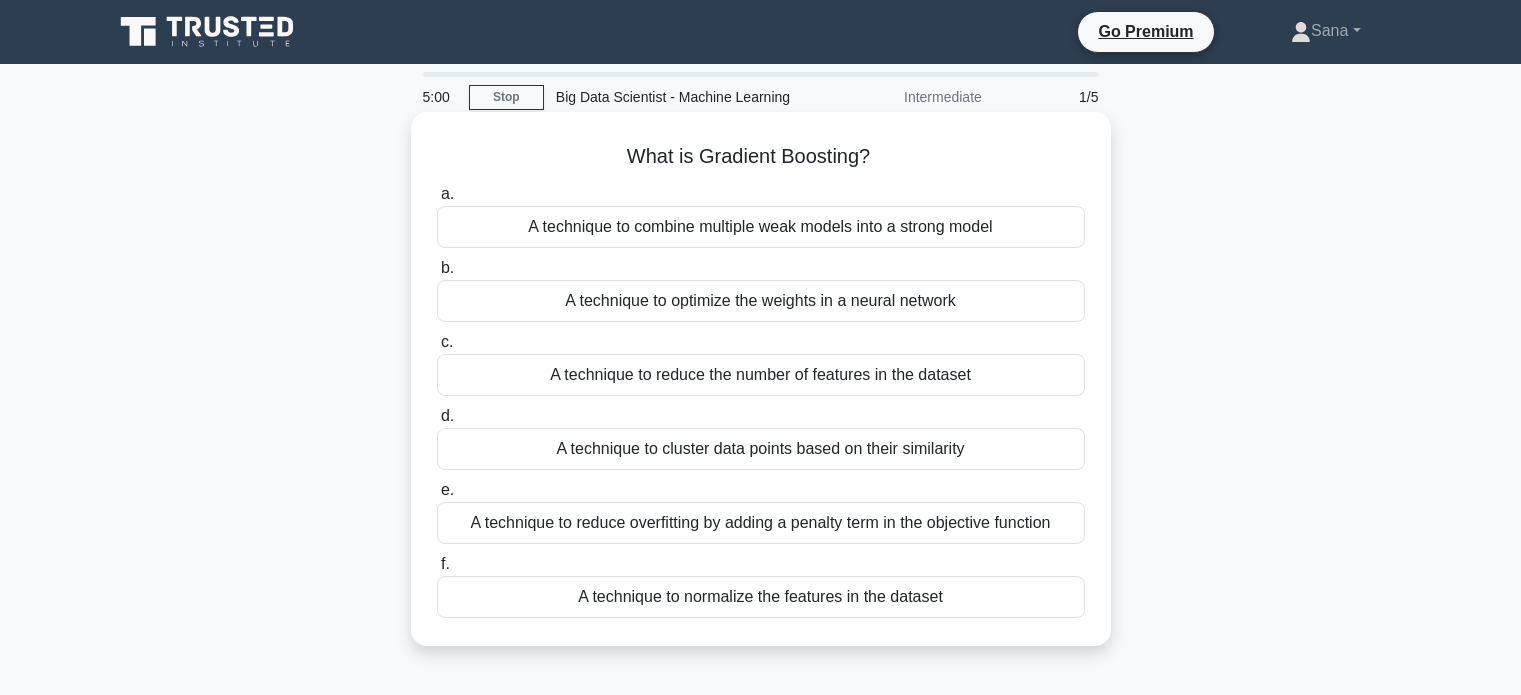 scroll, scrollTop: 0, scrollLeft: 0, axis: both 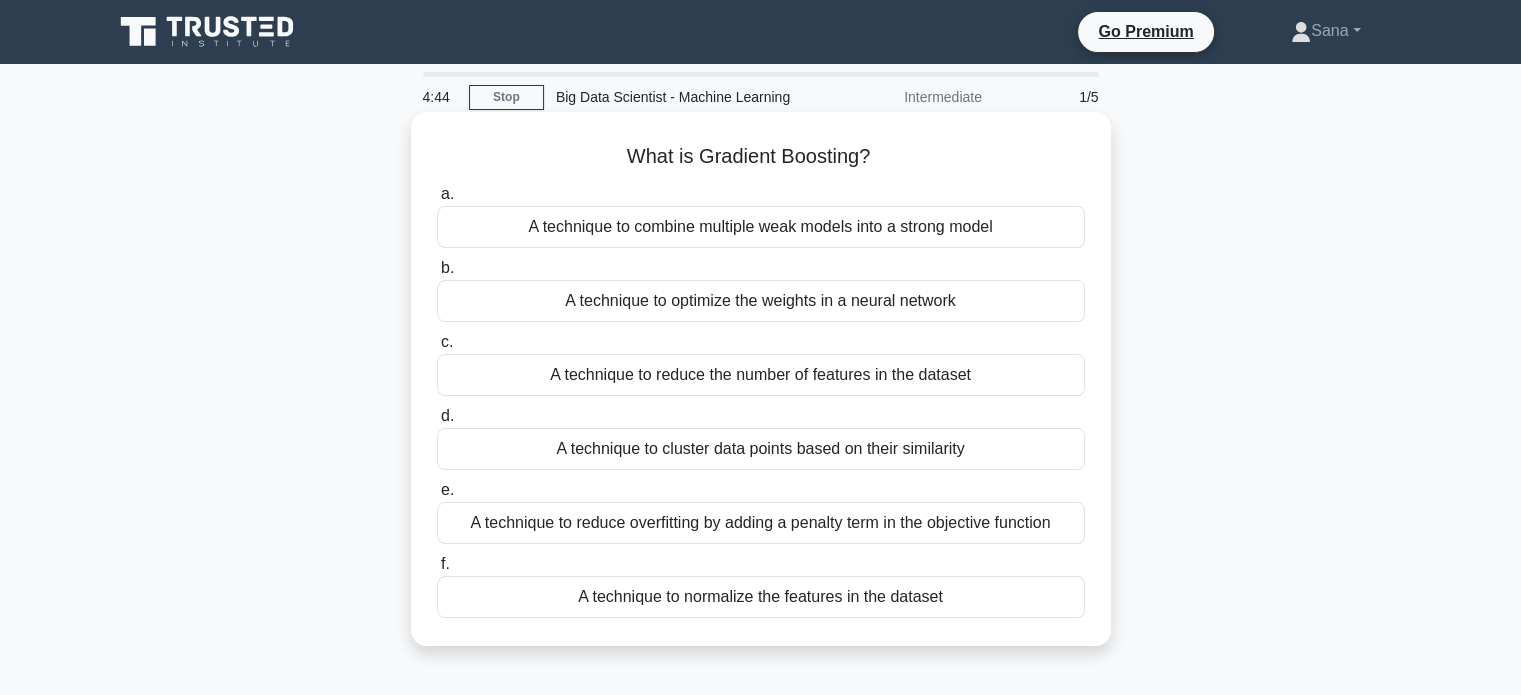 drag, startPoint x: 629, startPoint y: 139, endPoint x: 816, endPoint y: 148, distance: 187.21645 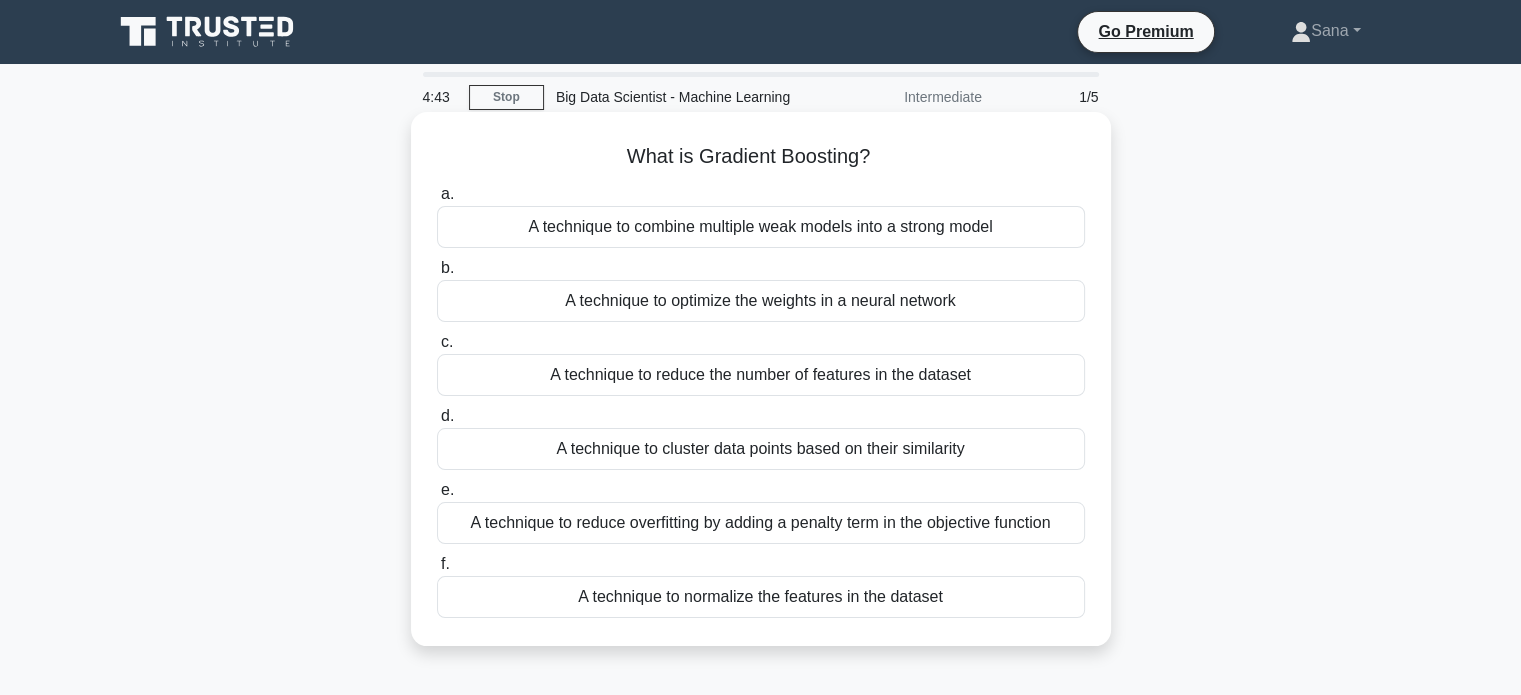copy on "What is Gradient Boosting?" 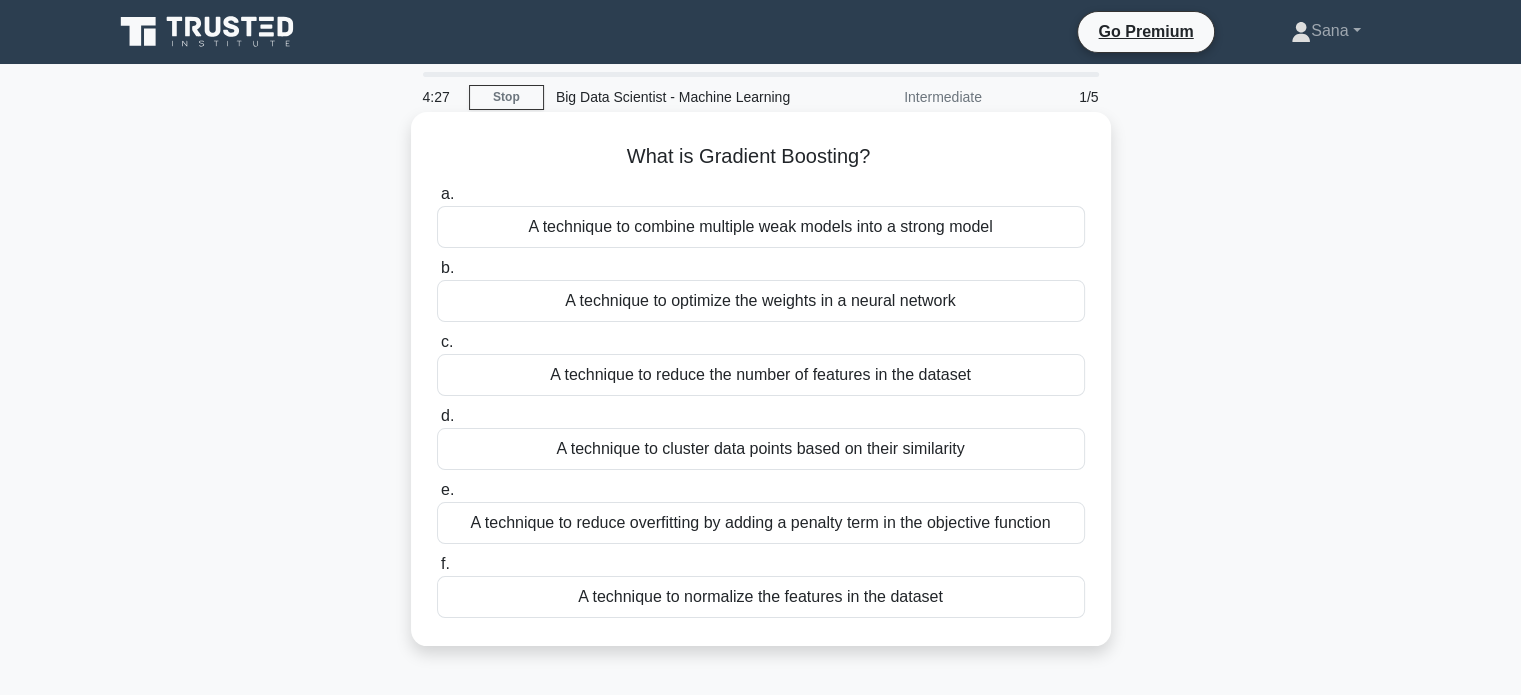 click on "A technique to combine multiple weak models into a strong model" at bounding box center (761, 227) 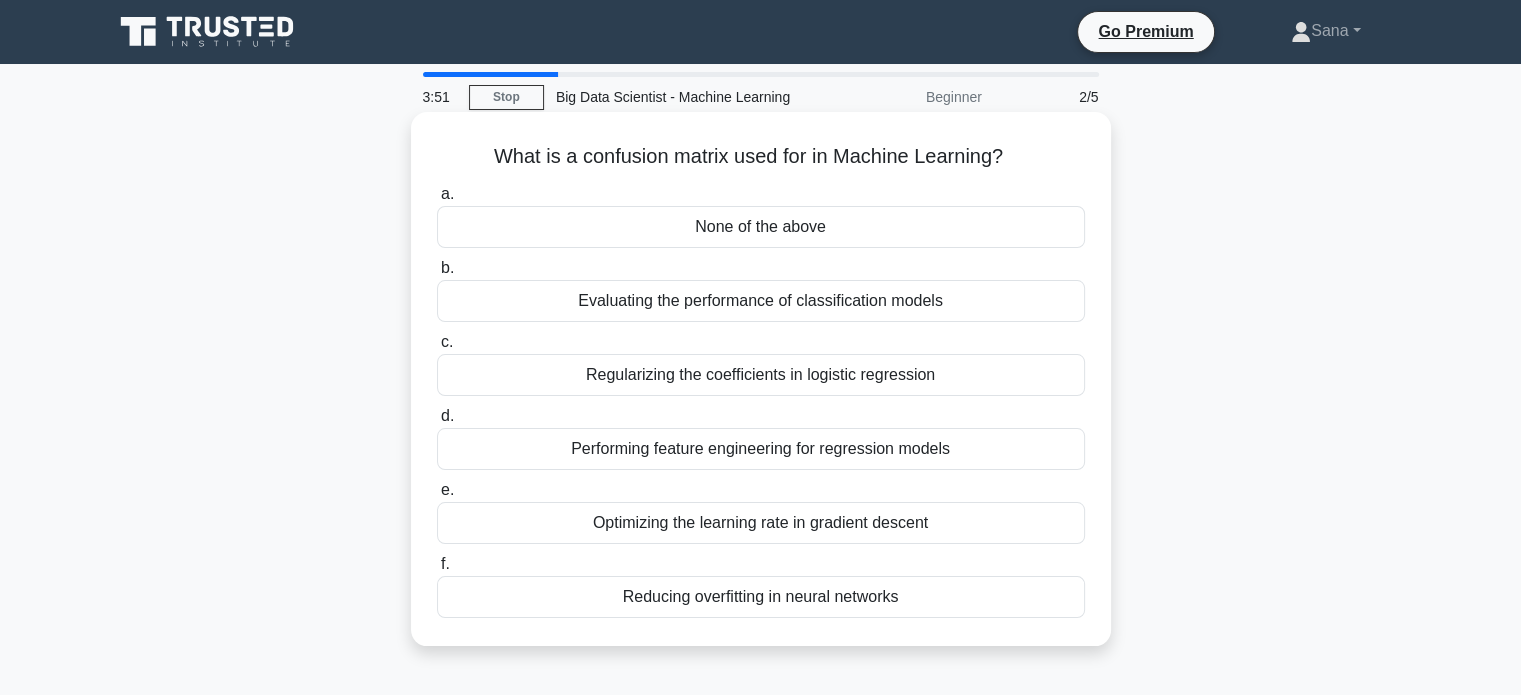 click on "Evaluating the performance of classification models" at bounding box center [761, 301] 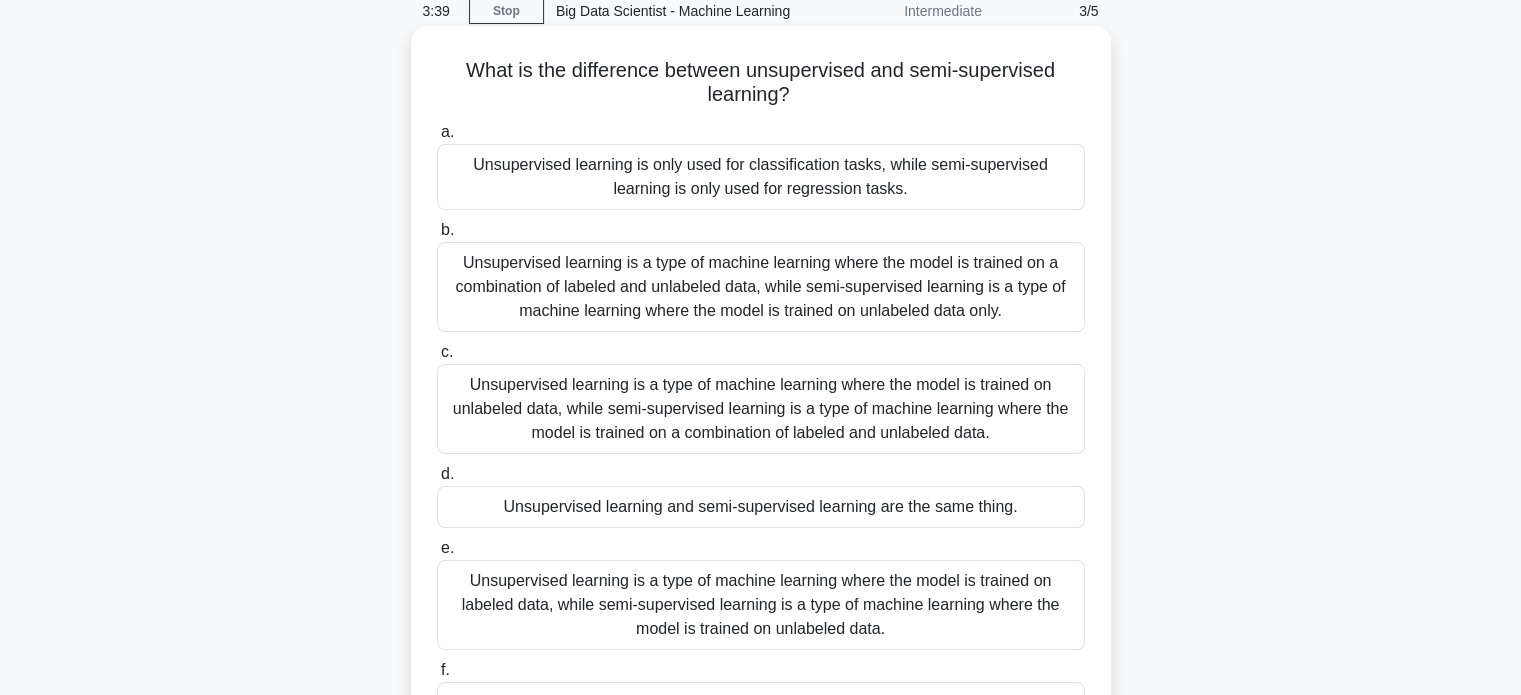 scroll, scrollTop: 0, scrollLeft: 0, axis: both 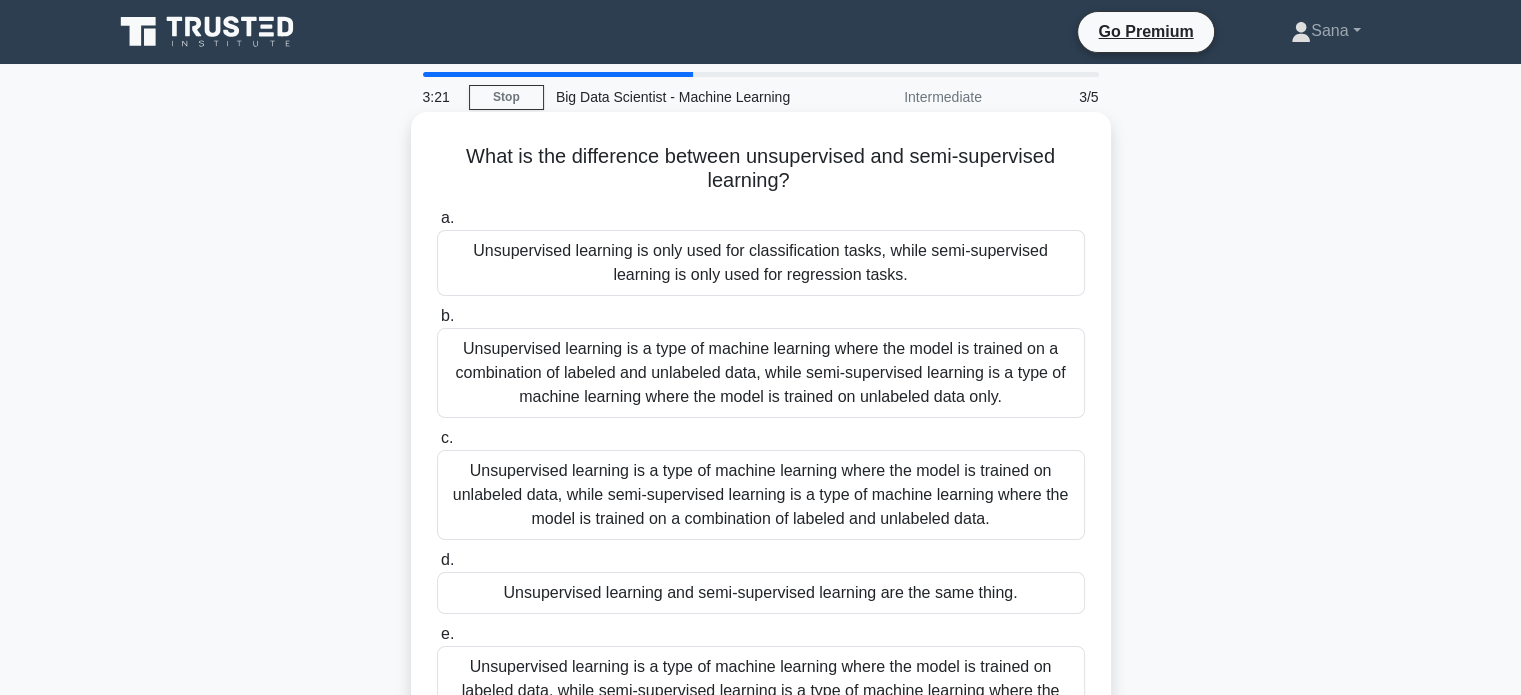 click on "Unsupervised learning is a type of machine learning where the model is trained on unlabeled data, while semi-supervised learning is a type of machine learning where the model is trained on a combination of labeled and unlabeled data." at bounding box center (761, 495) 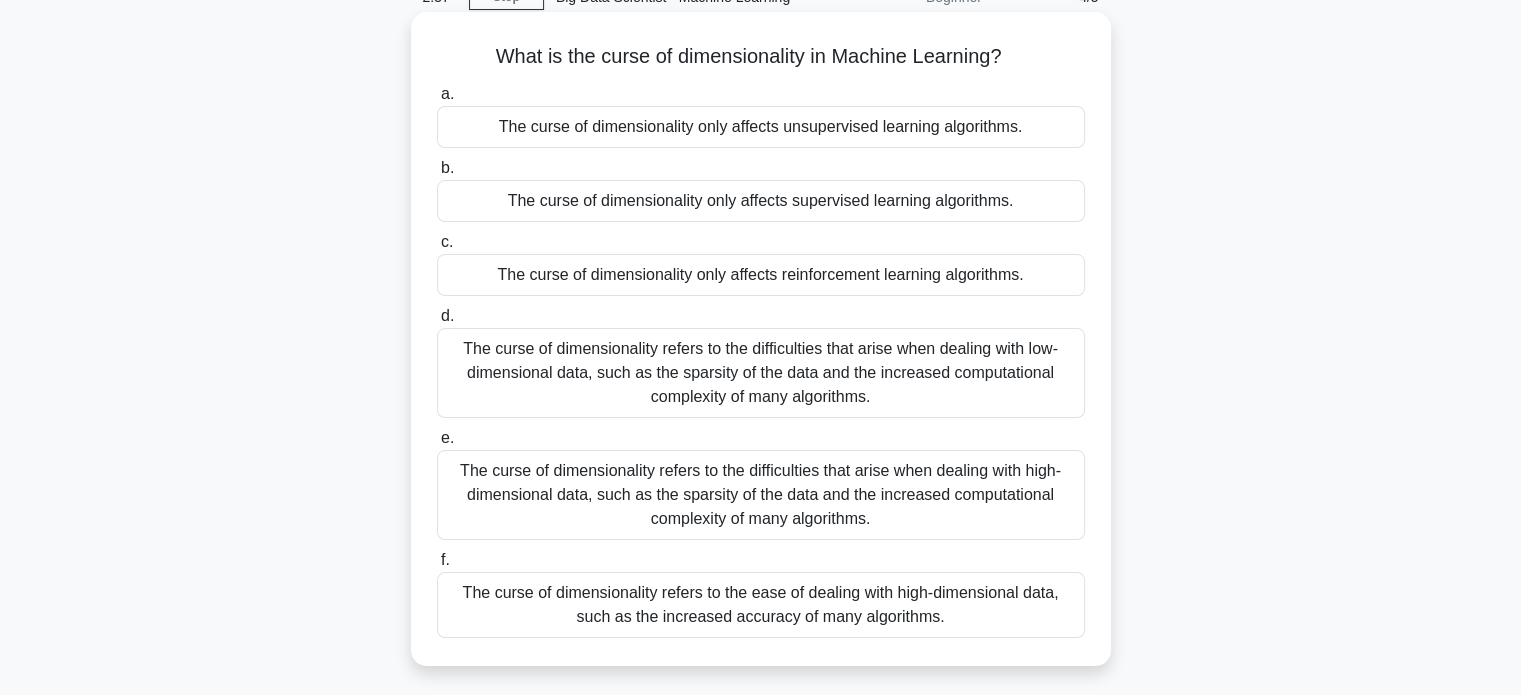 scroll, scrollTop: 0, scrollLeft: 0, axis: both 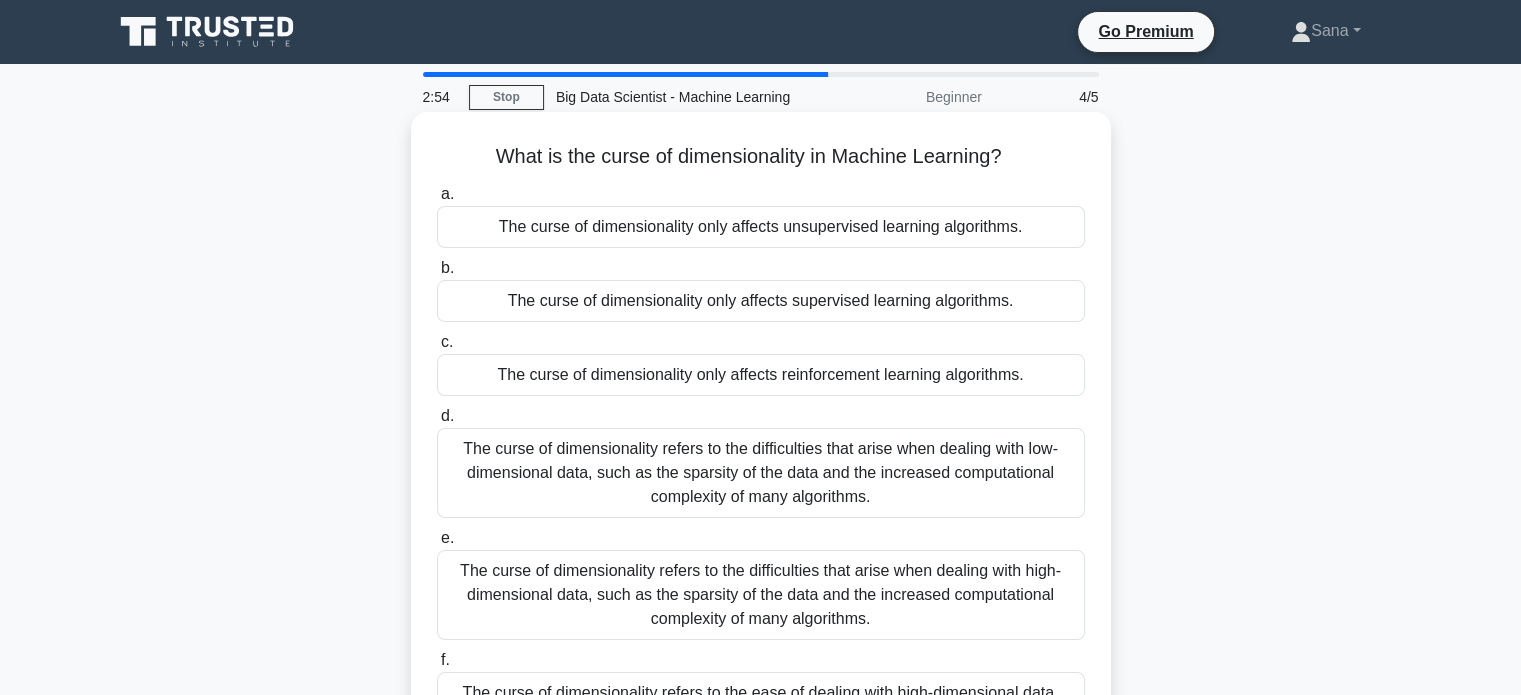 drag, startPoint x: 484, startPoint y: 147, endPoint x: 1059, endPoint y: 116, distance: 575.835 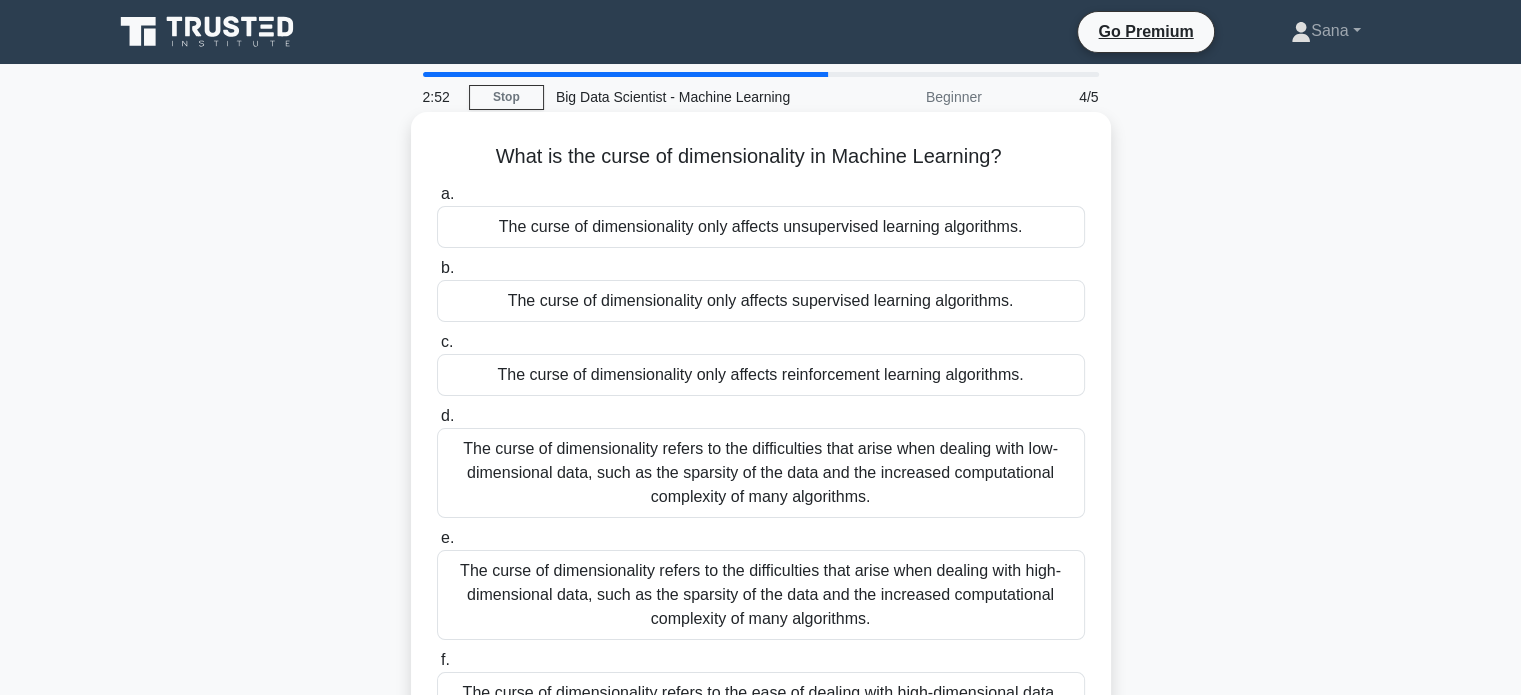 copy on "What is the curse of dimensionality in Machine Learning?" 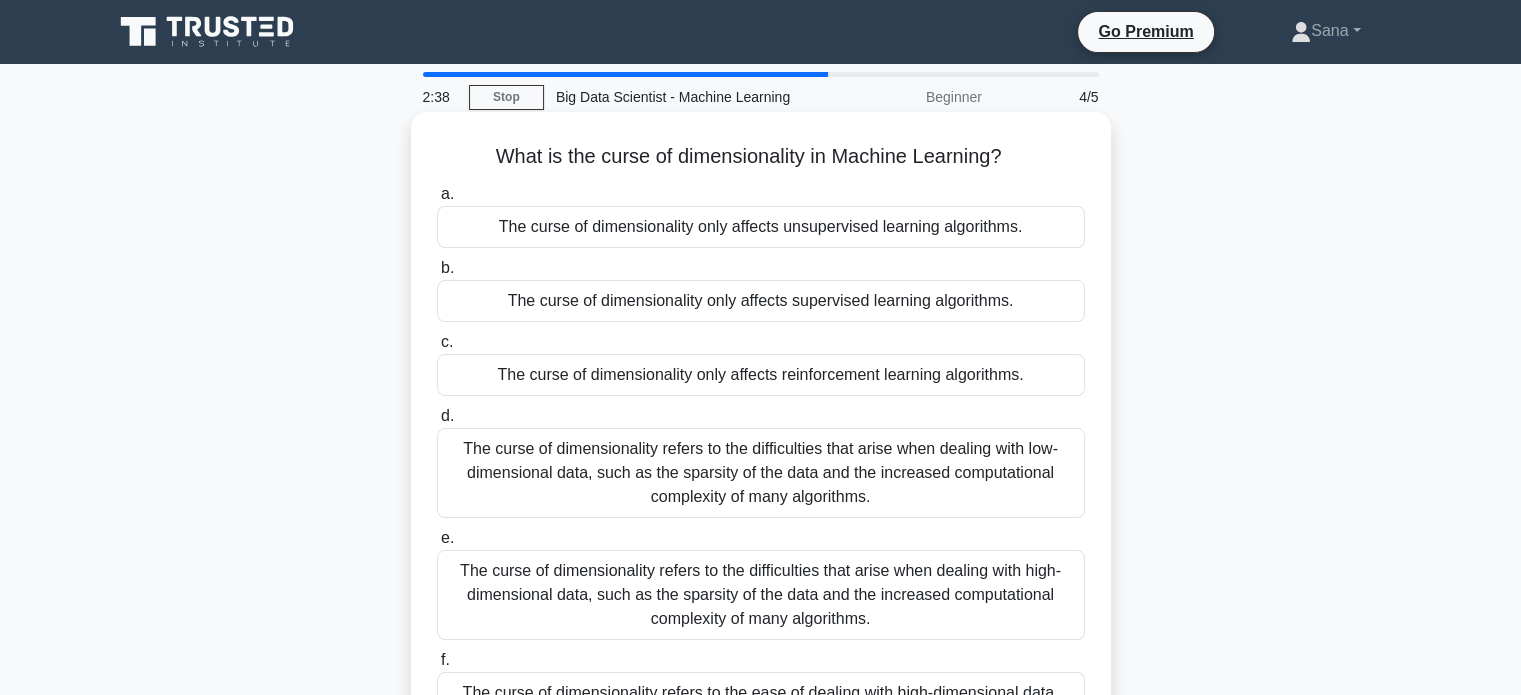 click on "The curse of dimensionality refers to the difficulties that arise when dealing with low-dimensional data, such as the sparsity of the data and the increased computational complexity of many algorithms." at bounding box center [761, 473] 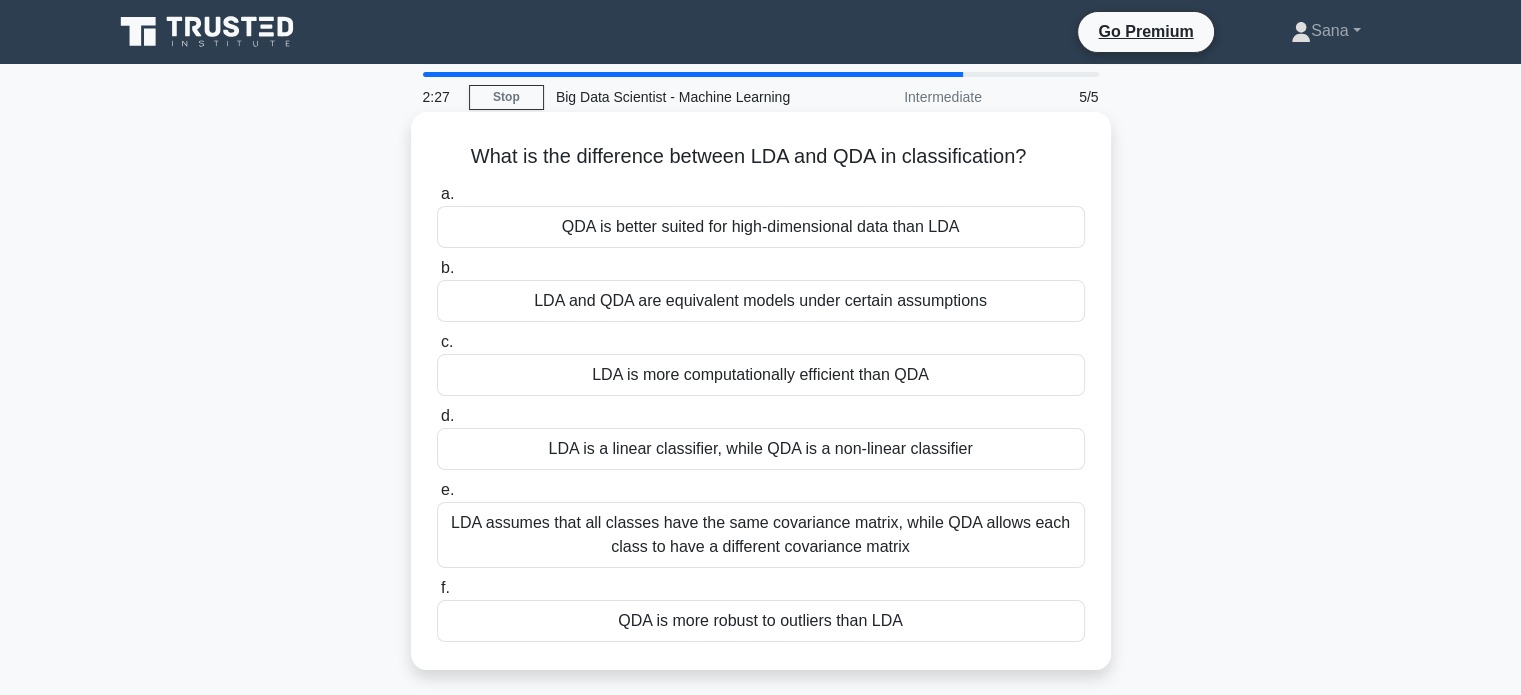 drag, startPoint x: 459, startPoint y: 150, endPoint x: 1077, endPoint y: 159, distance: 618.06555 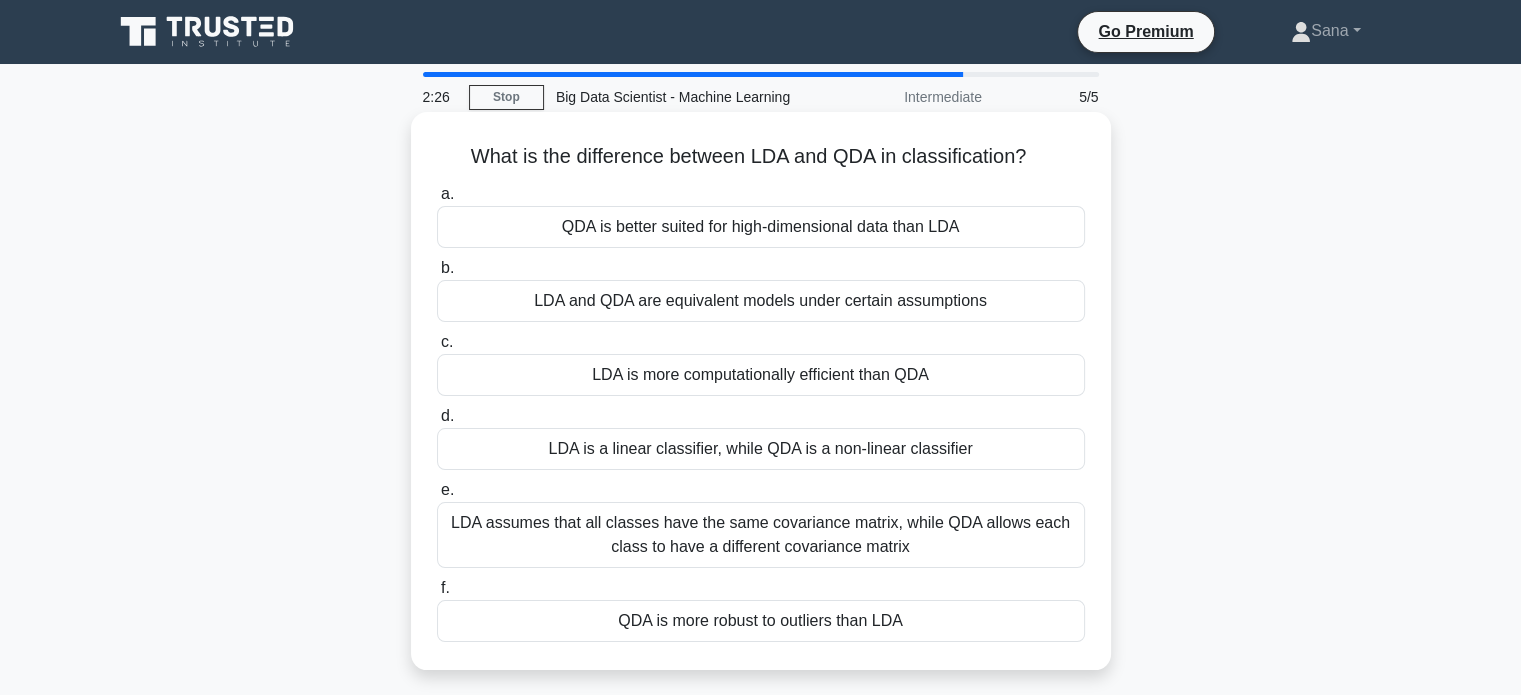 copy on "What is the difference between LDA and QDA in classification?" 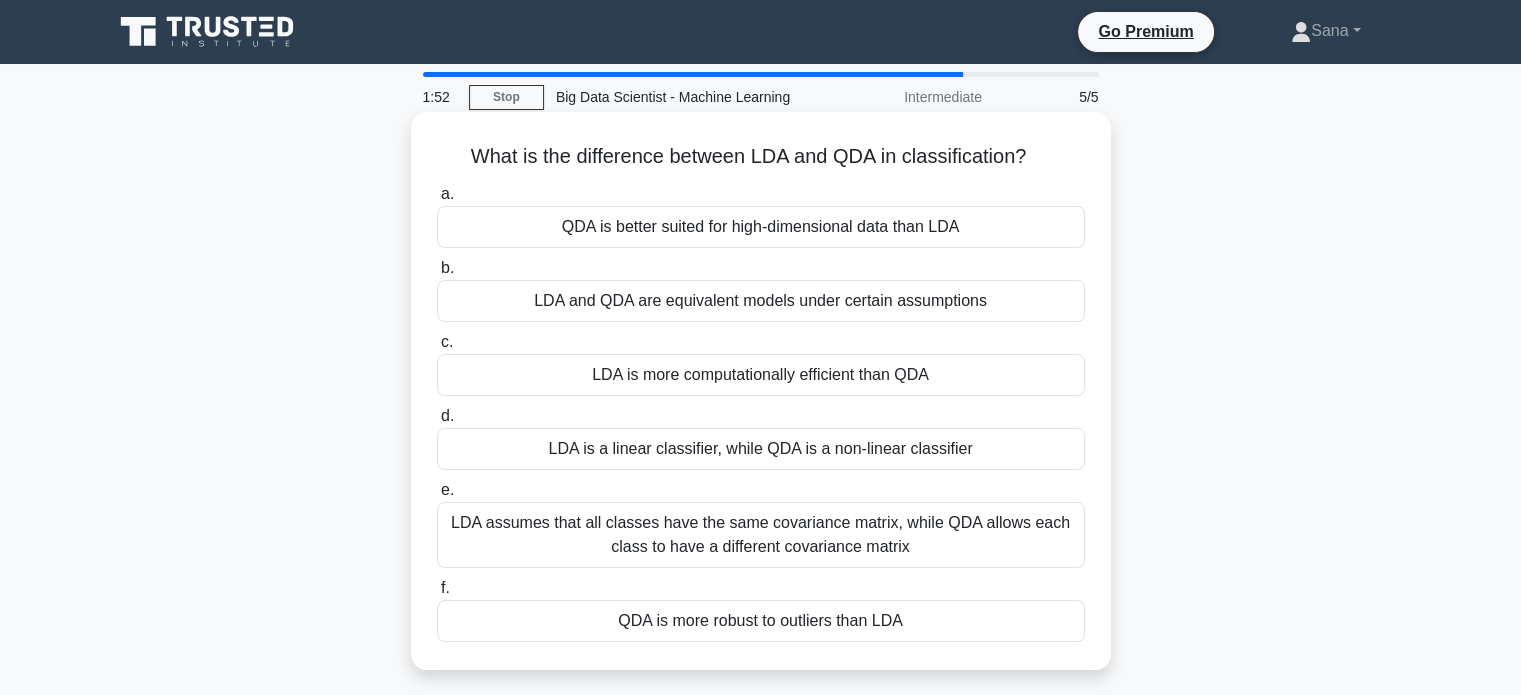 click on "LDA assumes that all classes have the same covariance matrix, while QDA allows each class to have a different covariance matrix" at bounding box center [761, 535] 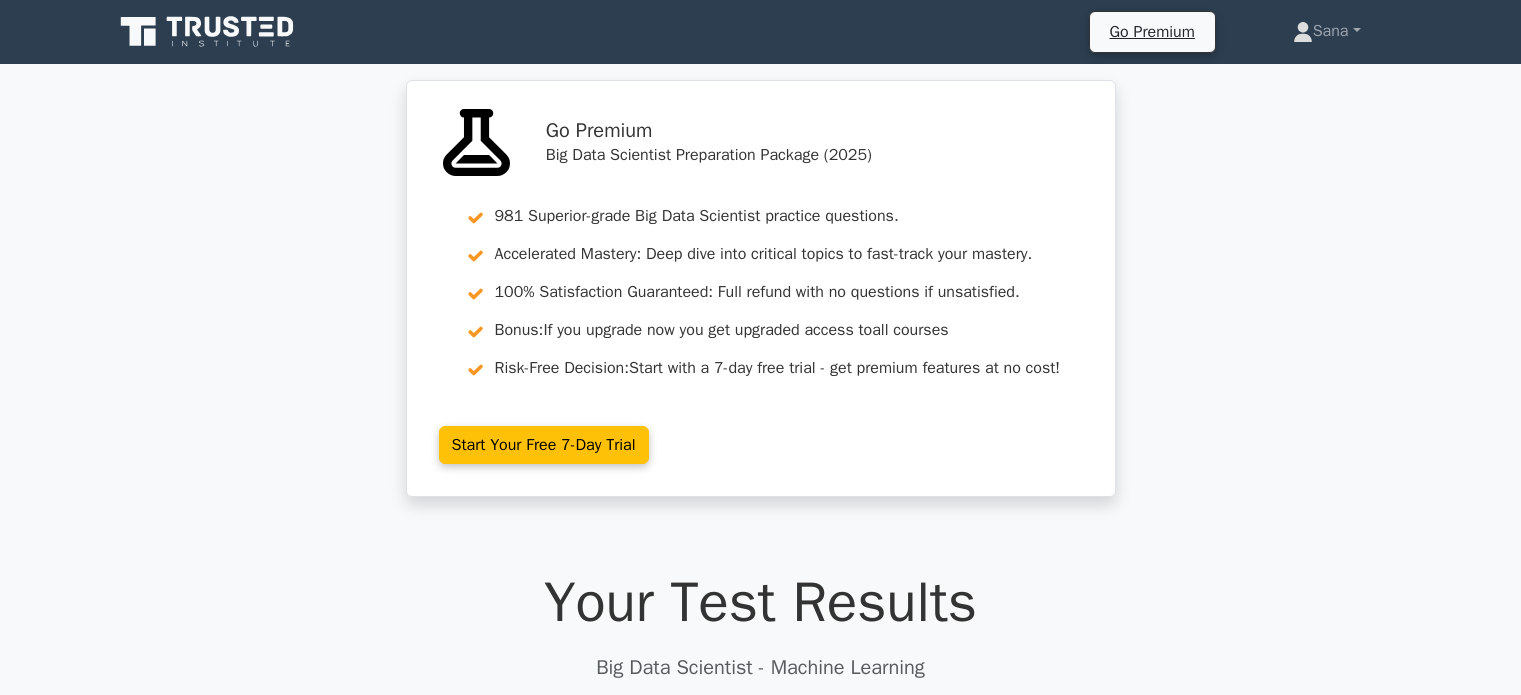 scroll, scrollTop: 0, scrollLeft: 0, axis: both 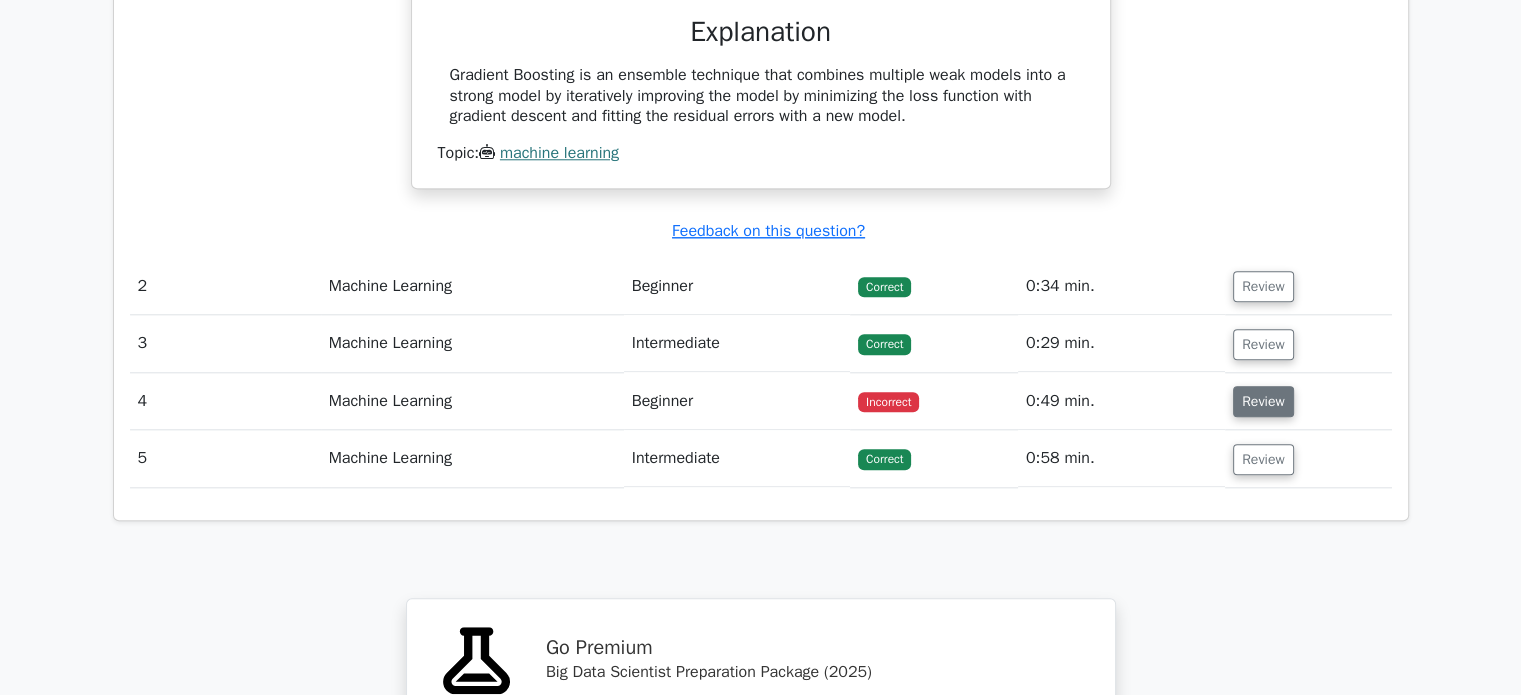 click on "Review" at bounding box center (1263, 401) 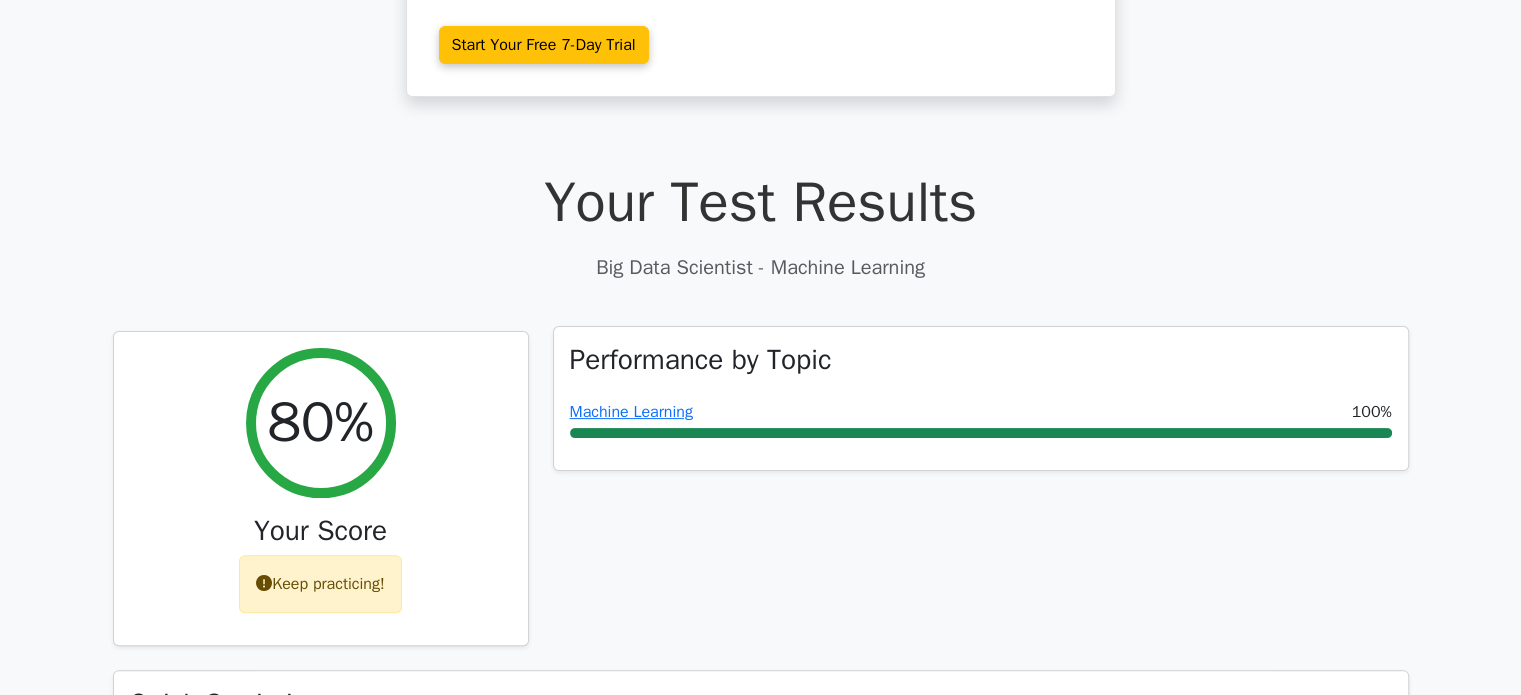 scroll, scrollTop: 0, scrollLeft: 0, axis: both 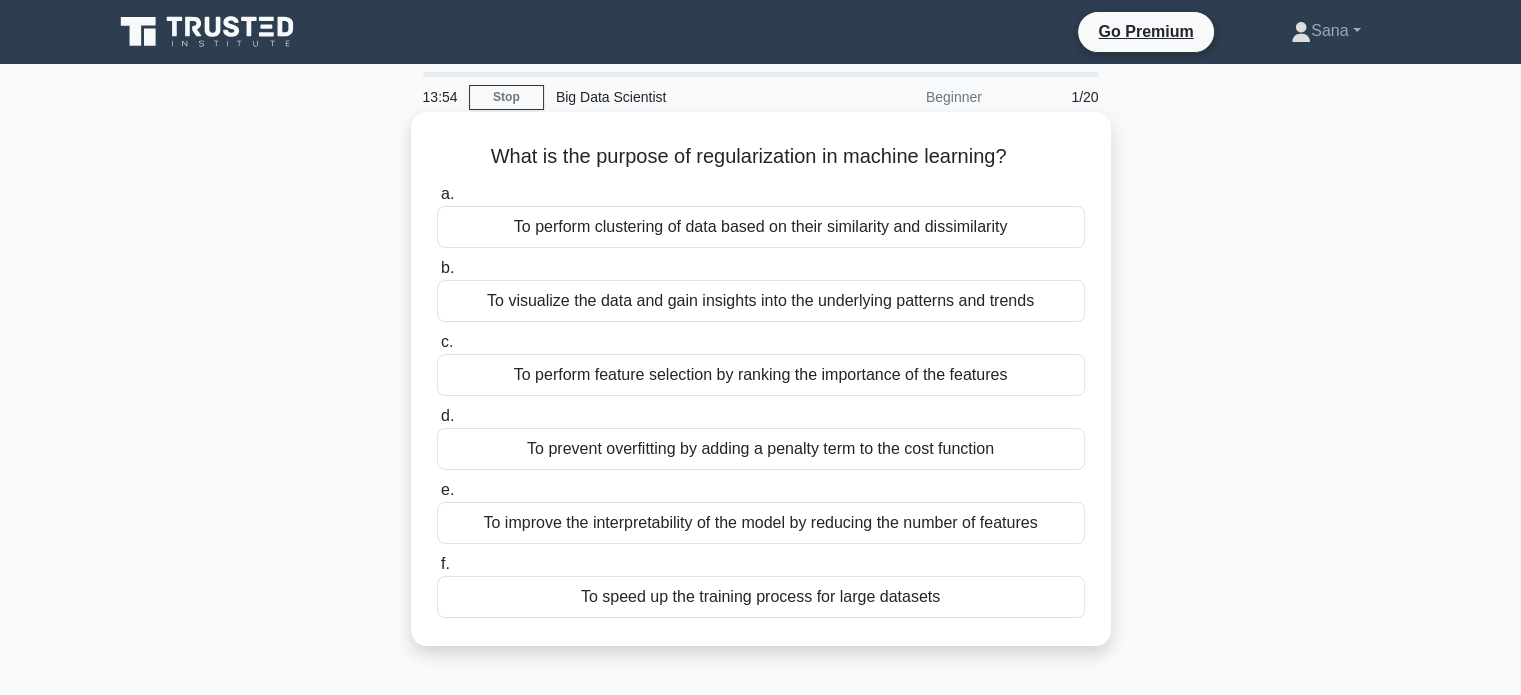 click on "To prevent overfitting by adding a penalty term to the cost function" at bounding box center (761, 449) 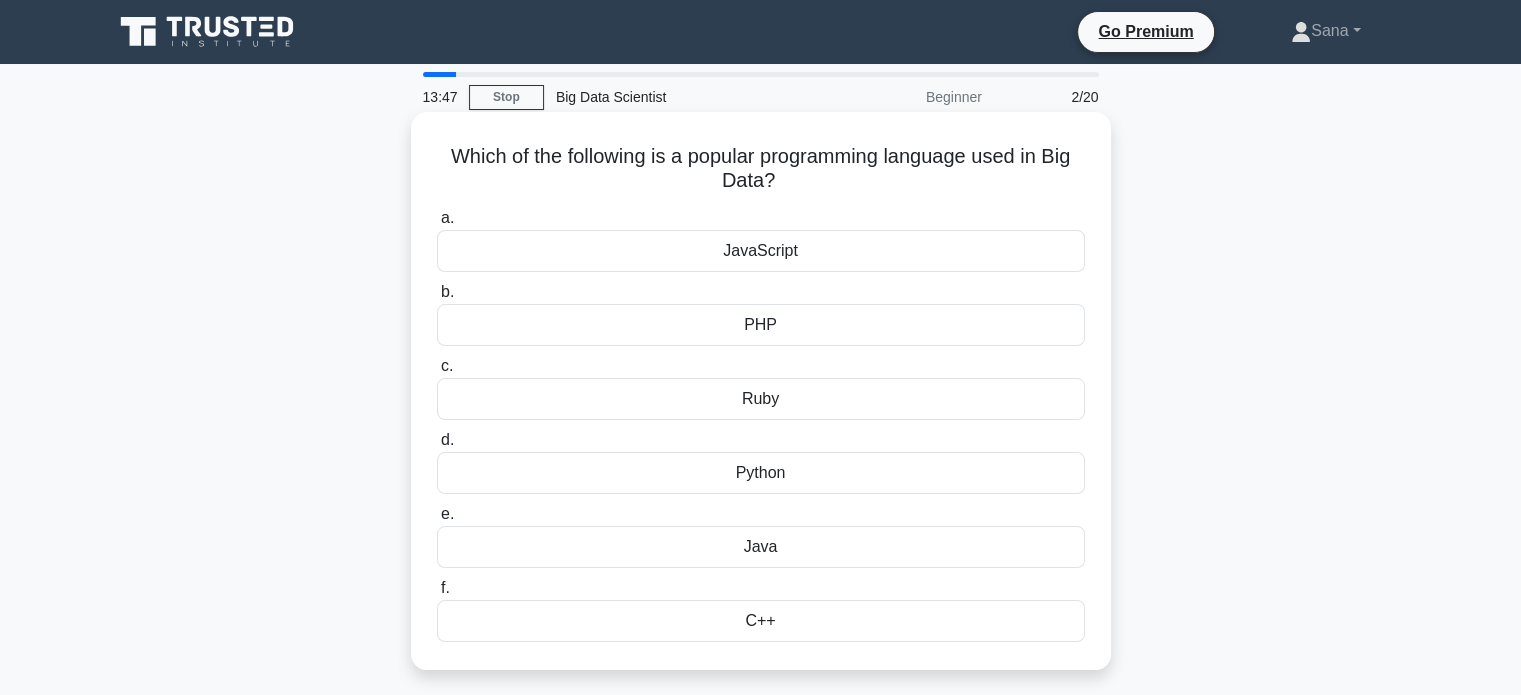 click on "Python" at bounding box center (761, 473) 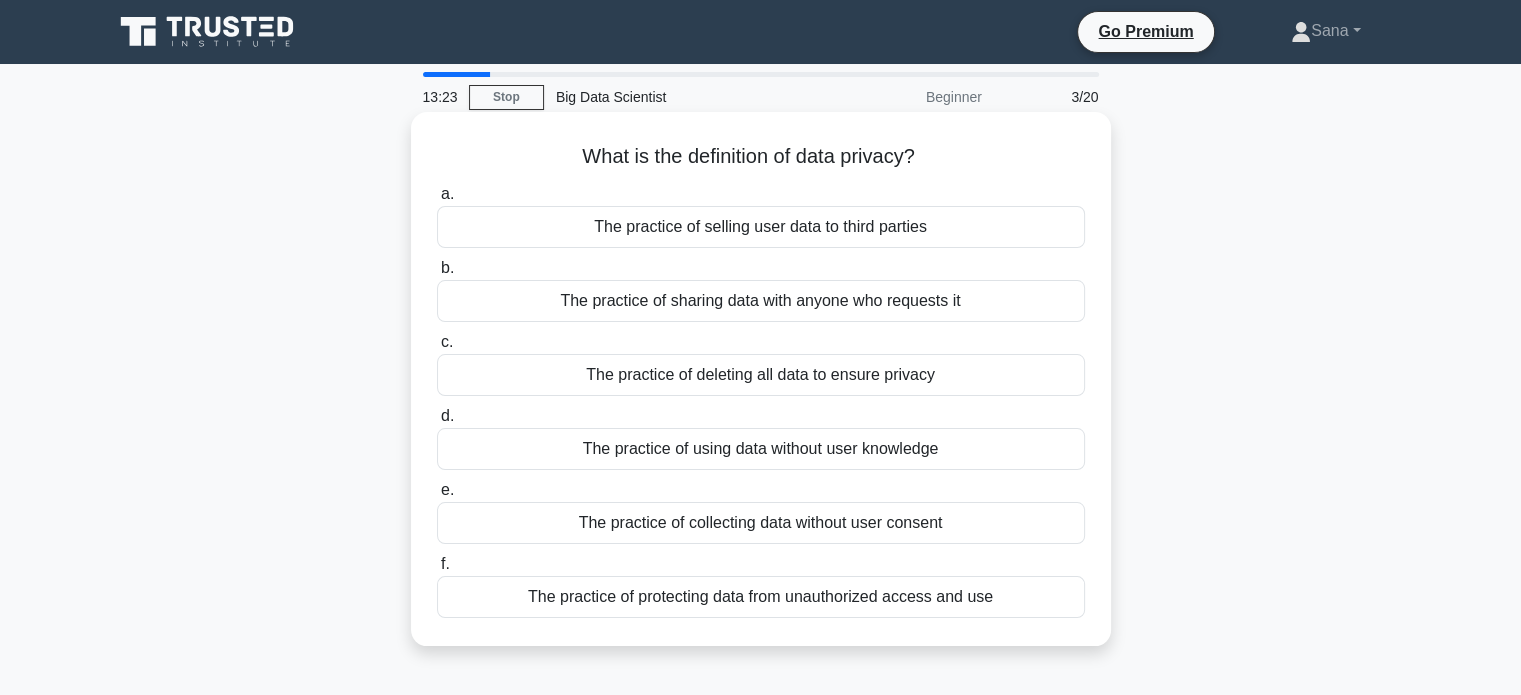 click on "The practice of protecting data from unauthorized access and use" at bounding box center [761, 597] 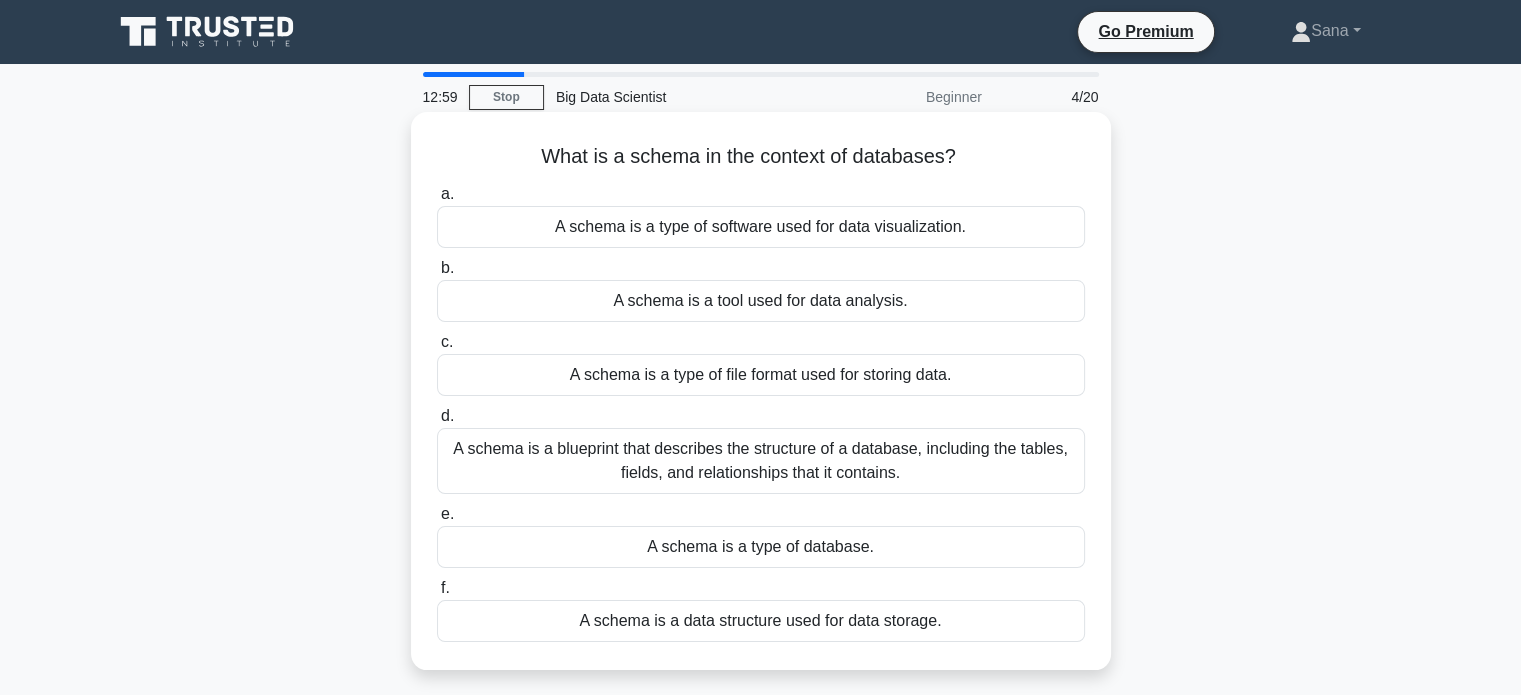 drag, startPoint x: 537, startPoint y: 147, endPoint x: 960, endPoint y: 163, distance: 423.3025 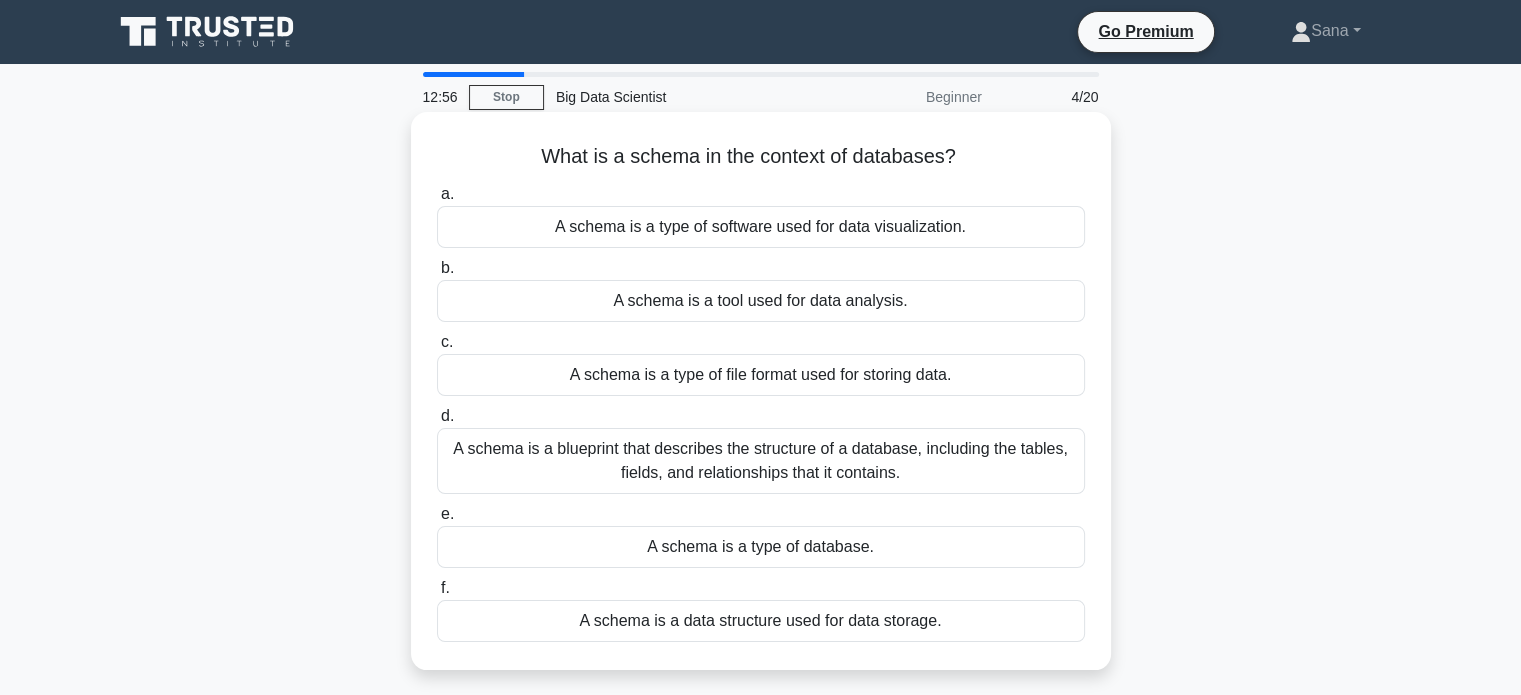 copy on "What is a schema in the context of databases?" 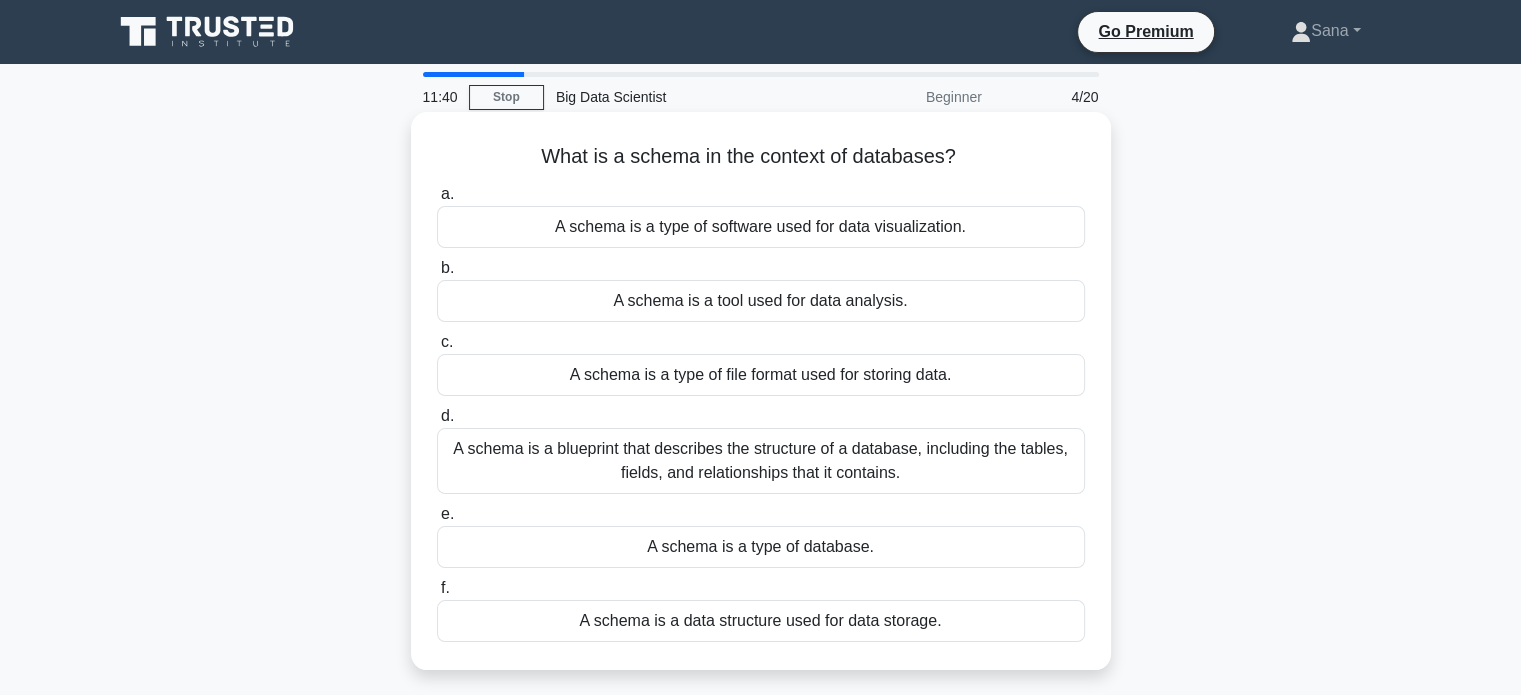 click on "A schema is a blueprint that describes the structure of a database, including the tables, fields, and relationships that it contains." at bounding box center [761, 461] 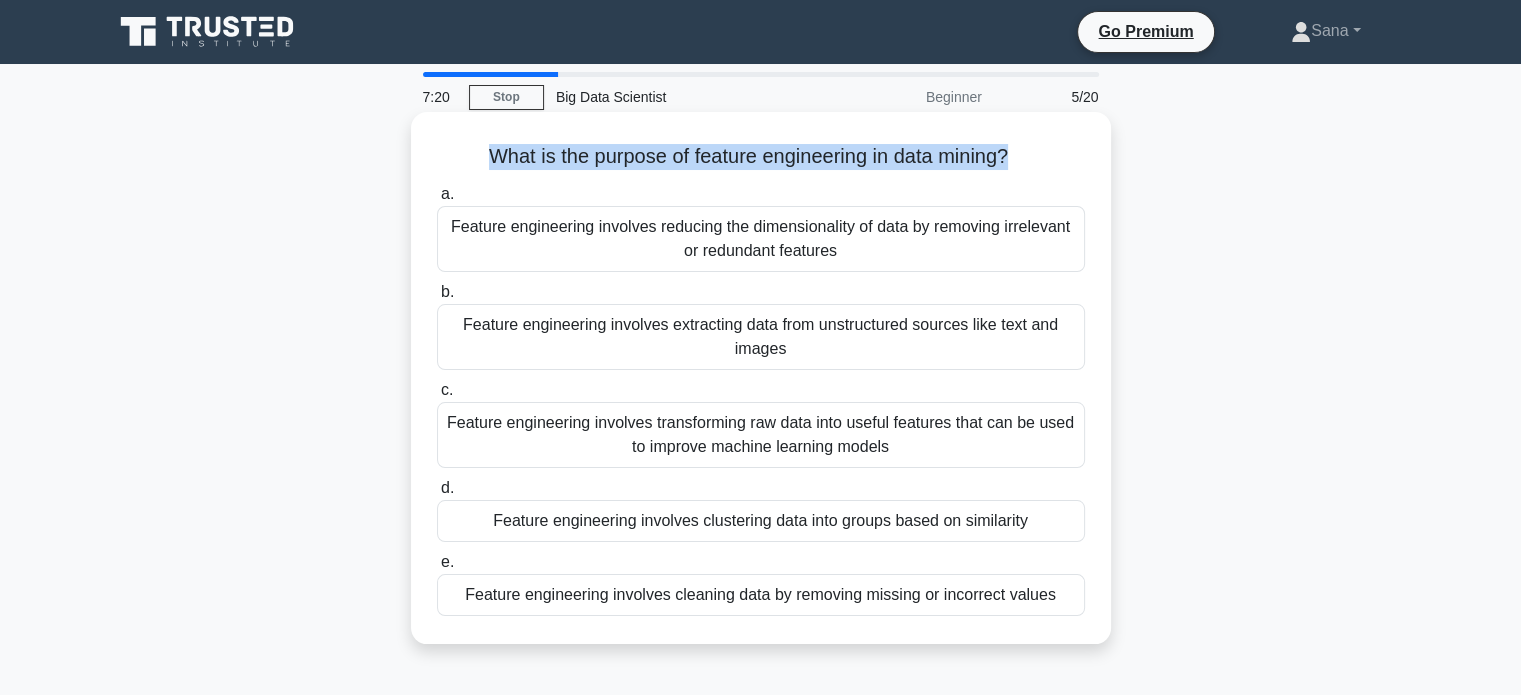 drag, startPoint x: 480, startPoint y: 155, endPoint x: 1012, endPoint y: 172, distance: 532.27155 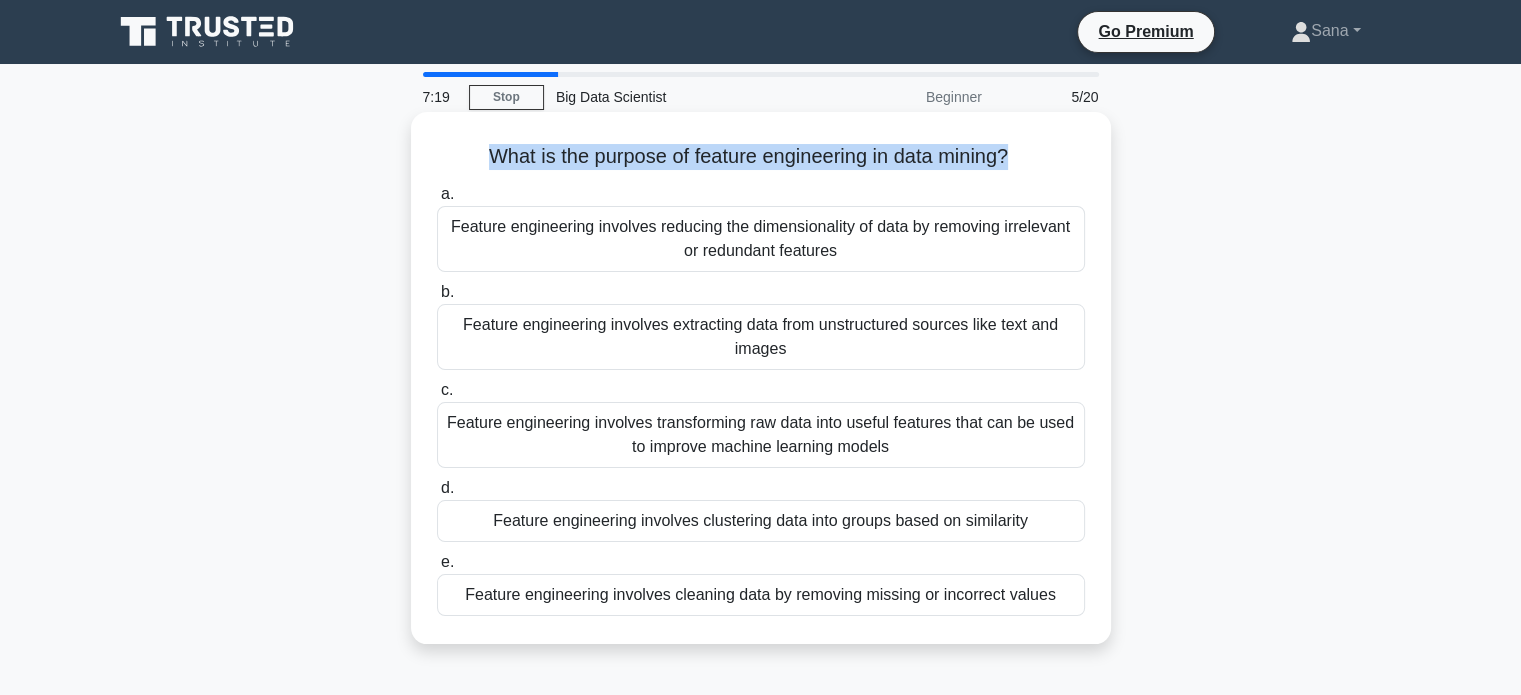 copy on "What is the purpose of feature engineering in data mining?" 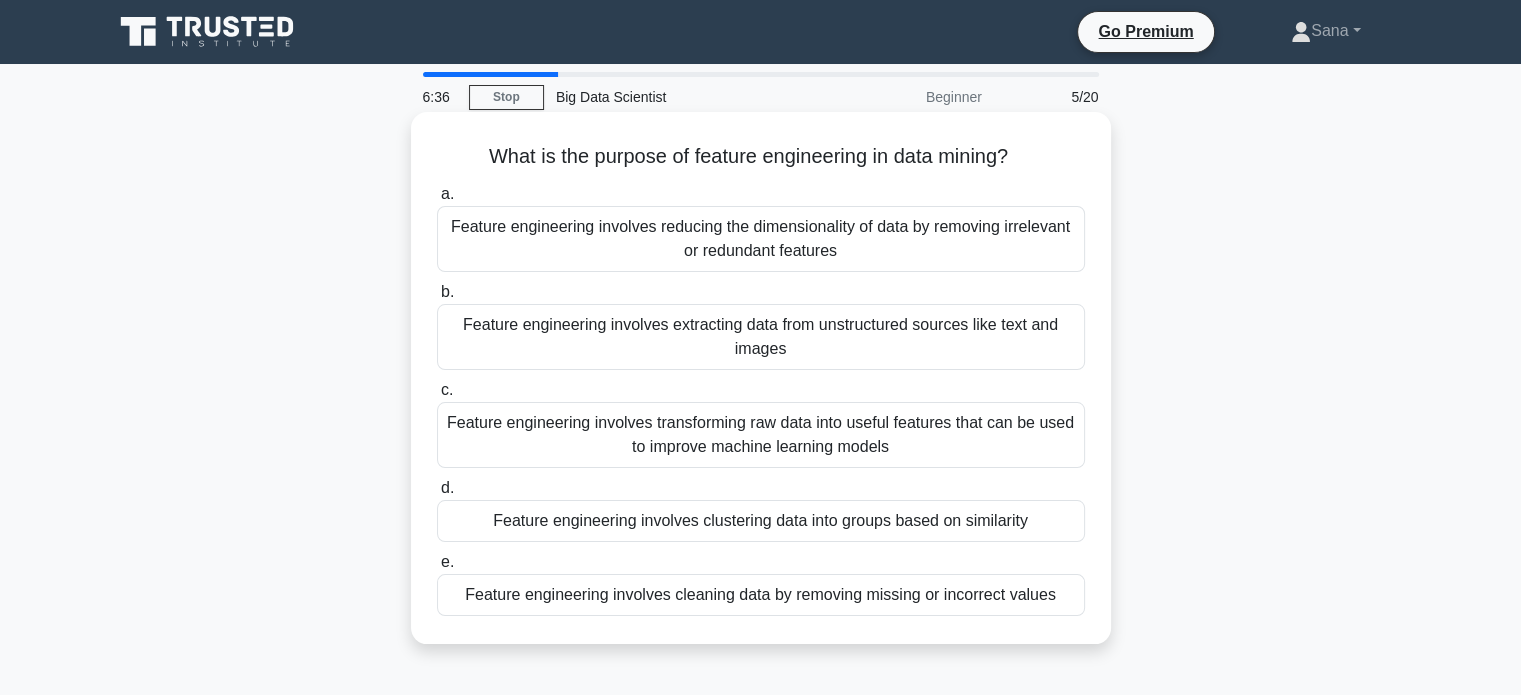click on "Feature engineering involves transforming raw data into useful features that can be used to improve machine learning models" at bounding box center [761, 435] 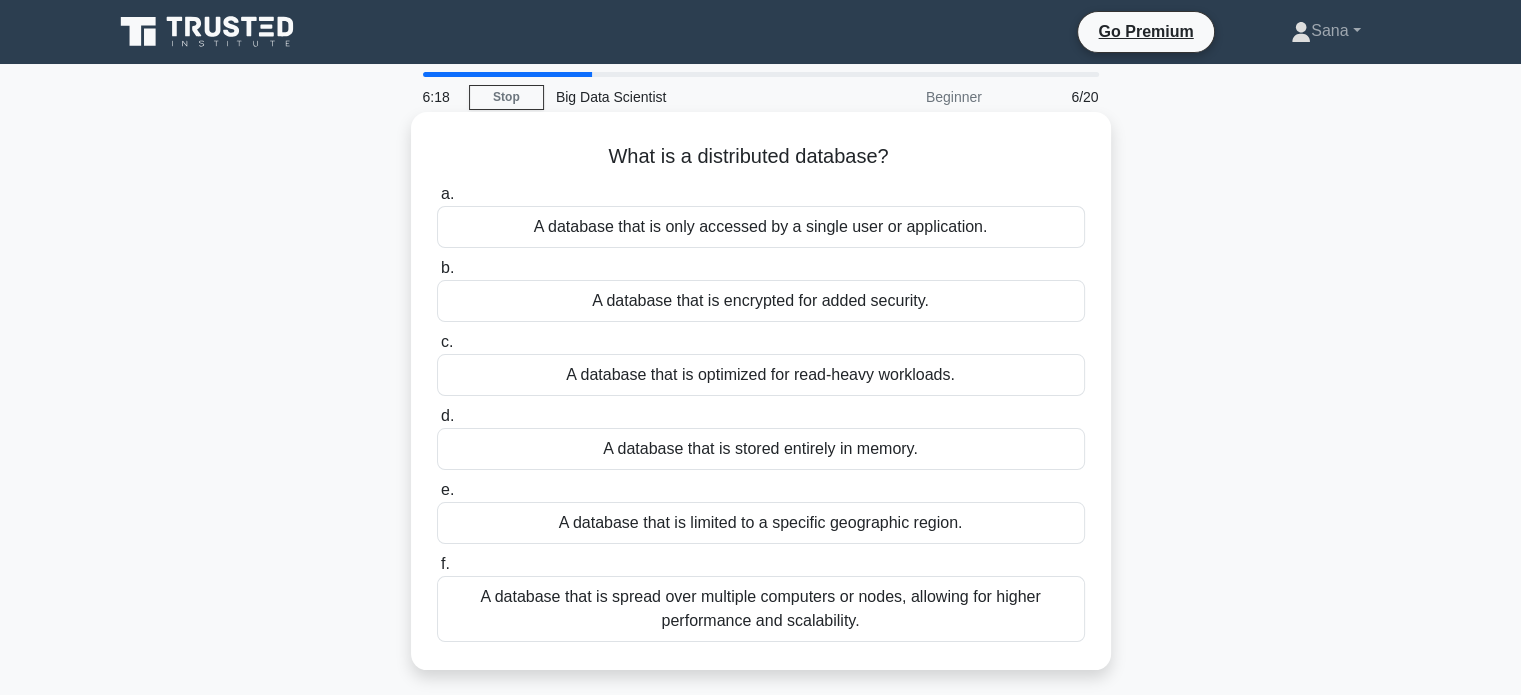 drag, startPoint x: 599, startPoint y: 155, endPoint x: 1014, endPoint y: 131, distance: 415.6934 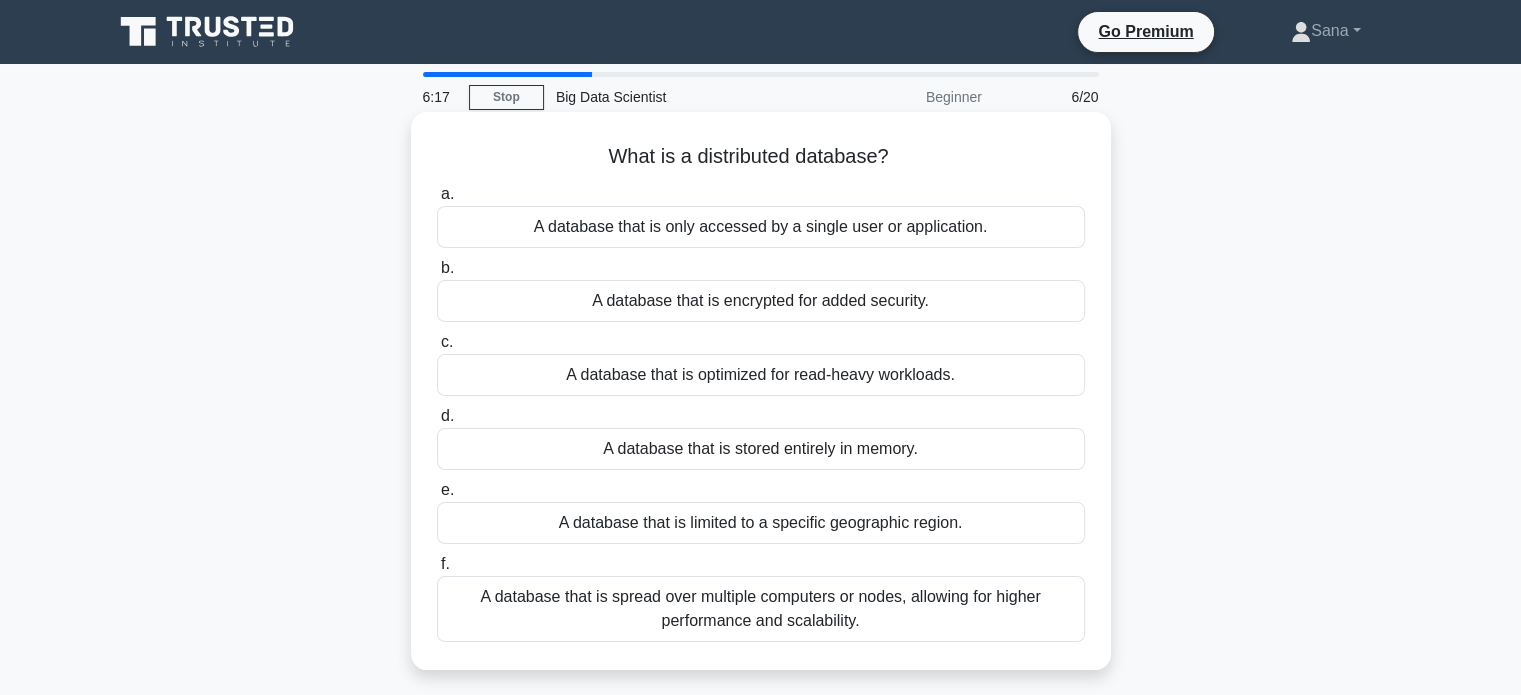 copy on "What is a distributed database?" 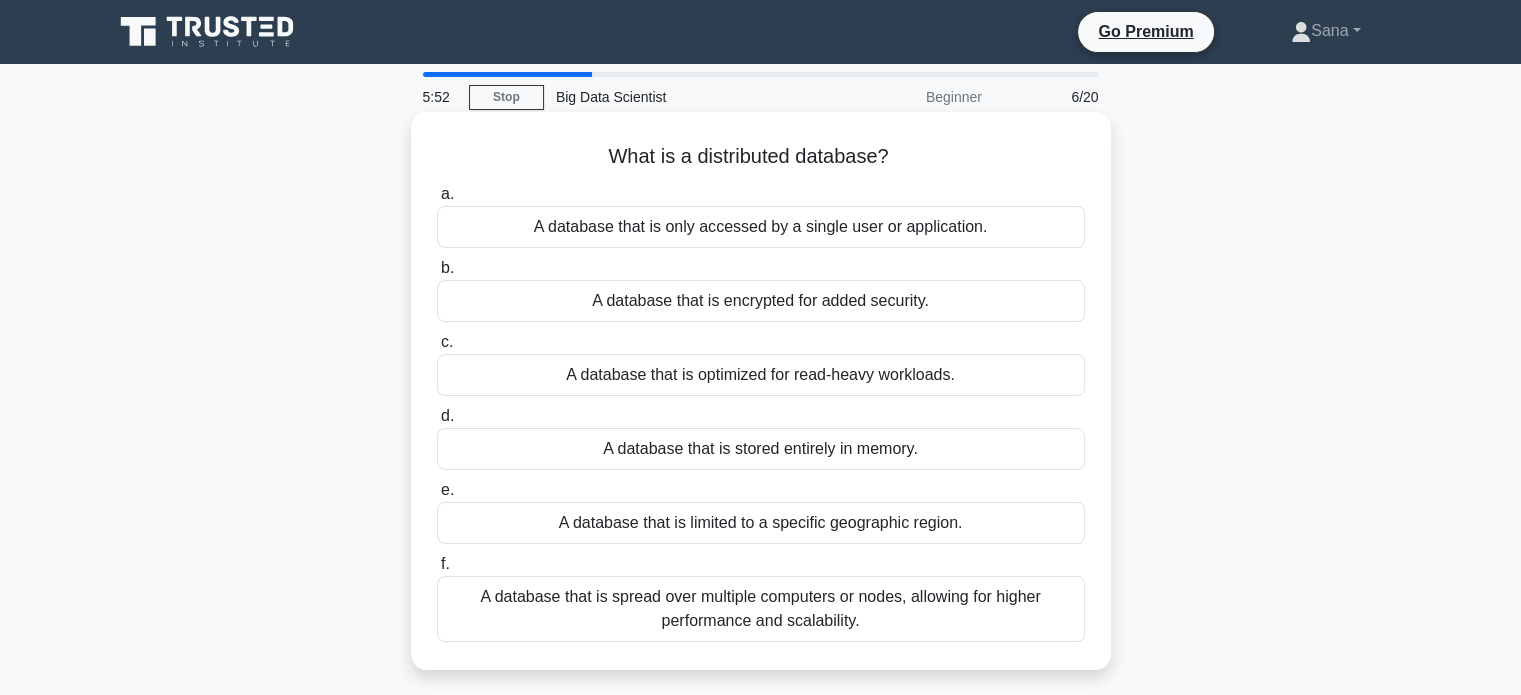click on "A database that is spread over multiple computers or nodes, allowing for higher performance and scalability." at bounding box center (761, 609) 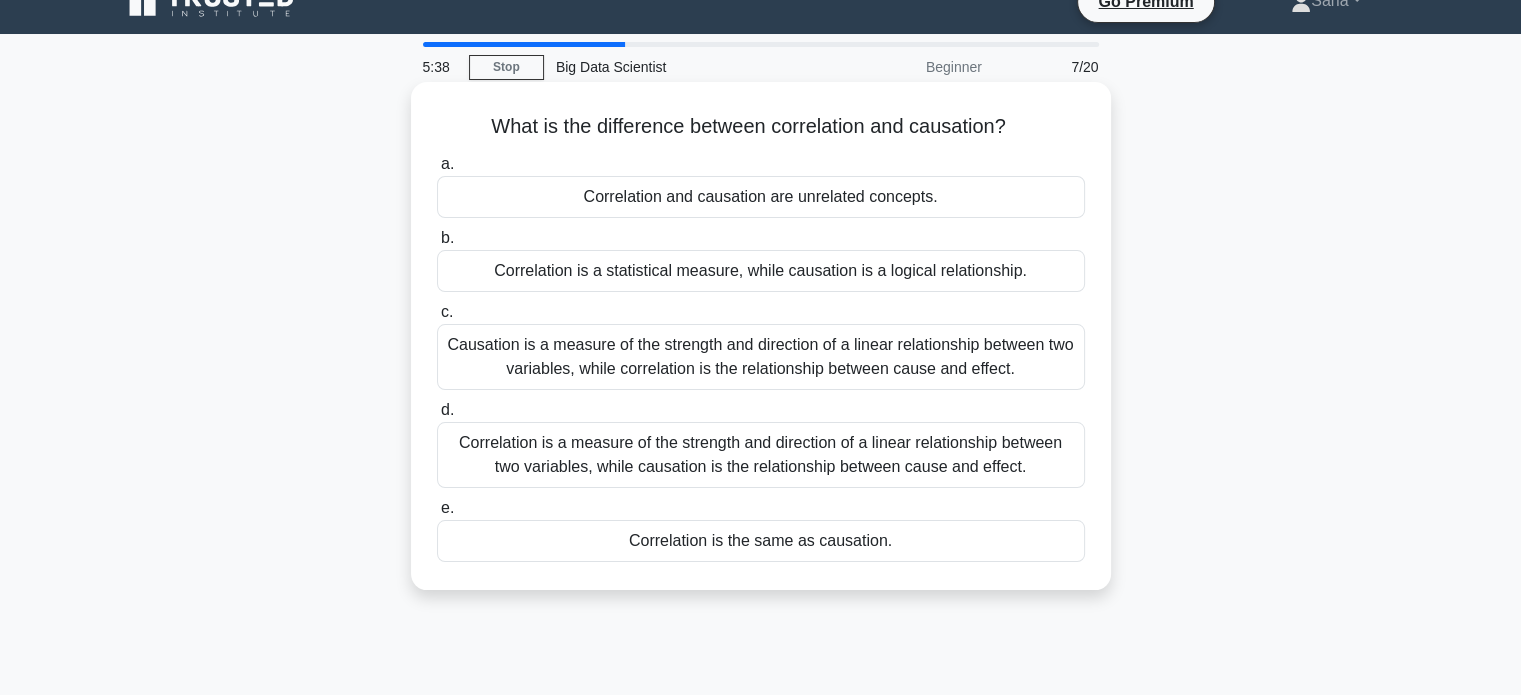 scroll, scrollTop: 0, scrollLeft: 0, axis: both 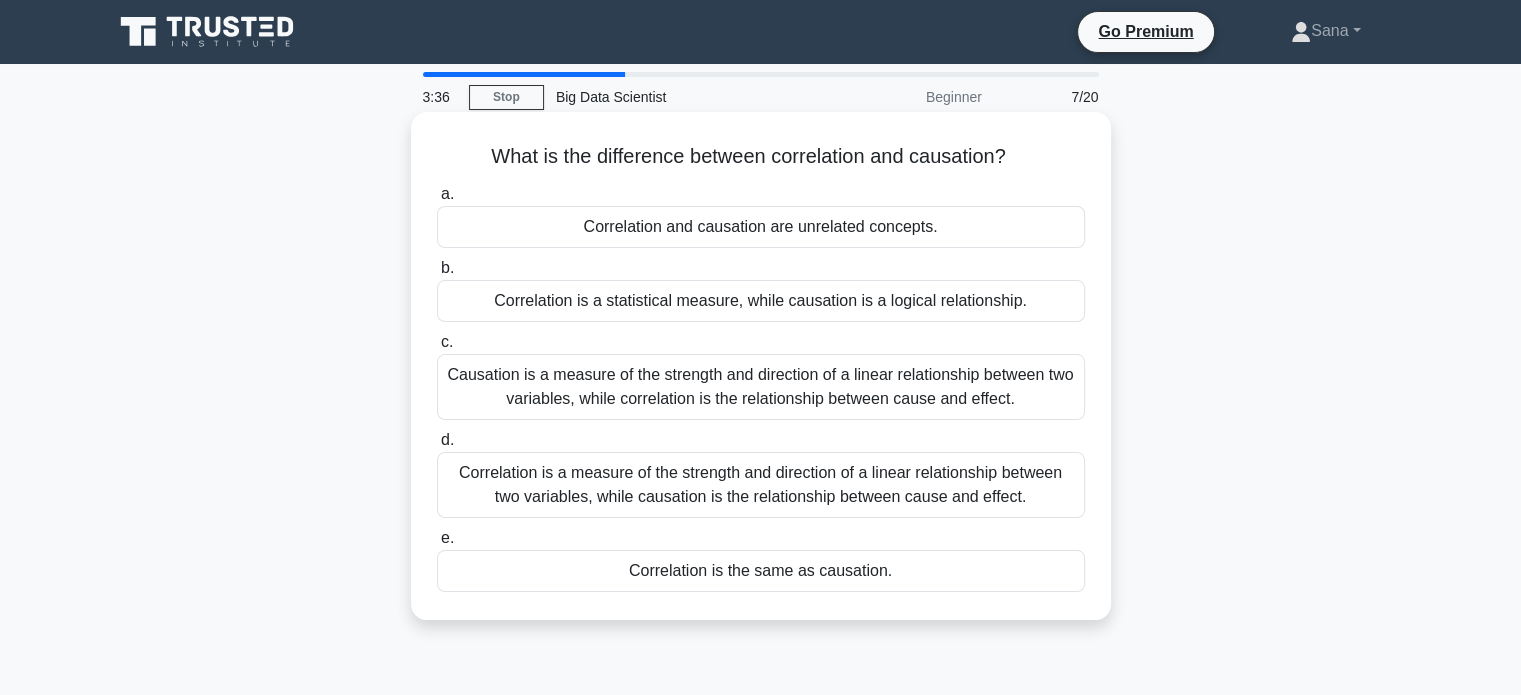 click on "Correlation is a measure of the strength and direction of a linear relationship between two variables, while causation is the relationship between cause and effect." at bounding box center [761, 485] 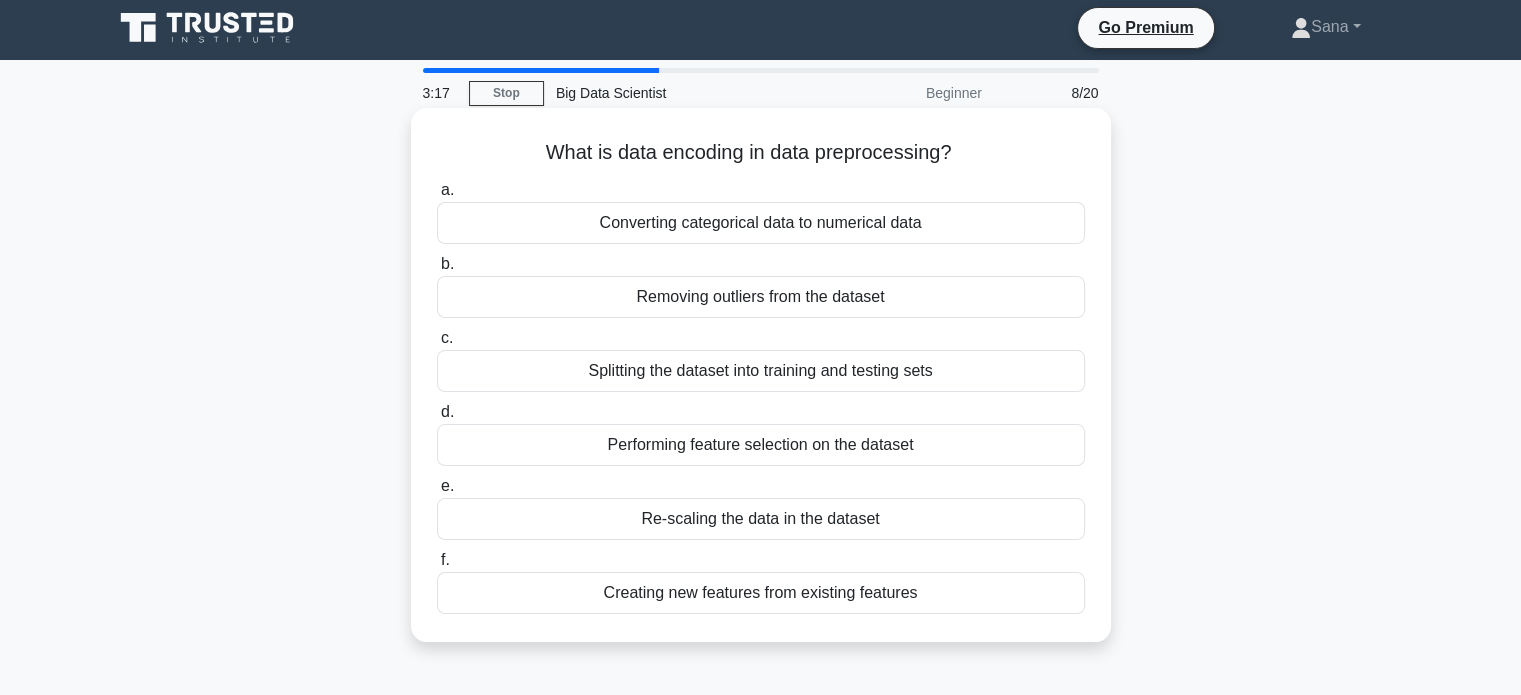 scroll, scrollTop: 0, scrollLeft: 0, axis: both 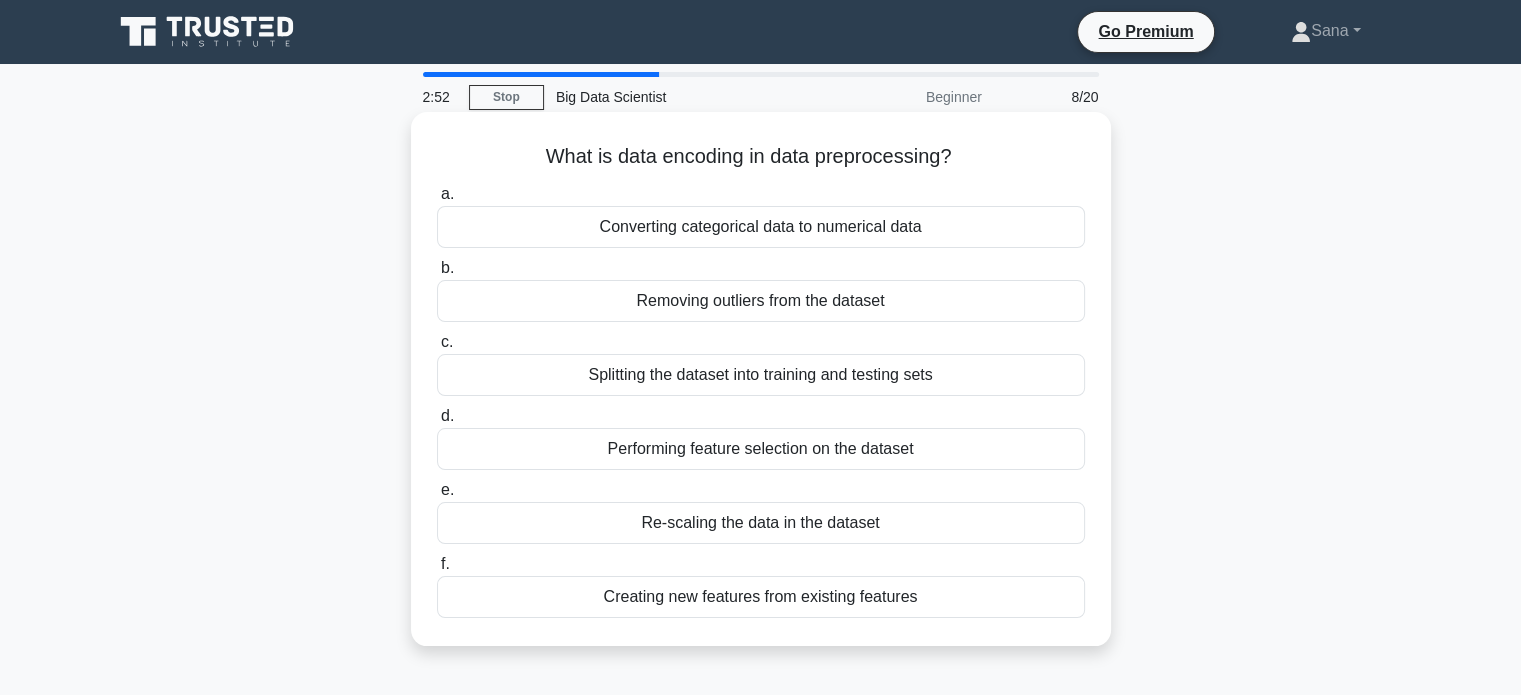 click on "Converting categorical data to numerical data" at bounding box center [761, 227] 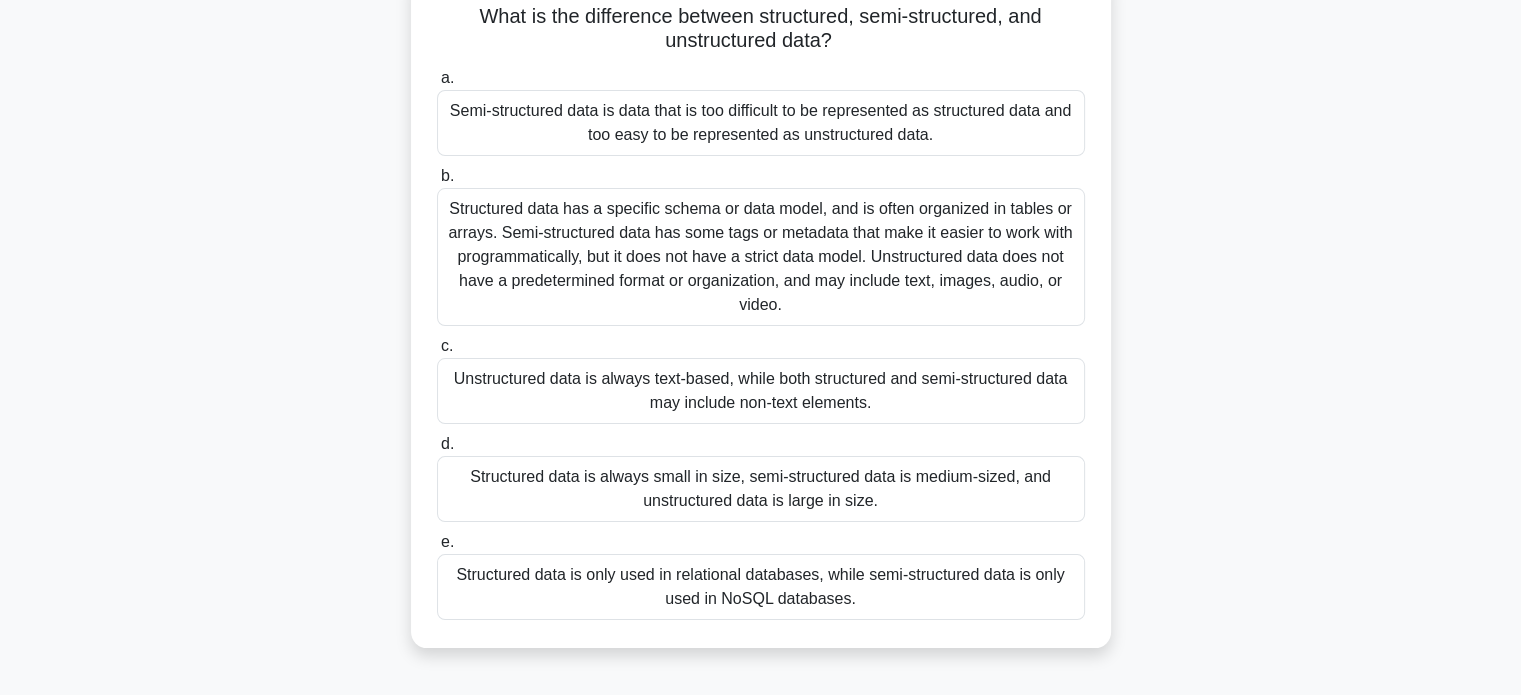 scroll, scrollTop: 0, scrollLeft: 0, axis: both 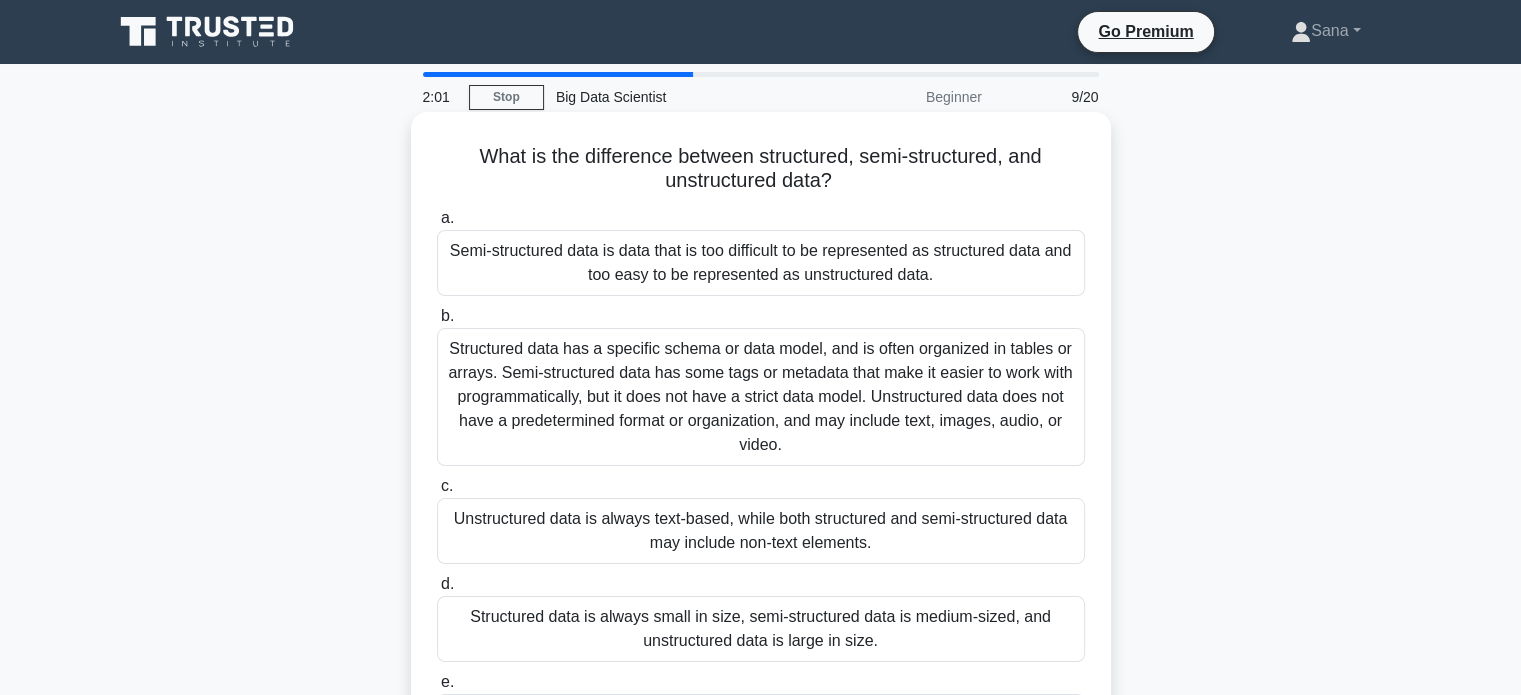 click on "Structured data has a specific schema or data model, and is often organized in tables or arrays. Semi-structured data has some tags or metadata that make it easier to work with programmatically, but it does not have a strict data model. Unstructured data does not have a predetermined format or organization, and may include text, images, audio, or video." at bounding box center [761, 397] 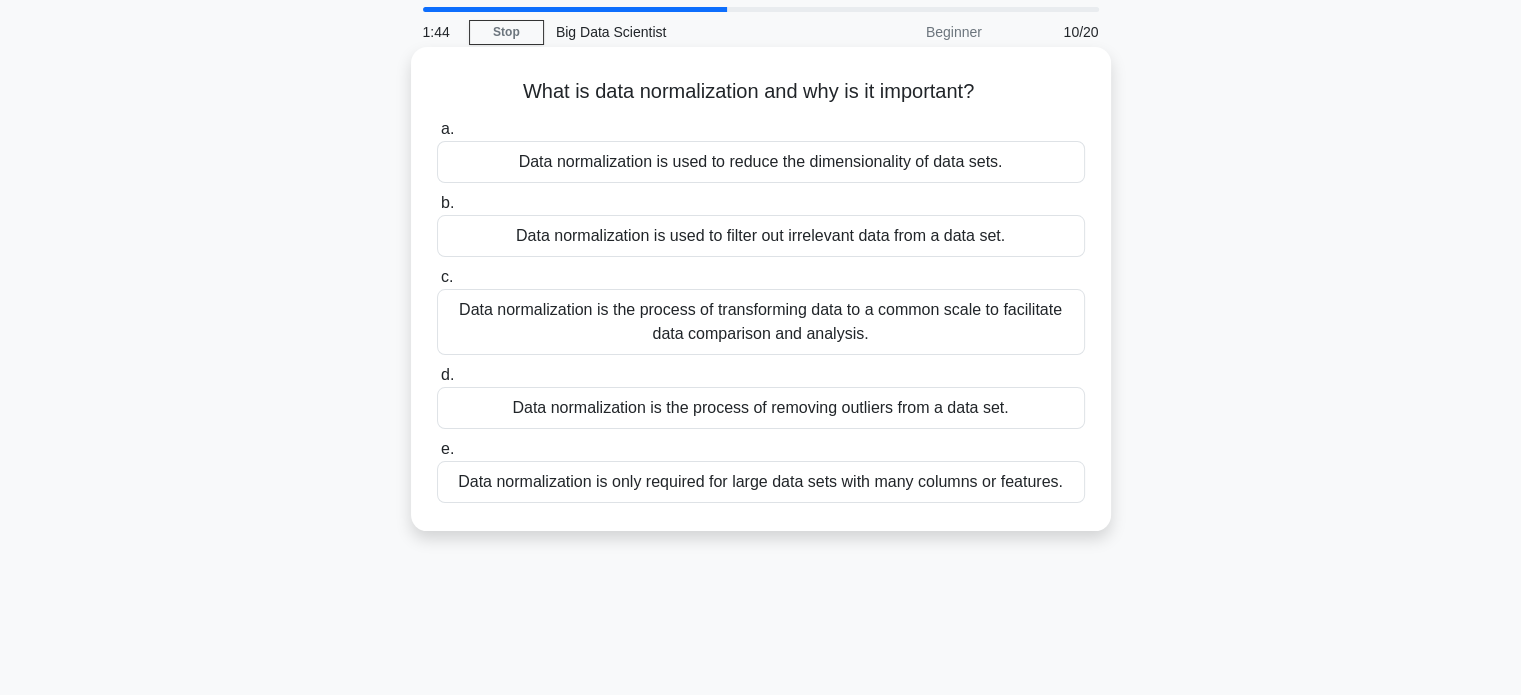 scroll, scrollTop: 100, scrollLeft: 0, axis: vertical 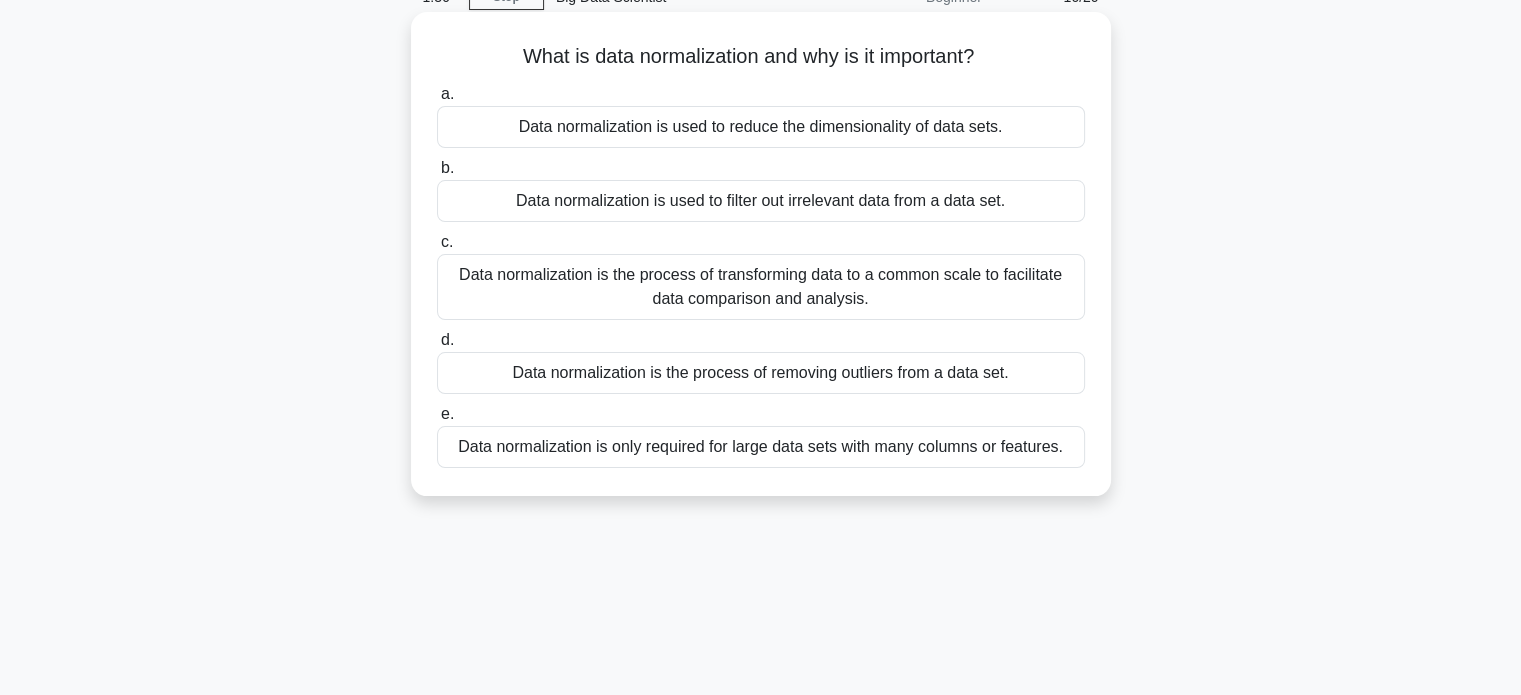 click on "Data normalization is the process of transforming data to a common scale to facilitate data comparison and analysis." at bounding box center [761, 287] 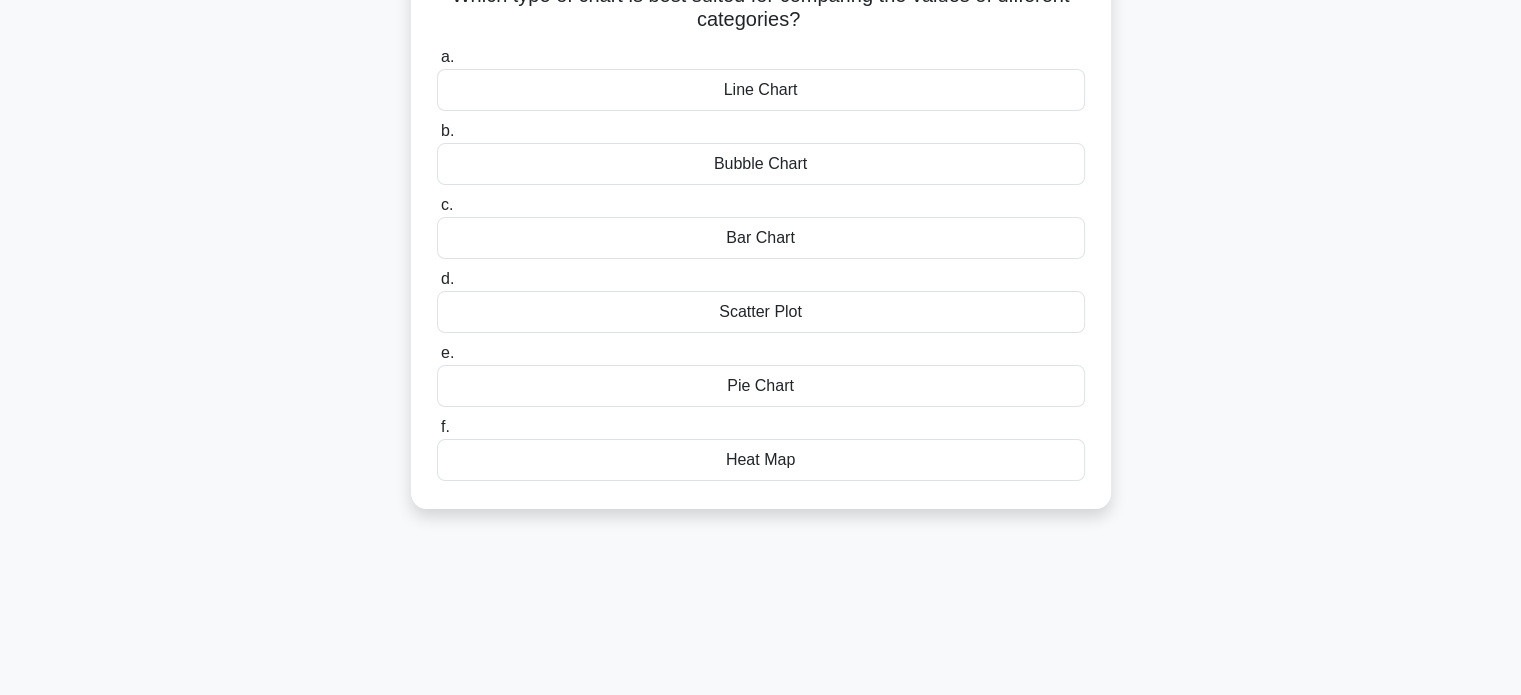 scroll, scrollTop: 0, scrollLeft: 0, axis: both 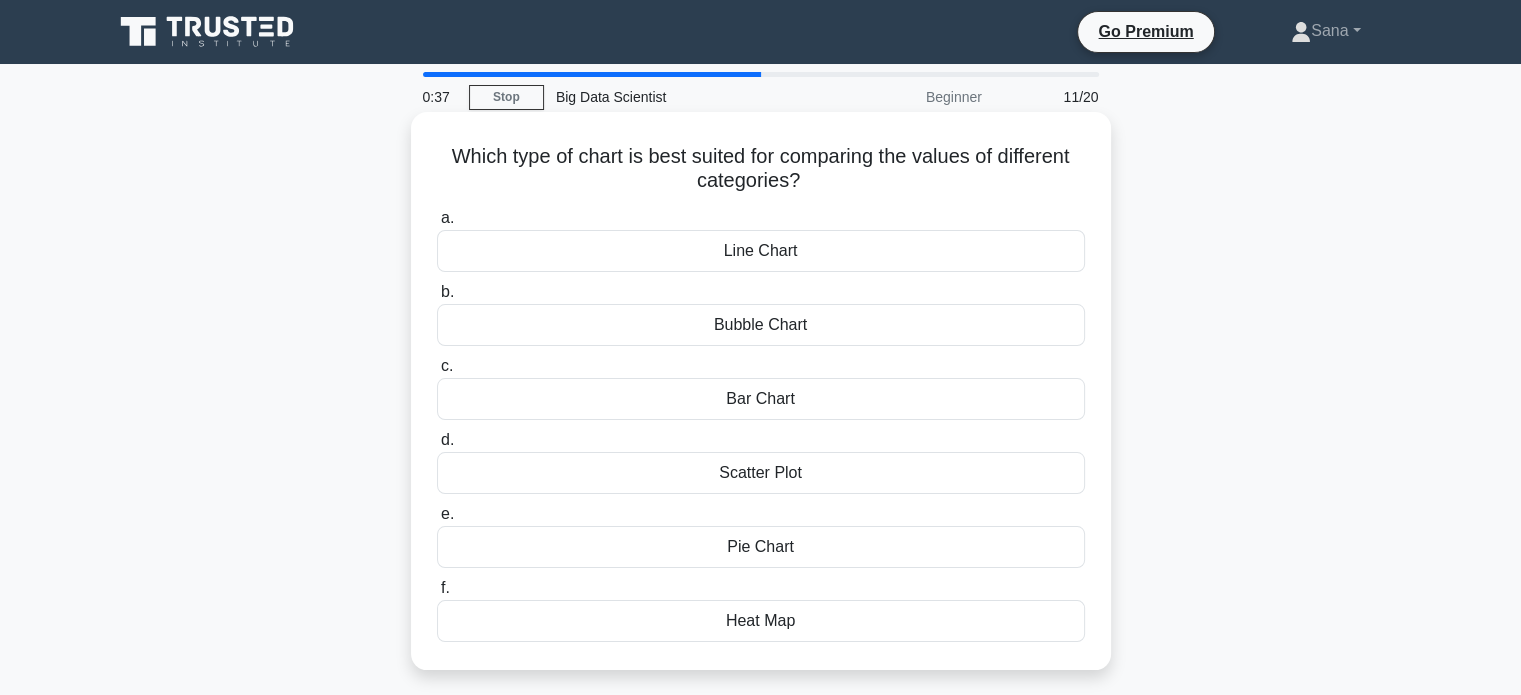 click on "Pie Chart" at bounding box center (761, 547) 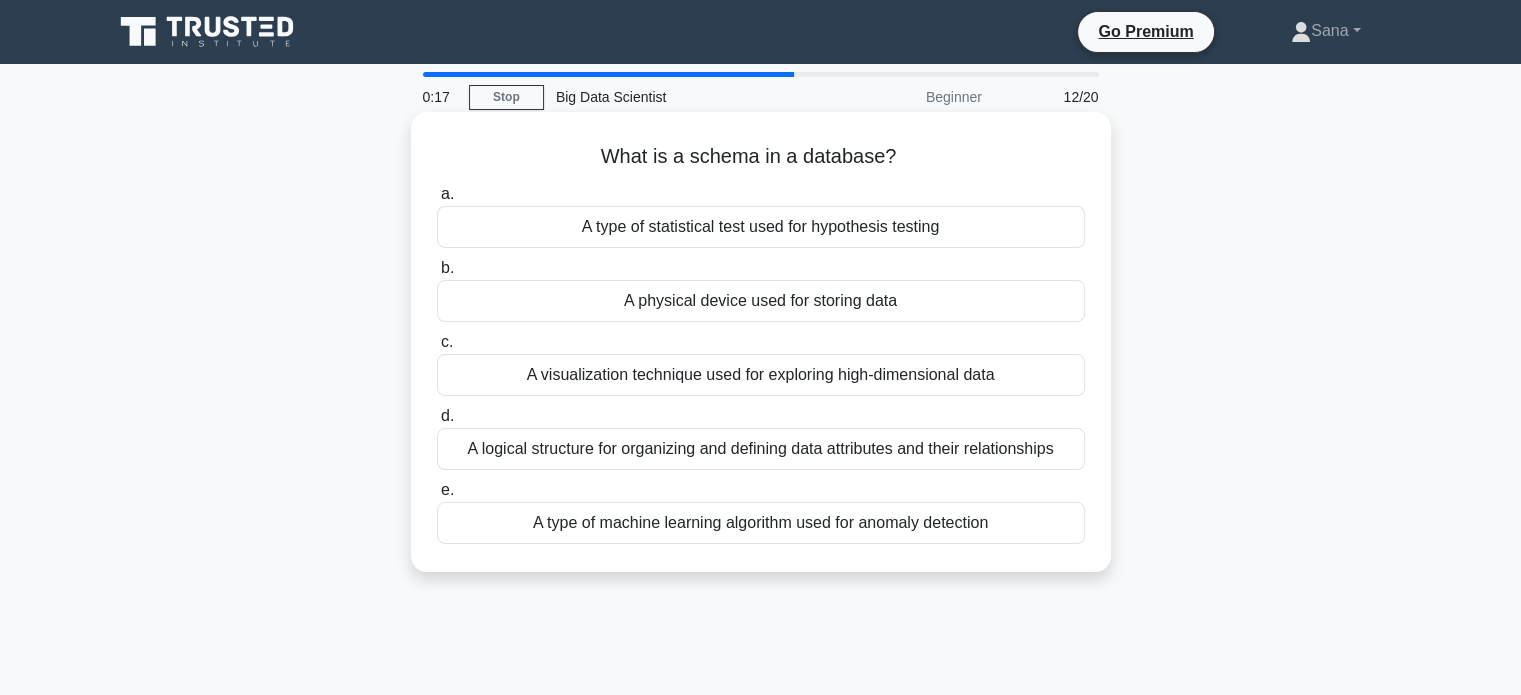click on "A logical structure for organizing and defining data attributes and their relationships" at bounding box center (761, 449) 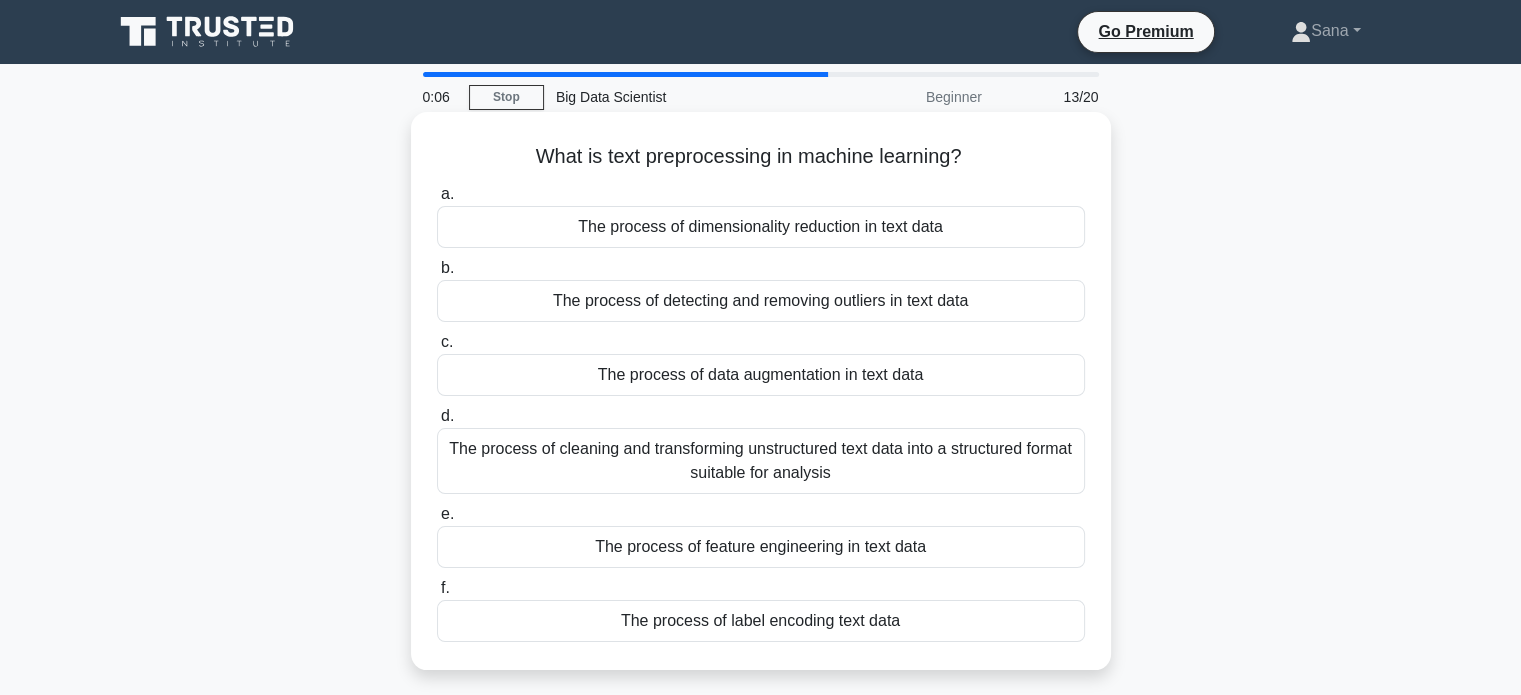 click on "The process of cleaning and transforming unstructured text data into a structured format suitable for analysis" at bounding box center (761, 461) 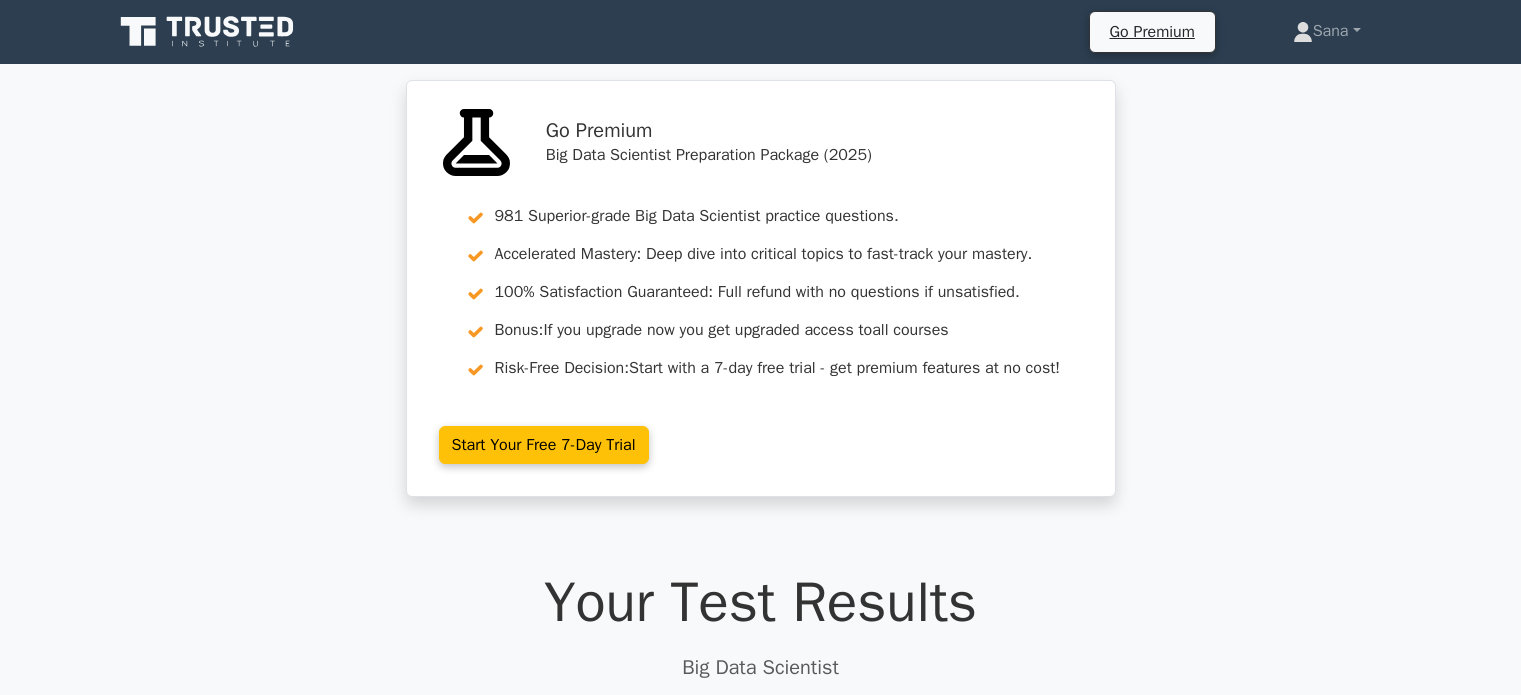 scroll, scrollTop: 500, scrollLeft: 0, axis: vertical 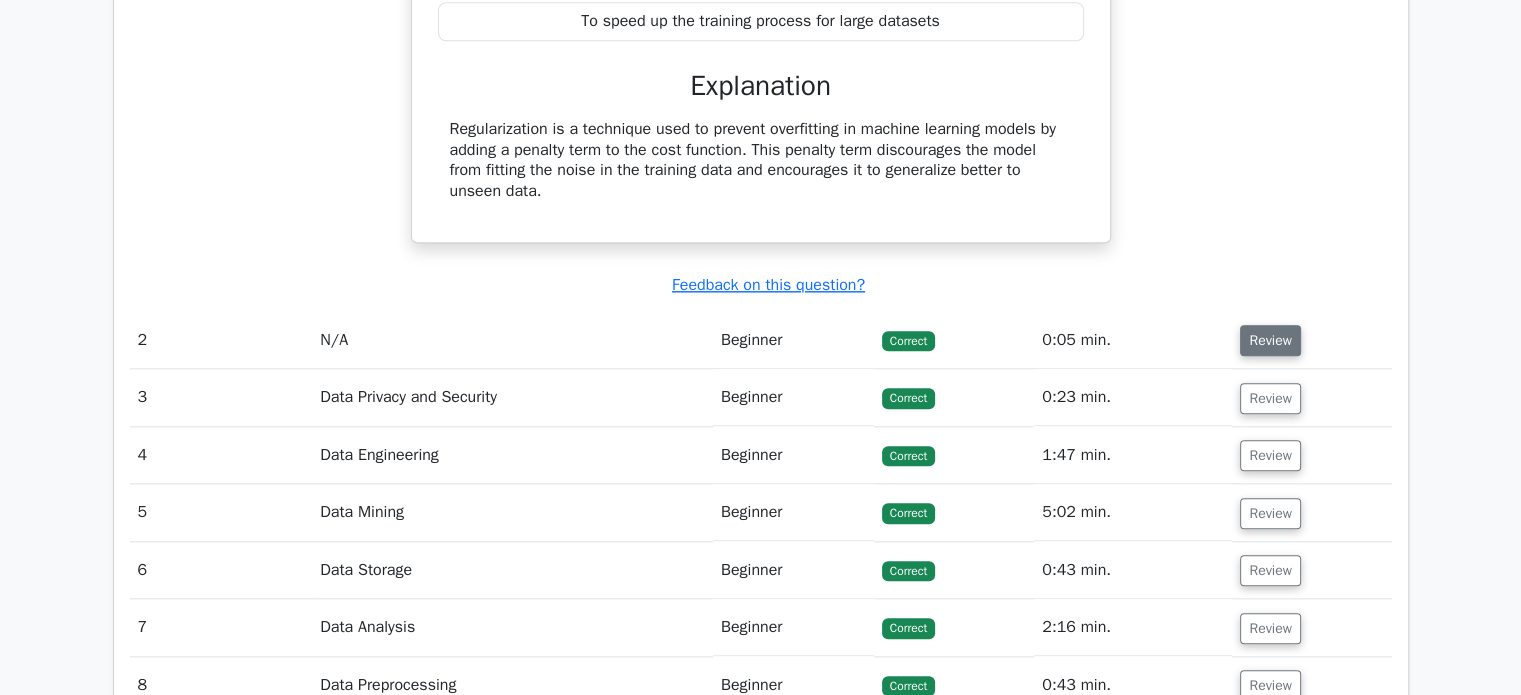 click on "Review" at bounding box center (1270, 340) 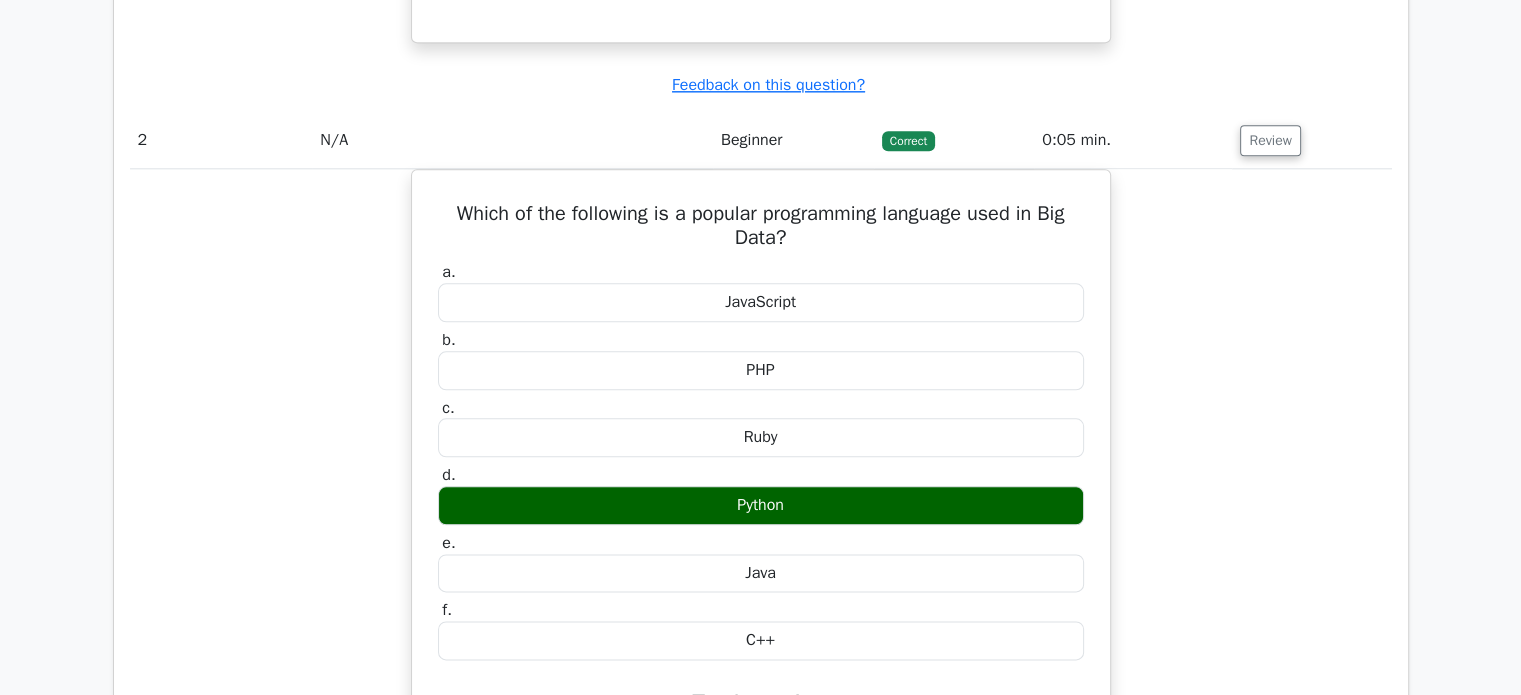 scroll, scrollTop: 2800, scrollLeft: 0, axis: vertical 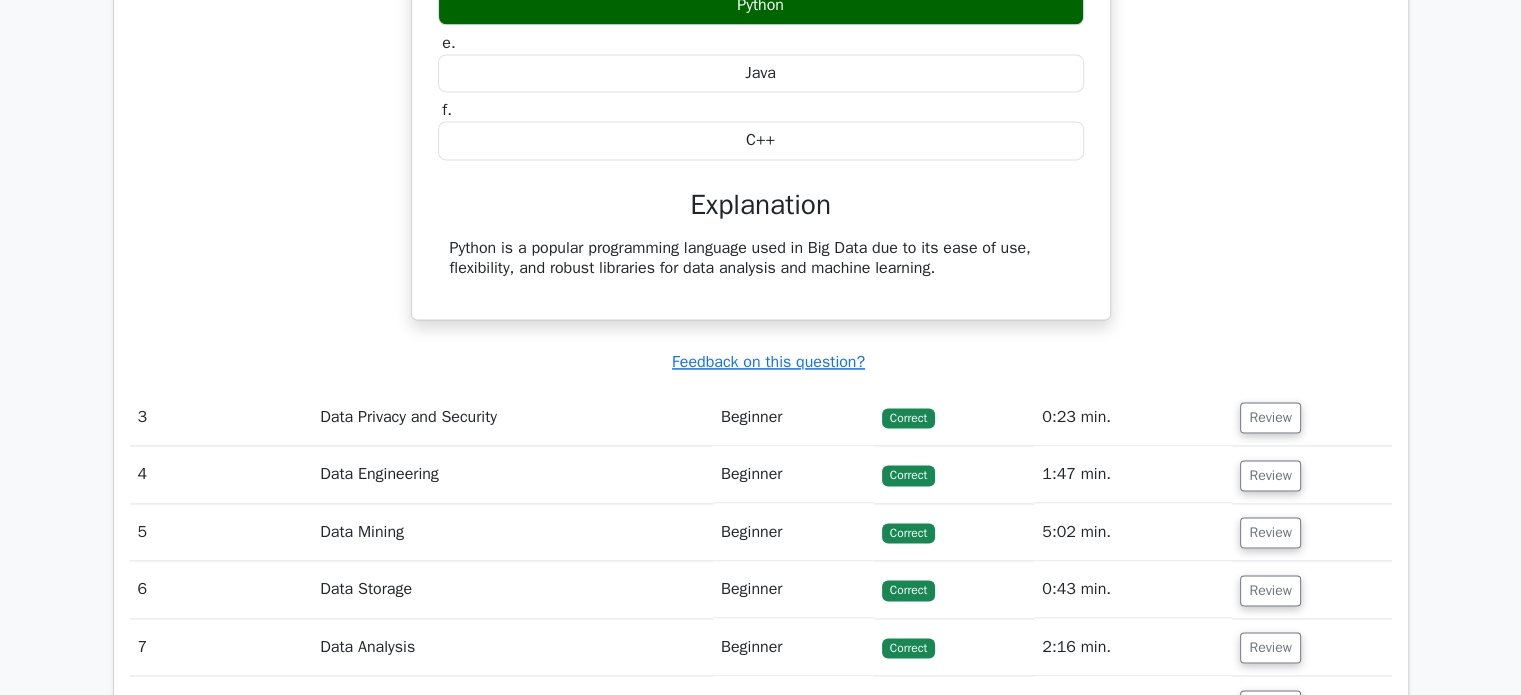 click on "Review" at bounding box center [1311, 417] 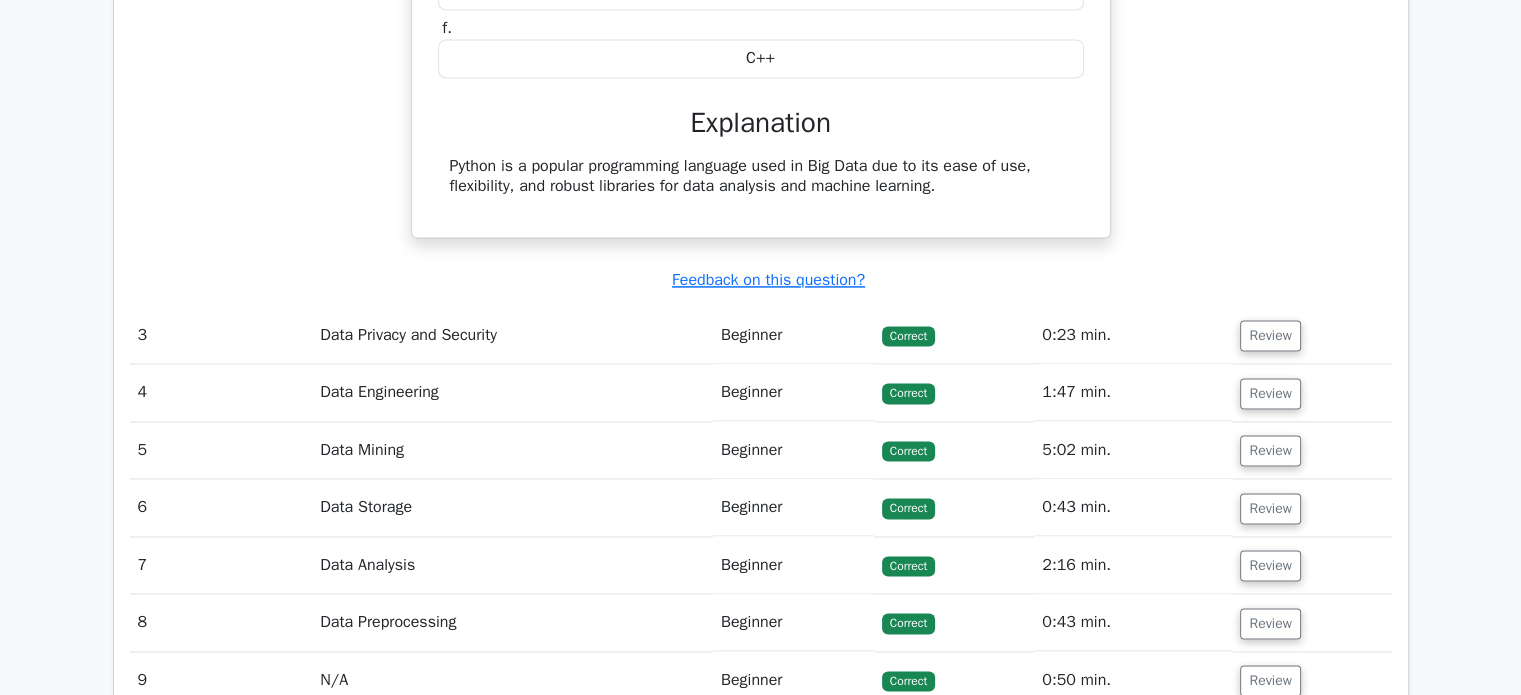 scroll, scrollTop: 3000, scrollLeft: 0, axis: vertical 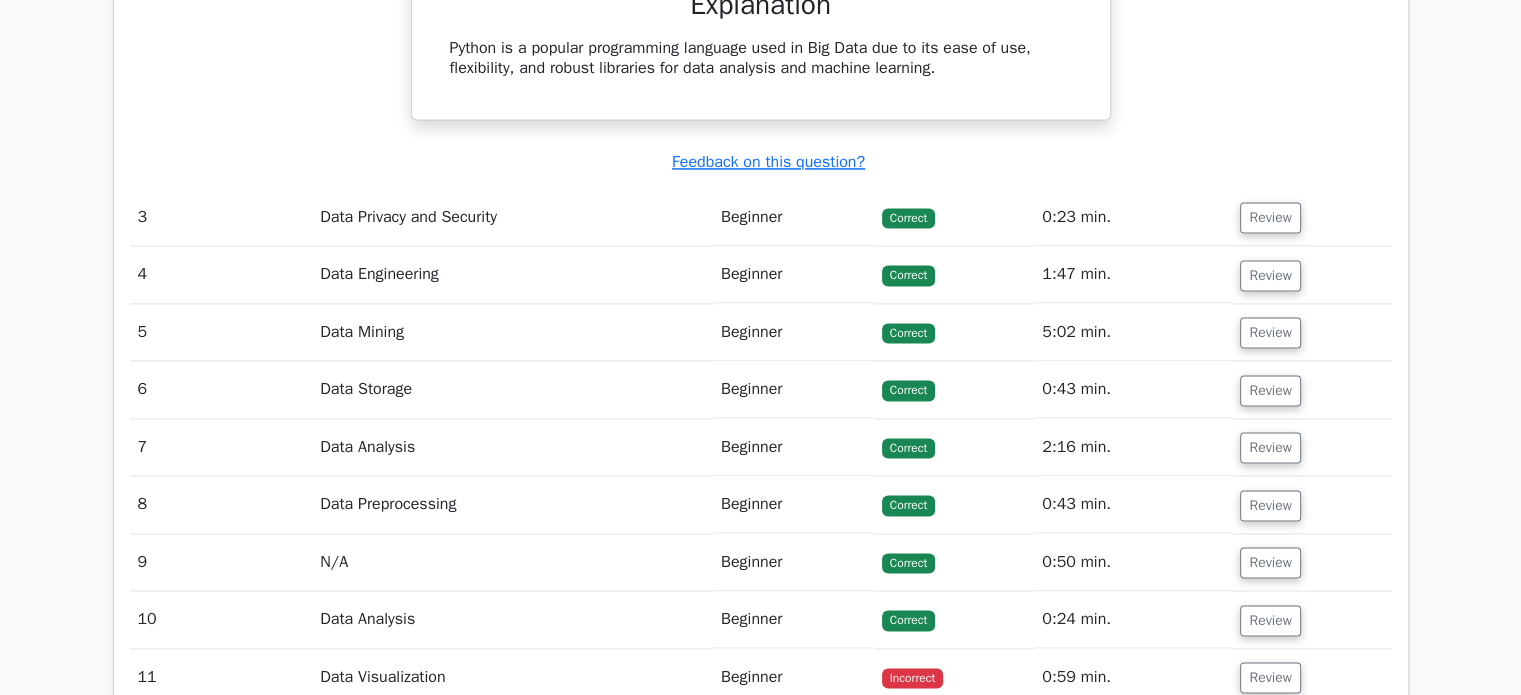 click on "Review" at bounding box center [1311, 217] 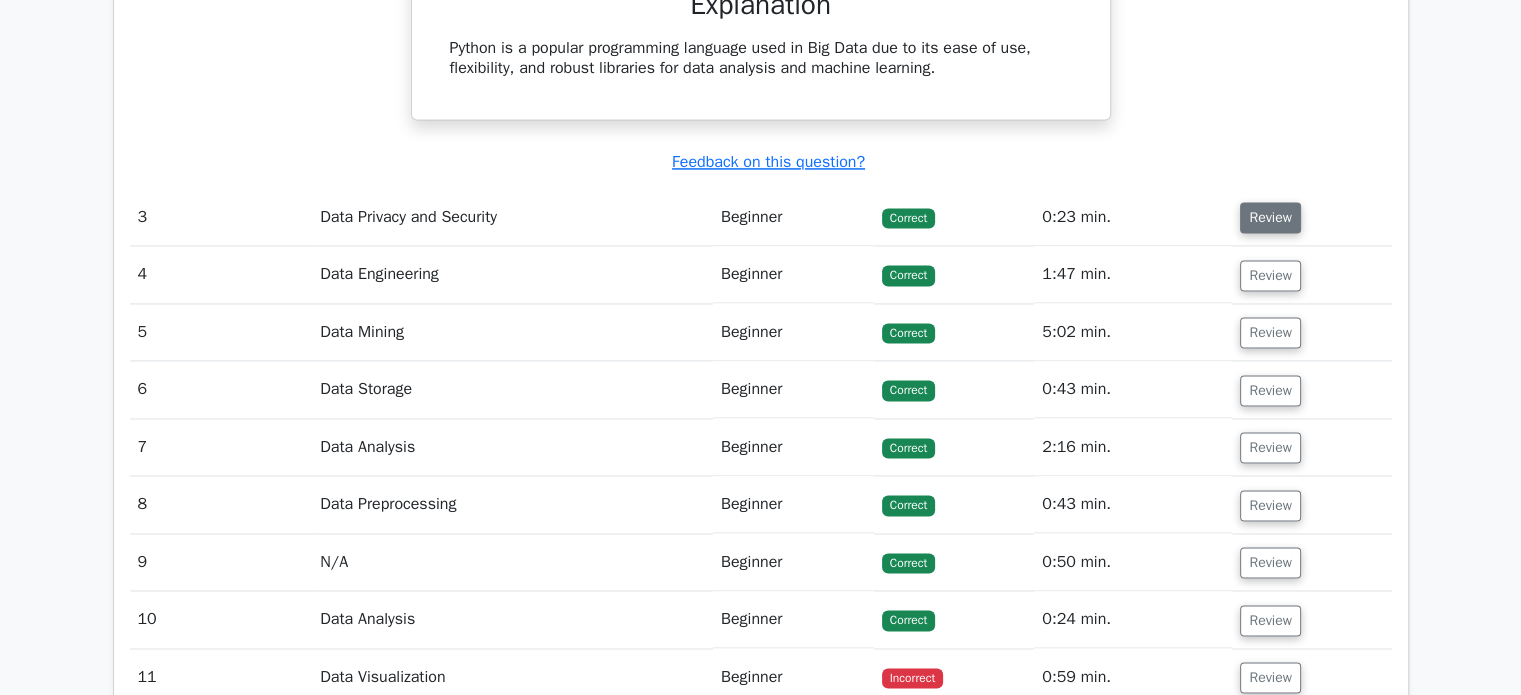 click on "Review" at bounding box center [1270, 217] 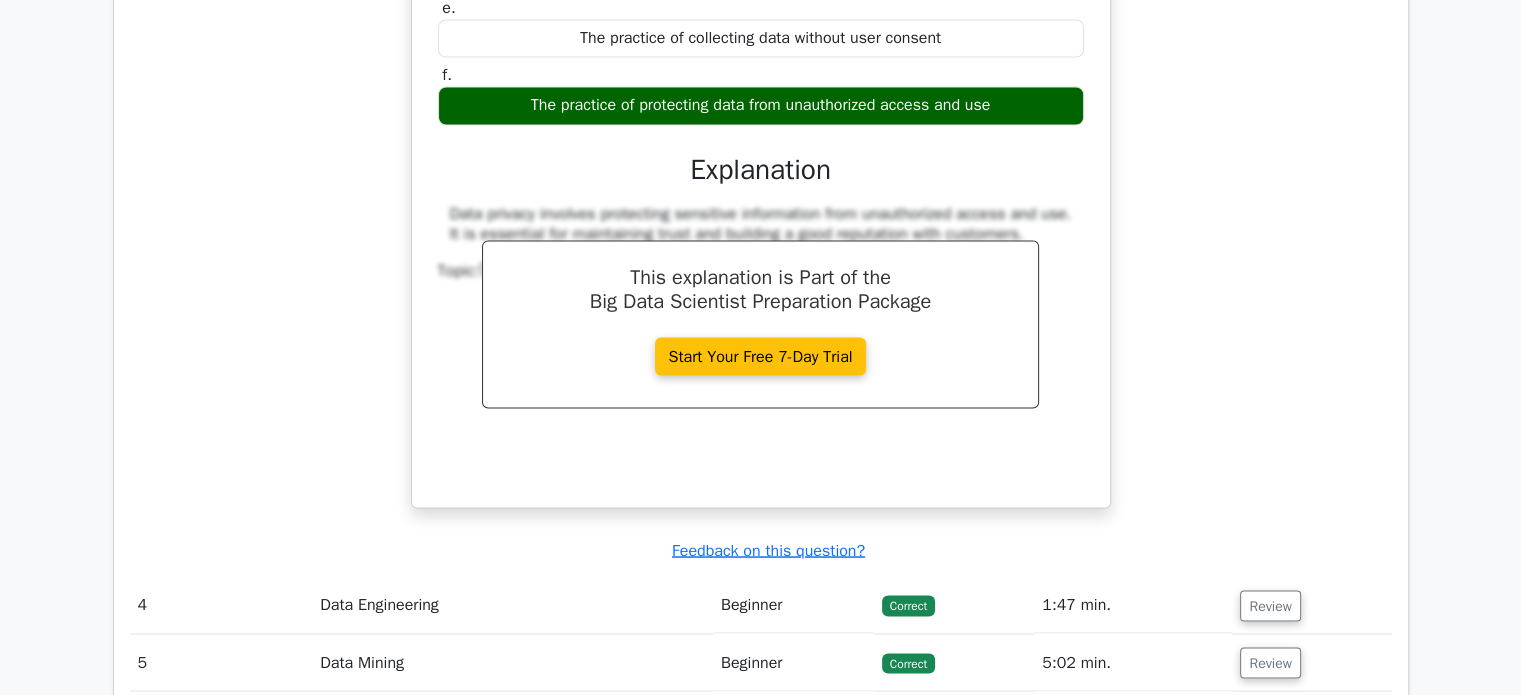 scroll, scrollTop: 3800, scrollLeft: 0, axis: vertical 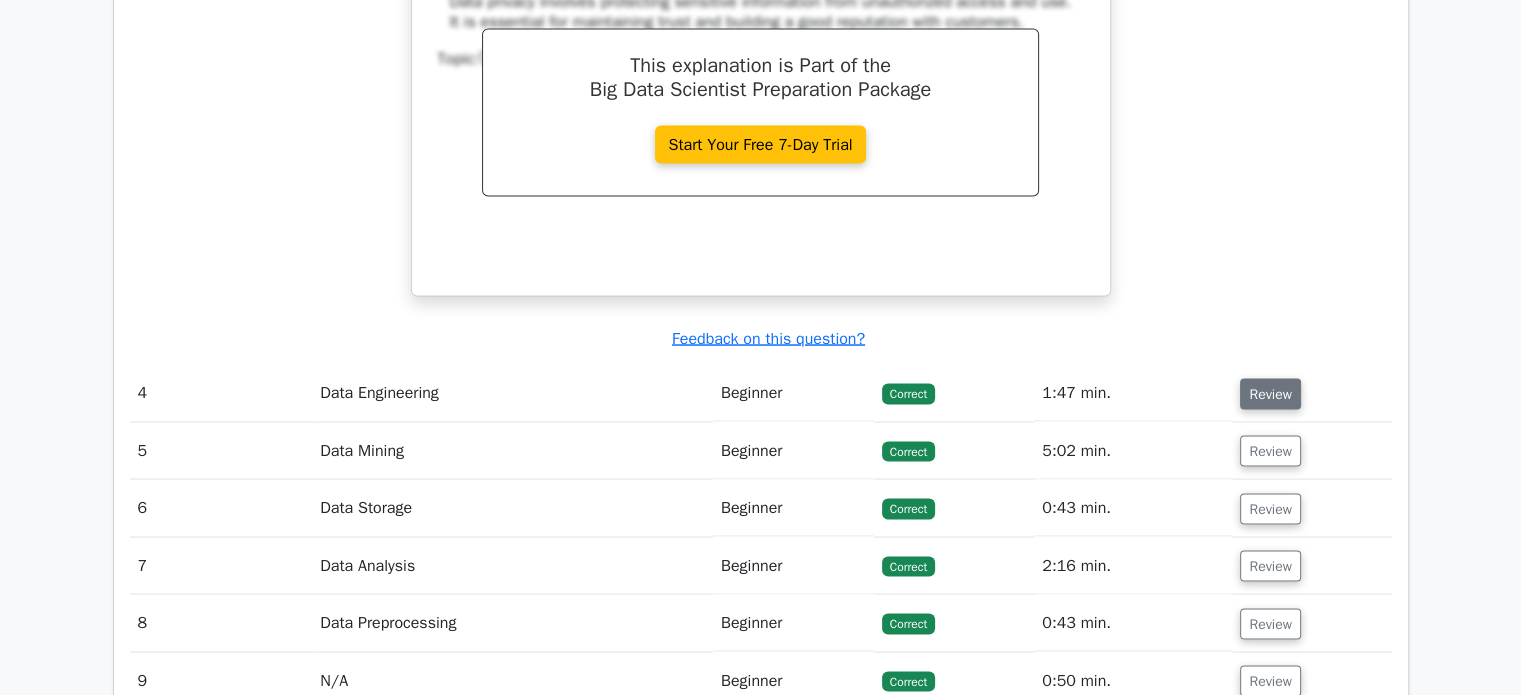 click on "Review" at bounding box center [1270, 393] 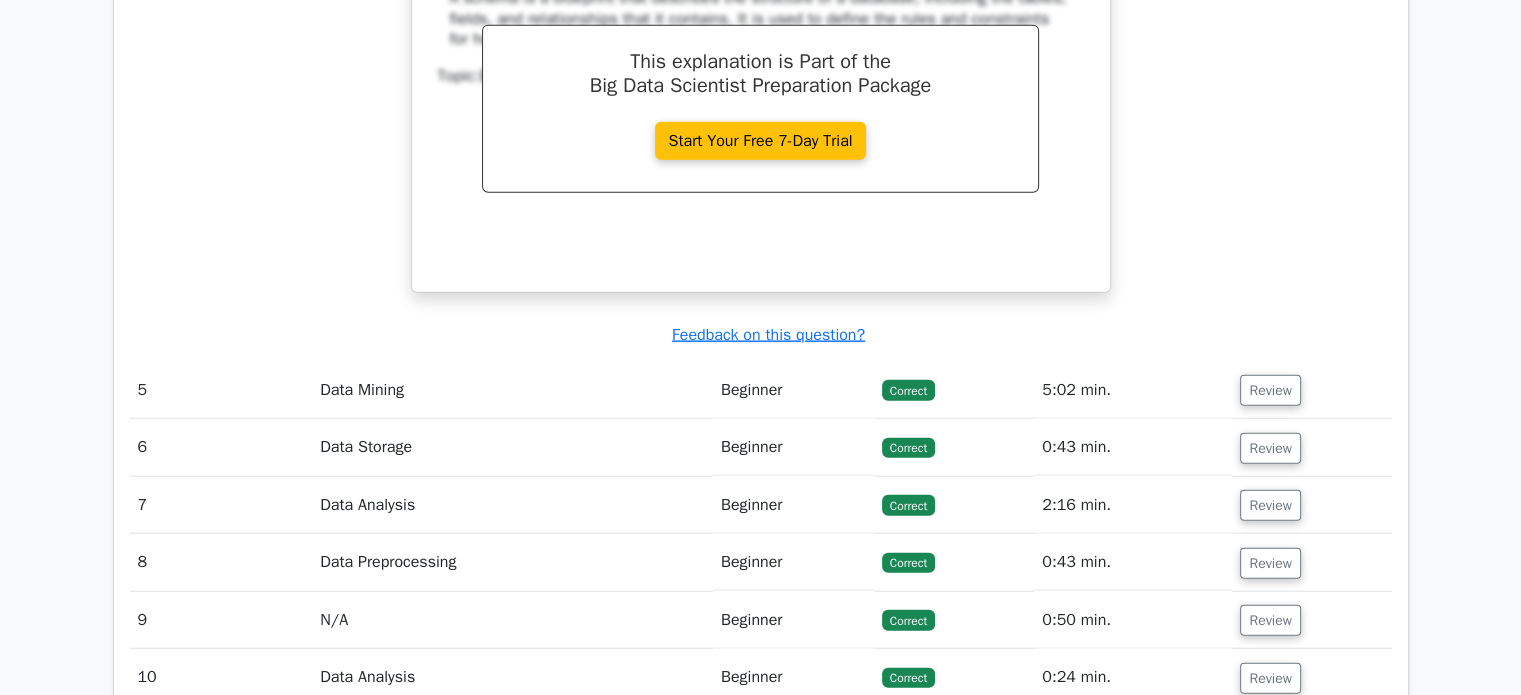 scroll, scrollTop: 4800, scrollLeft: 0, axis: vertical 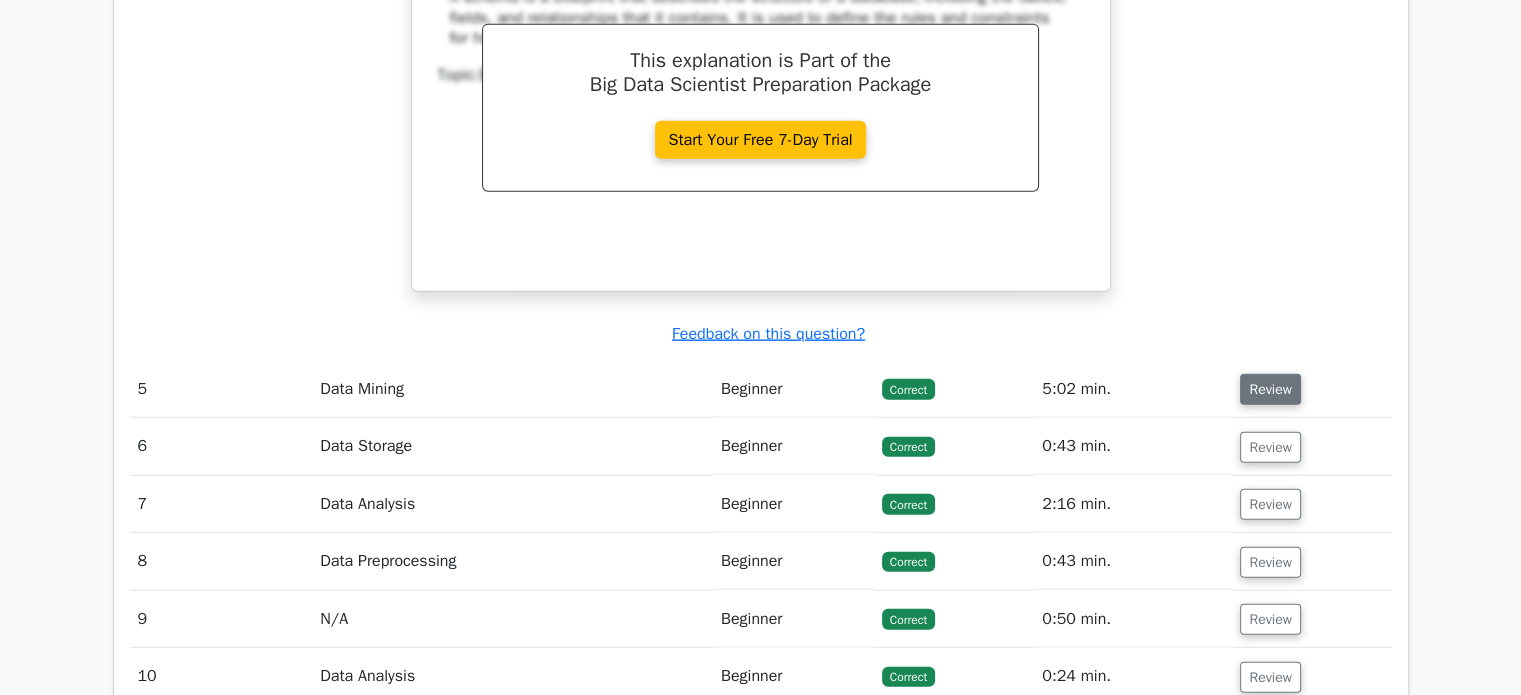click on "Review" at bounding box center (1270, 389) 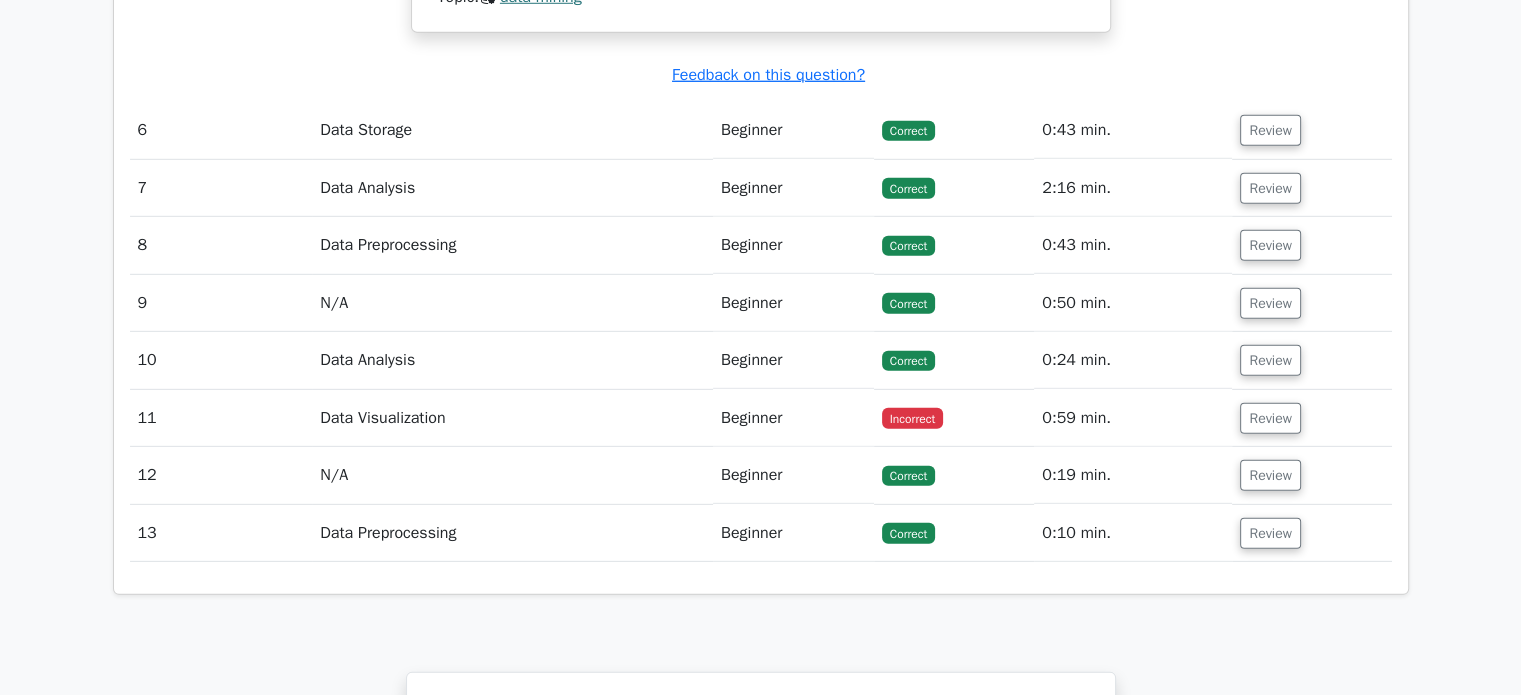 scroll, scrollTop: 6100, scrollLeft: 0, axis: vertical 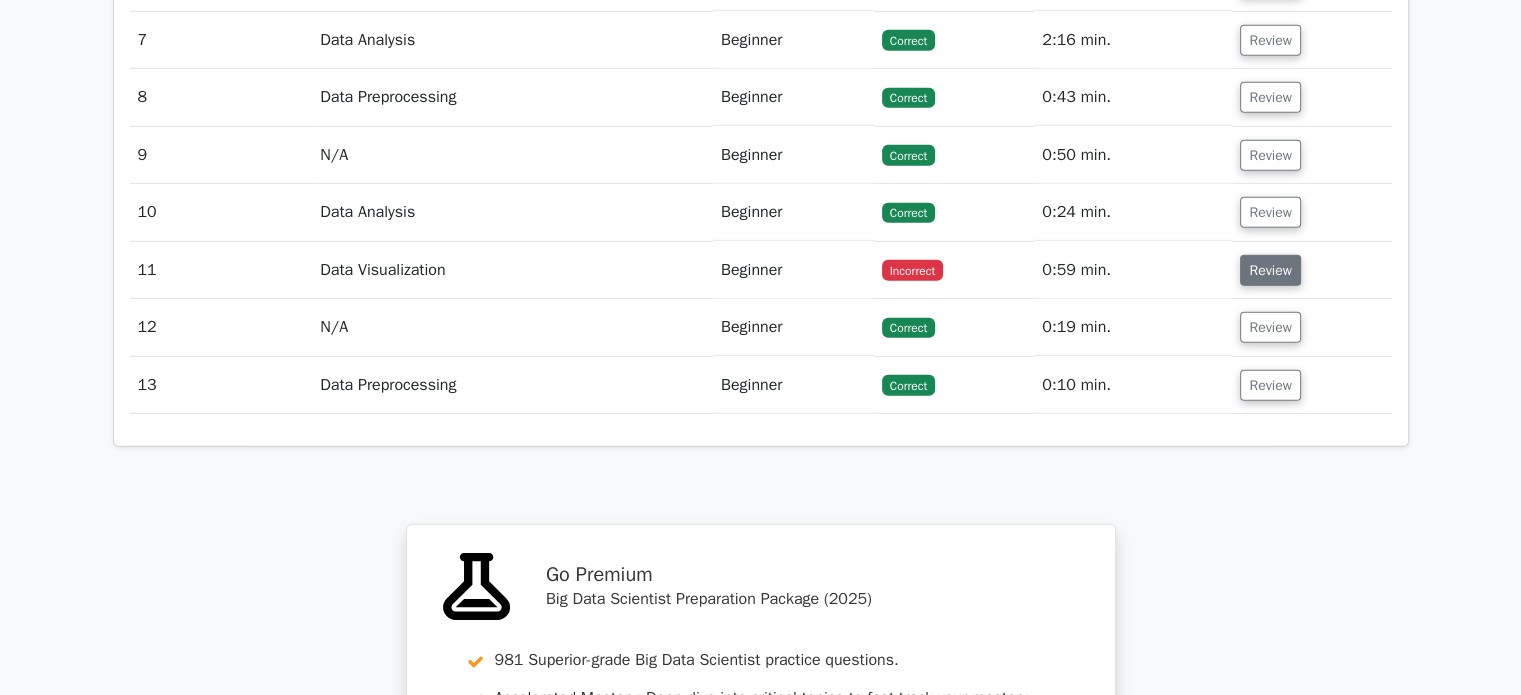 click on "Review" at bounding box center [1270, 270] 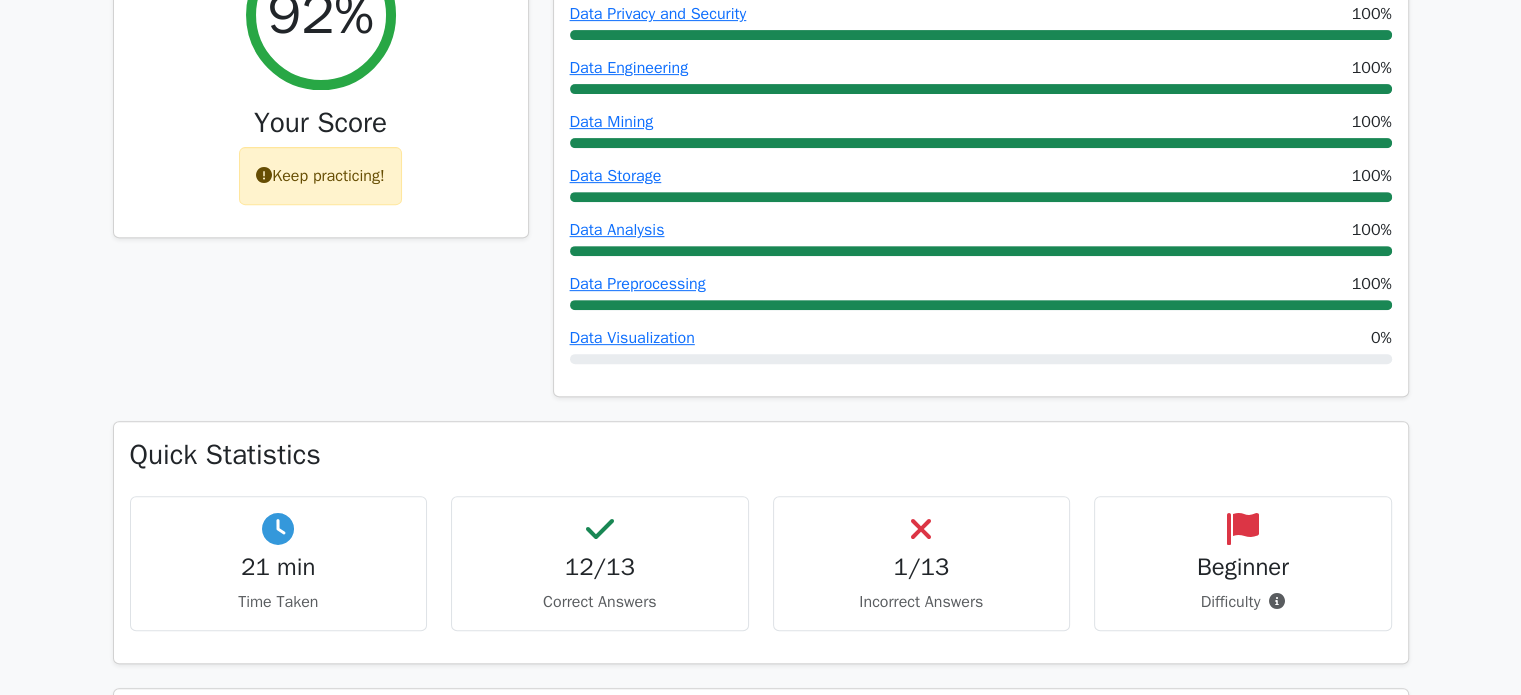 scroll, scrollTop: 800, scrollLeft: 0, axis: vertical 